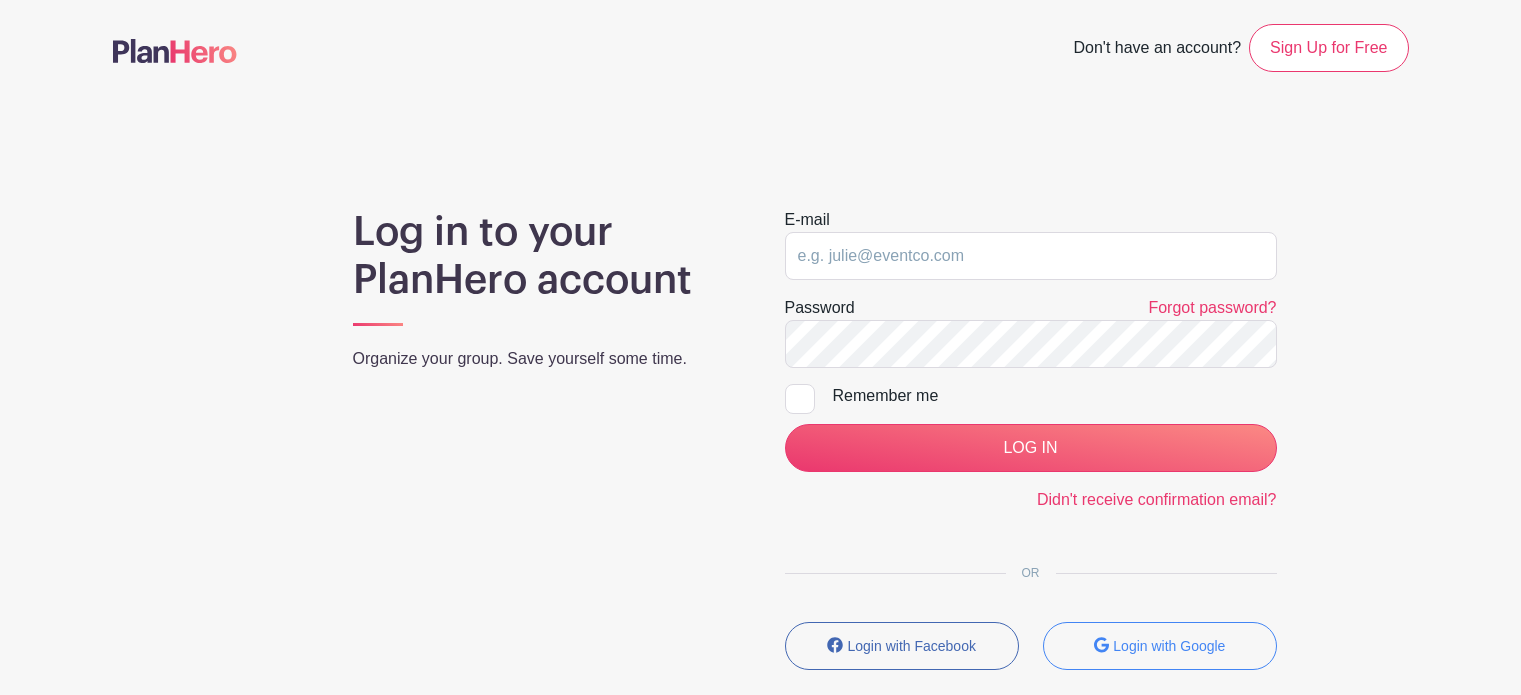 scroll, scrollTop: 0, scrollLeft: 0, axis: both 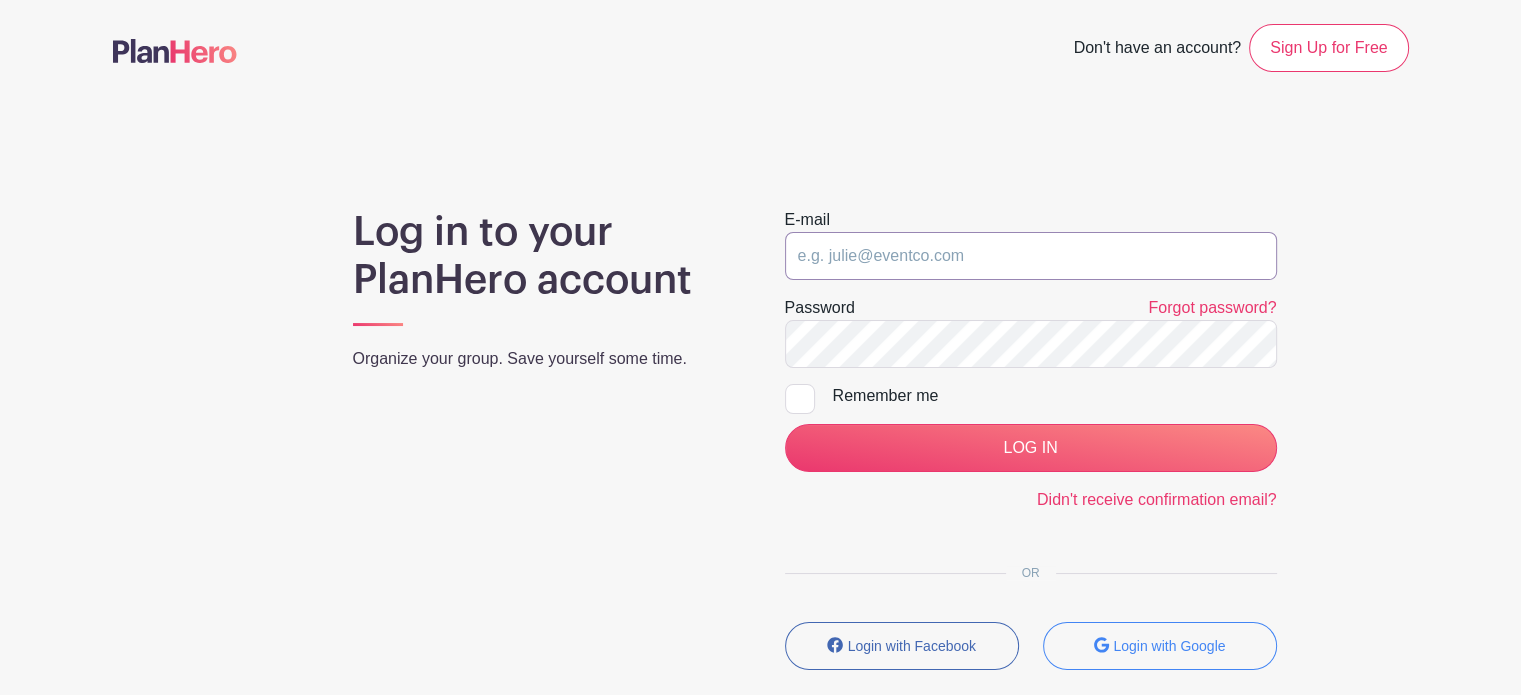 type on "[EMAIL]" 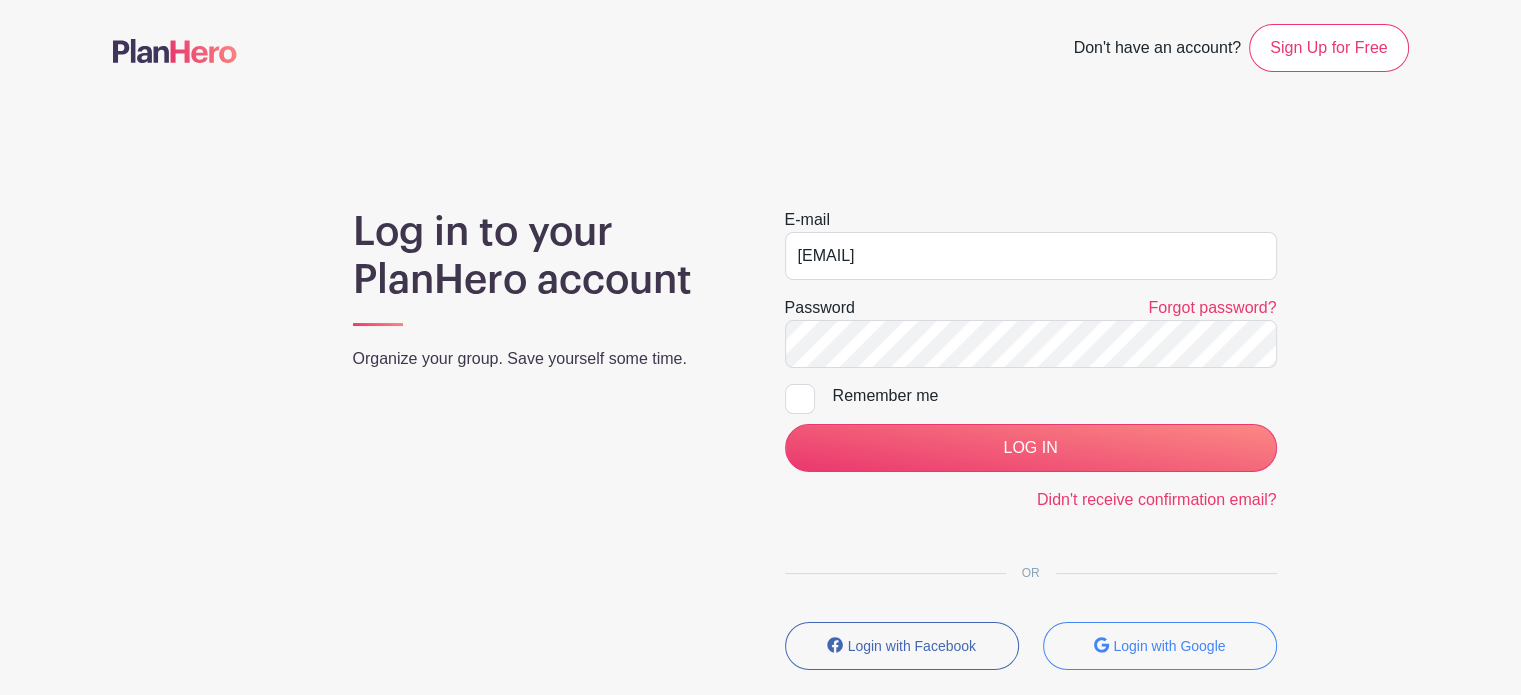 click at bounding box center [800, 399] 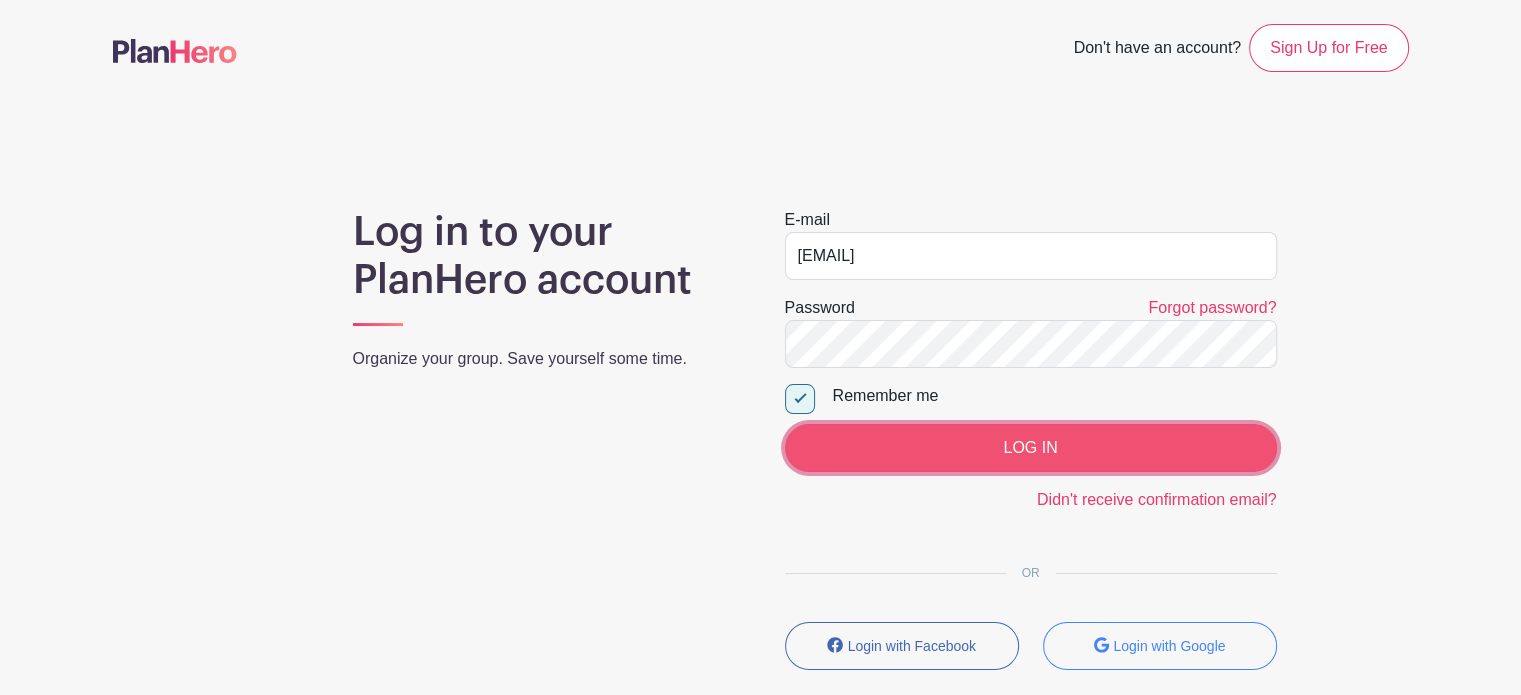 click on "LOG IN" at bounding box center [1031, 448] 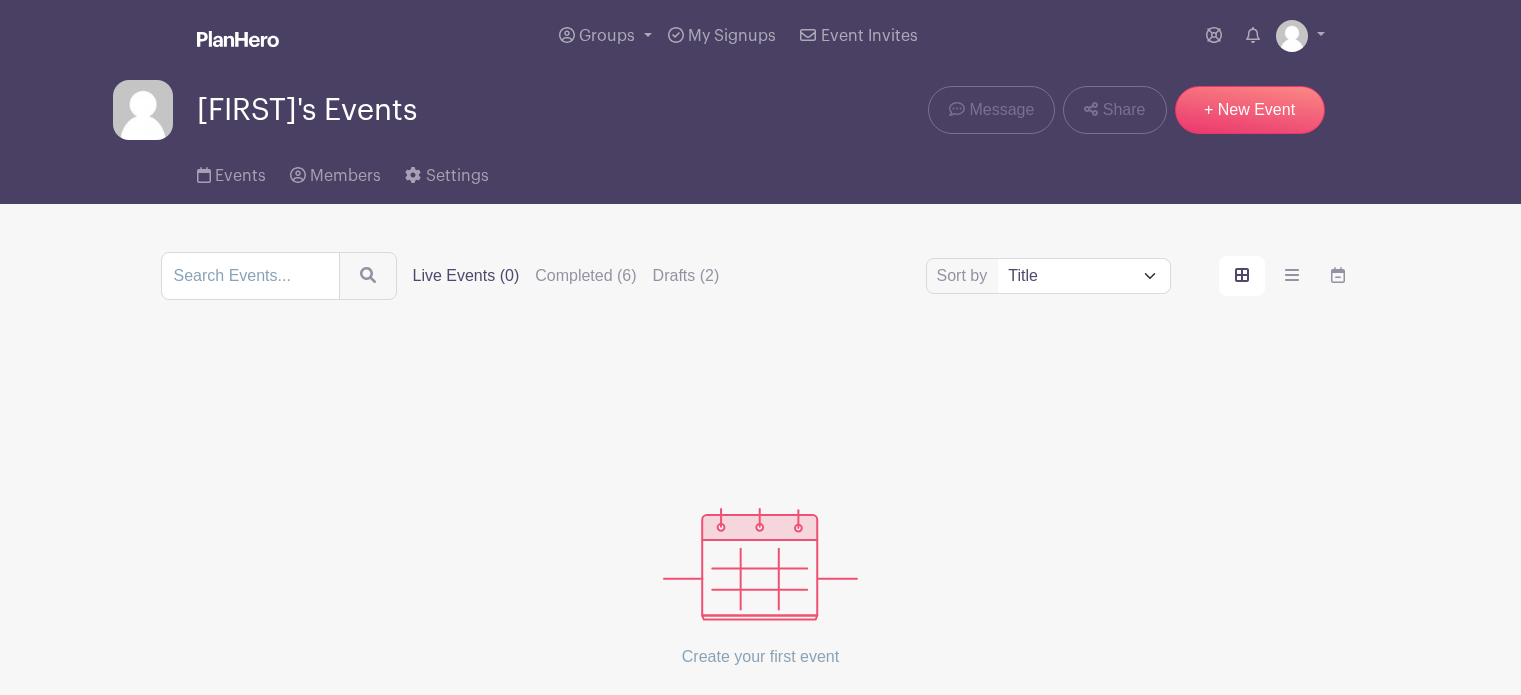scroll, scrollTop: 0, scrollLeft: 0, axis: both 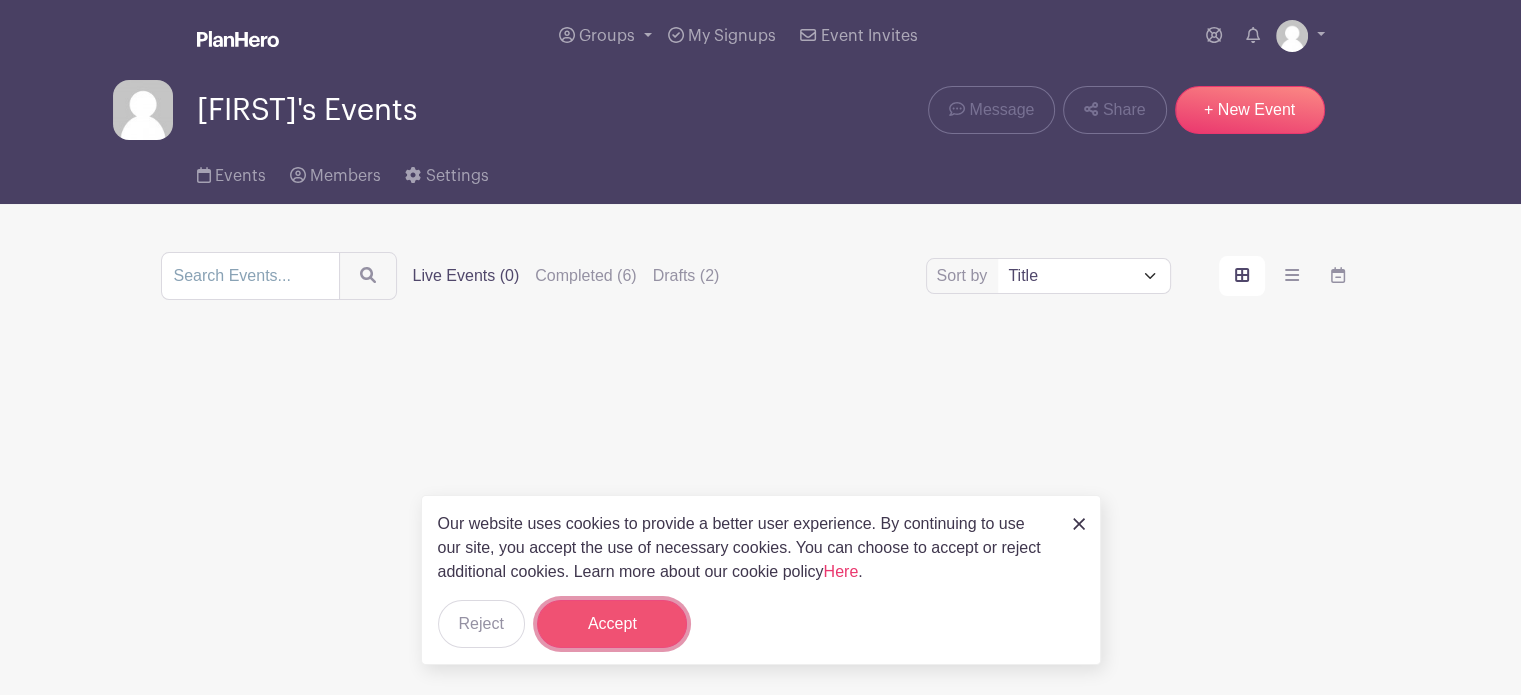 drag, startPoint x: 651, startPoint y: 625, endPoint x: 617, endPoint y: 523, distance: 107.51744 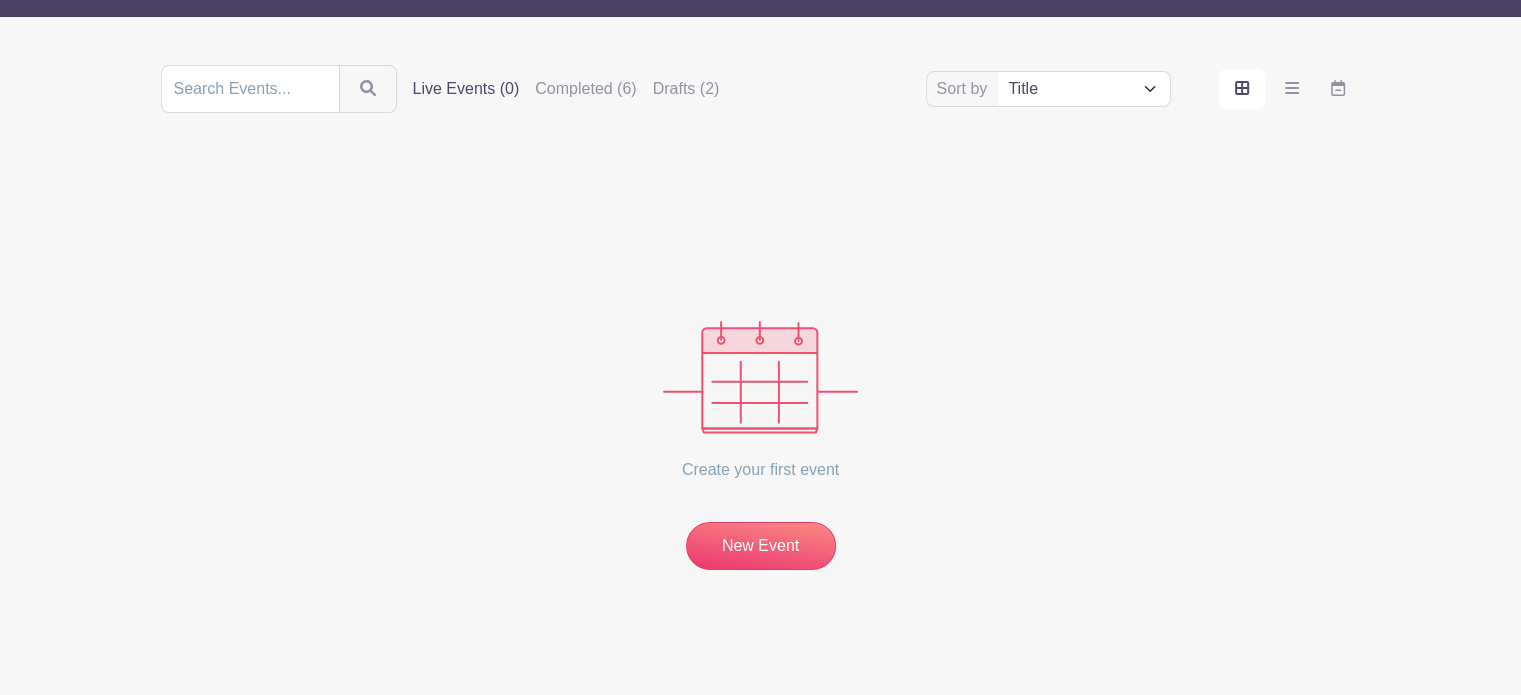 scroll, scrollTop: 0, scrollLeft: 0, axis: both 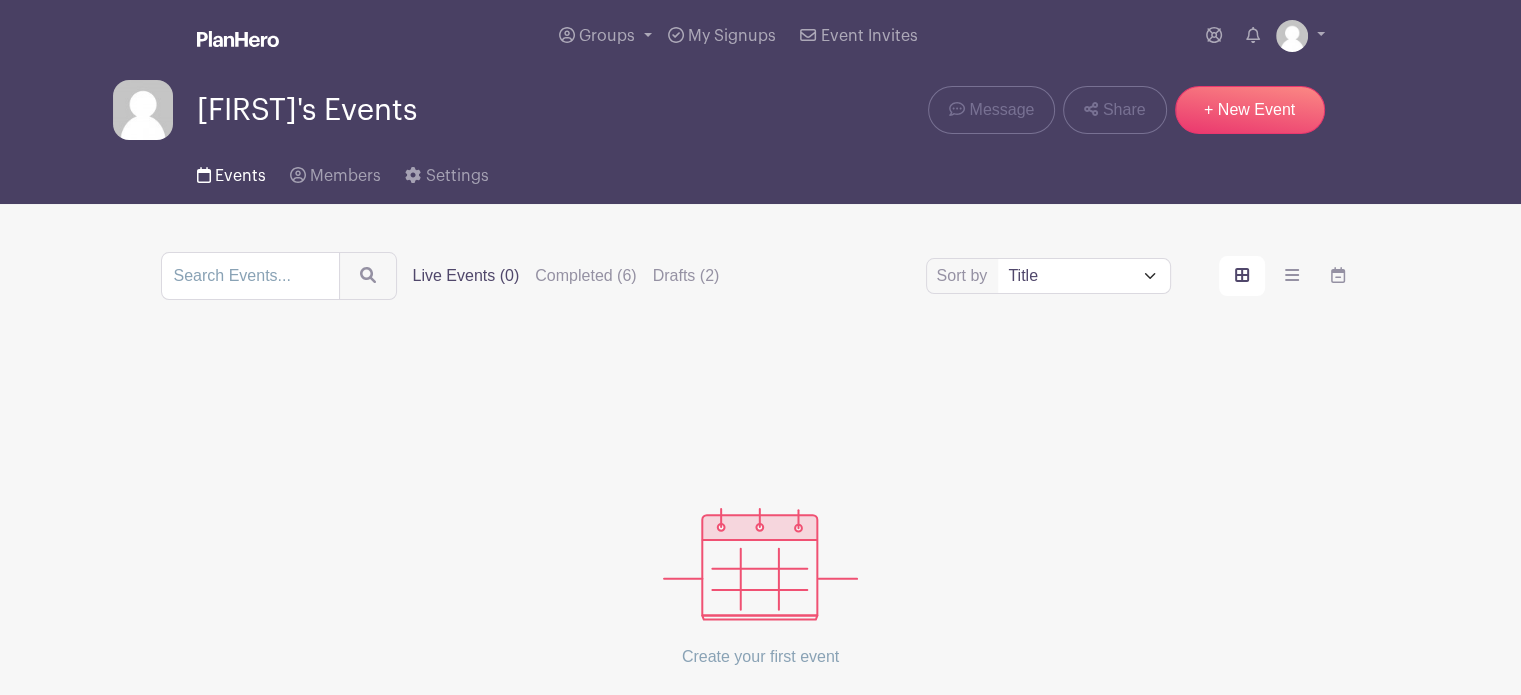 click on "Events" at bounding box center (240, 176) 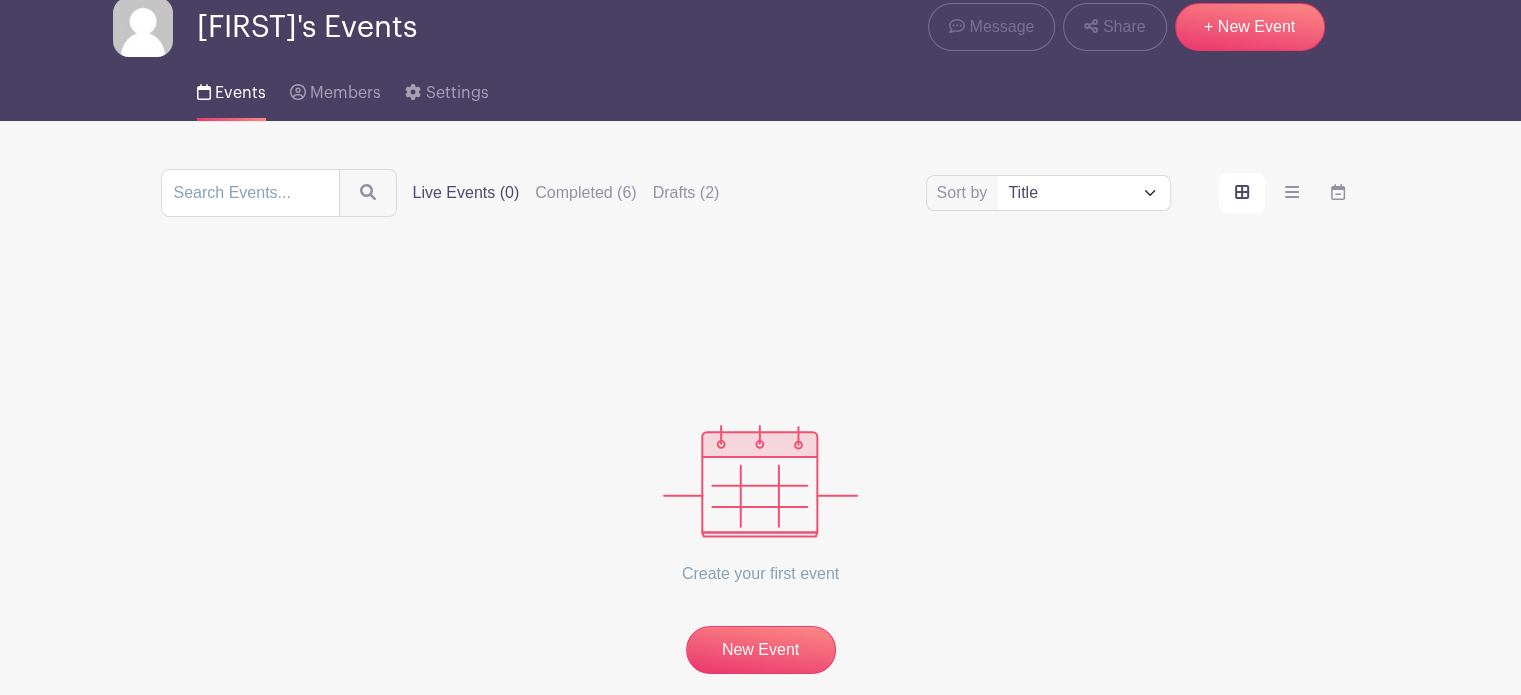 scroll, scrollTop: 0, scrollLeft: 0, axis: both 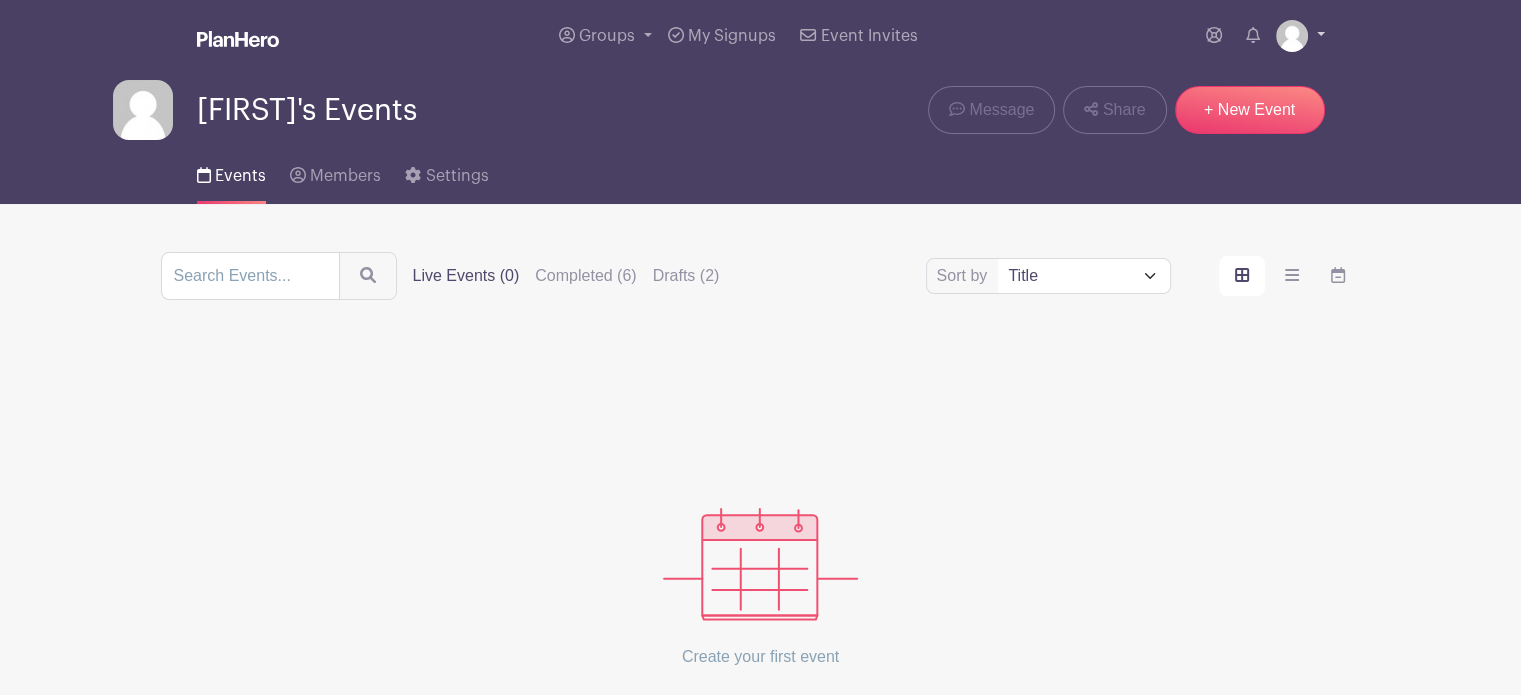click at bounding box center (1292, 36) 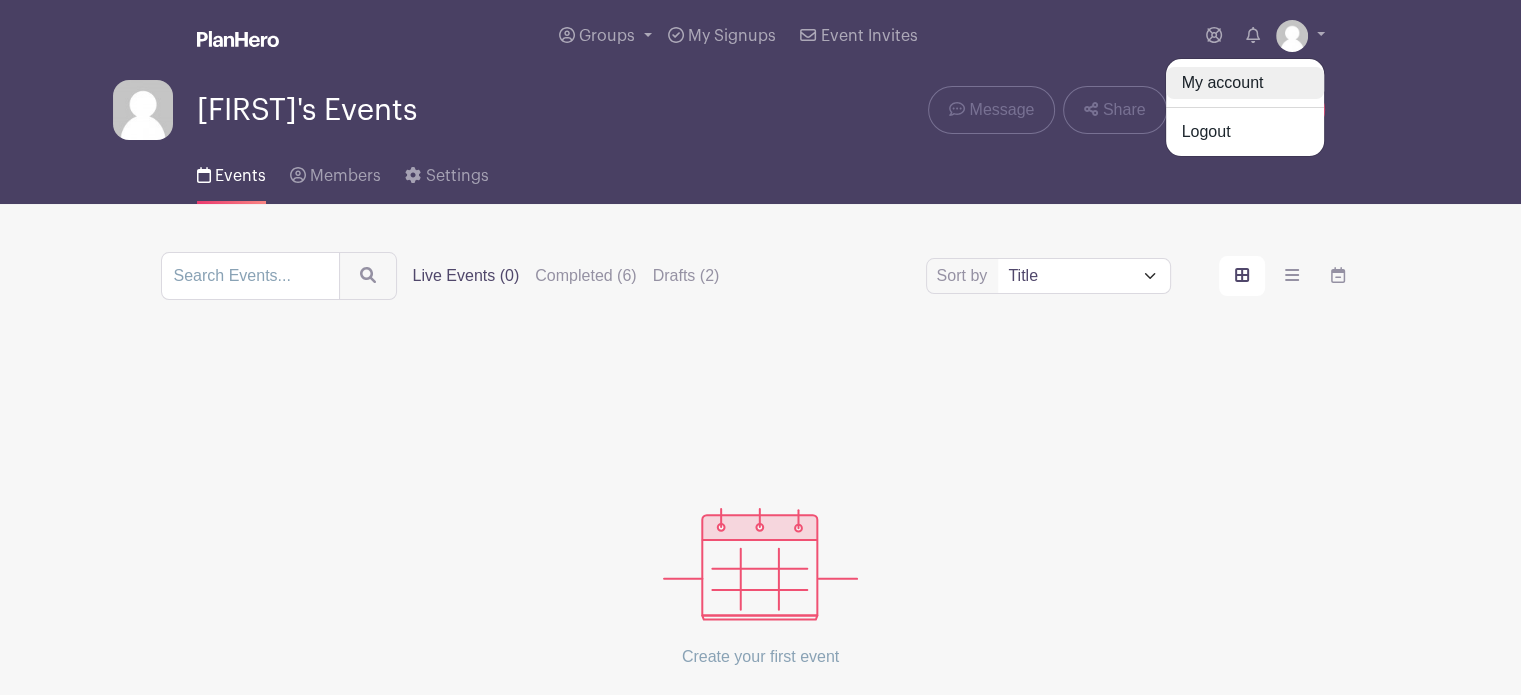click on "My account" at bounding box center [1245, 83] 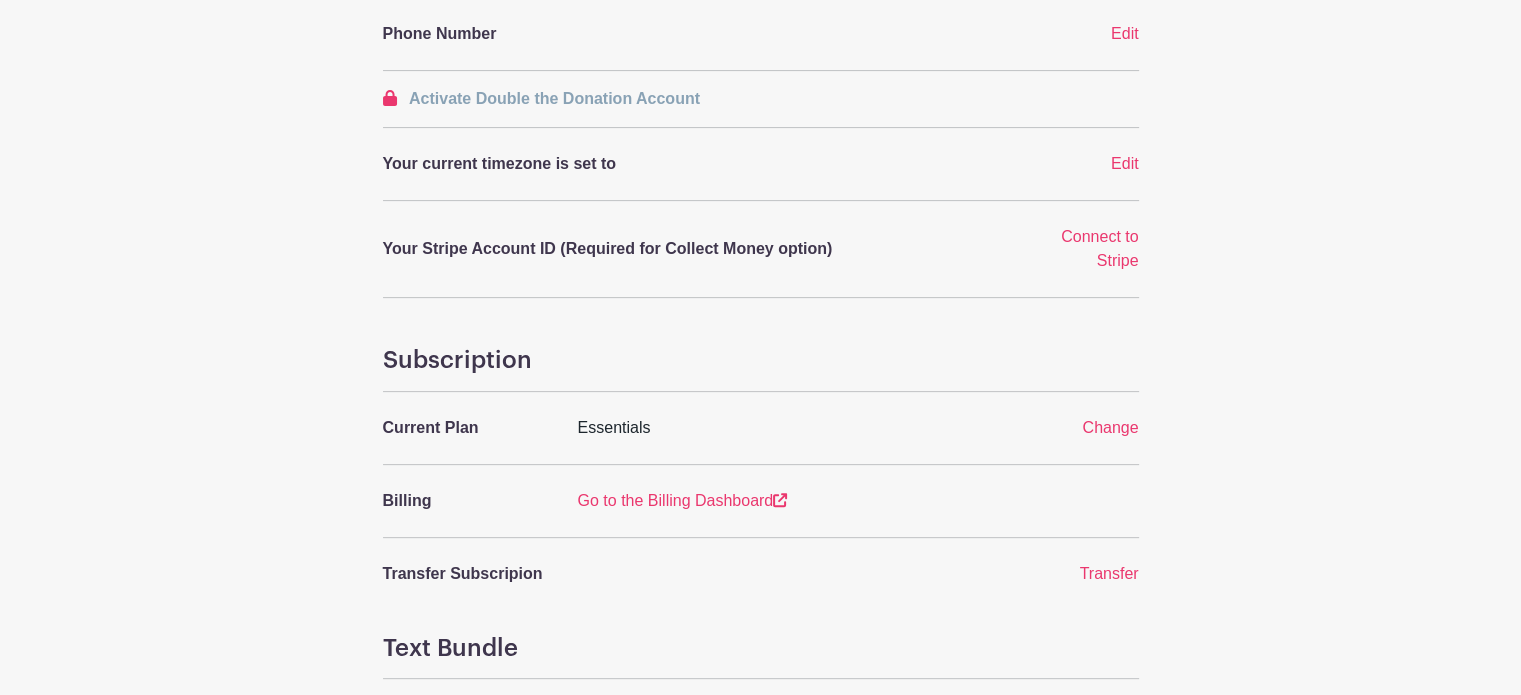 scroll, scrollTop: 700, scrollLeft: 0, axis: vertical 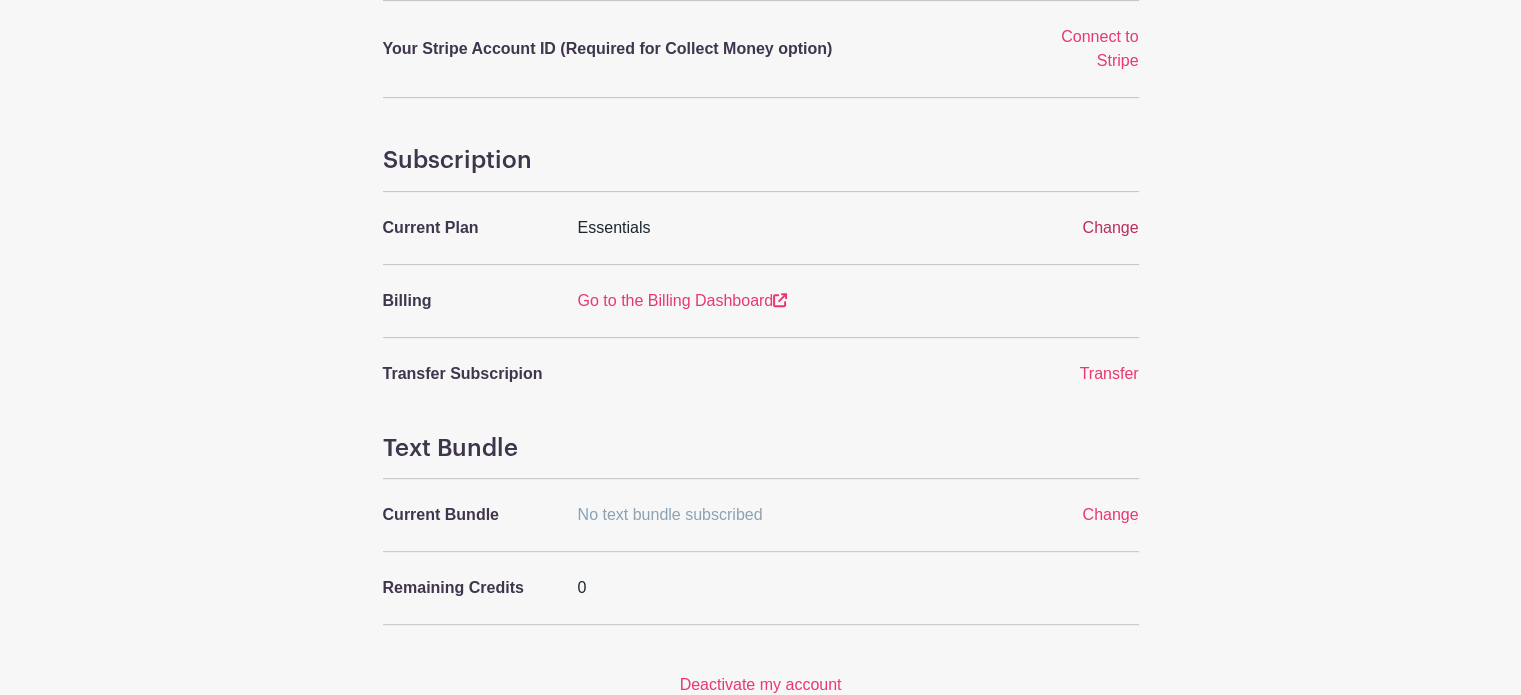click on "Change" at bounding box center [1110, 227] 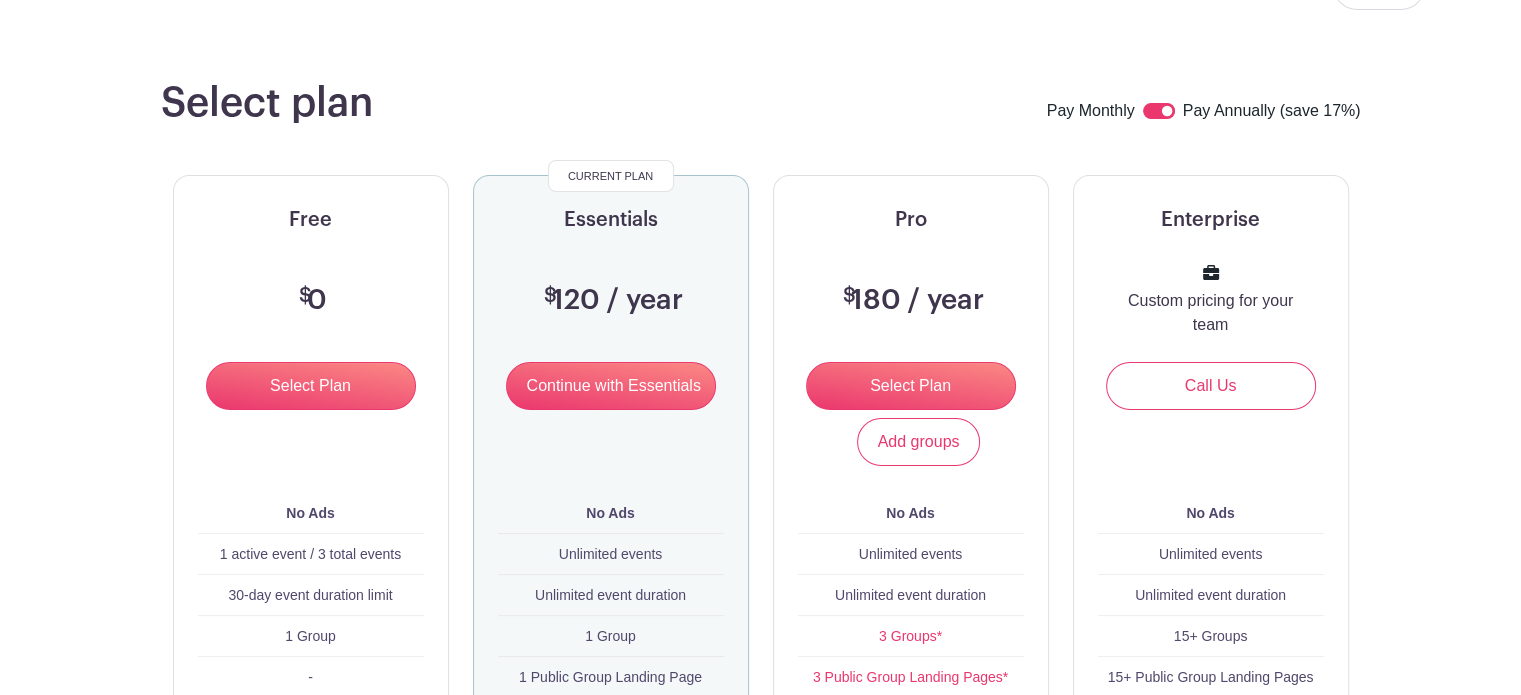 scroll, scrollTop: 0, scrollLeft: 0, axis: both 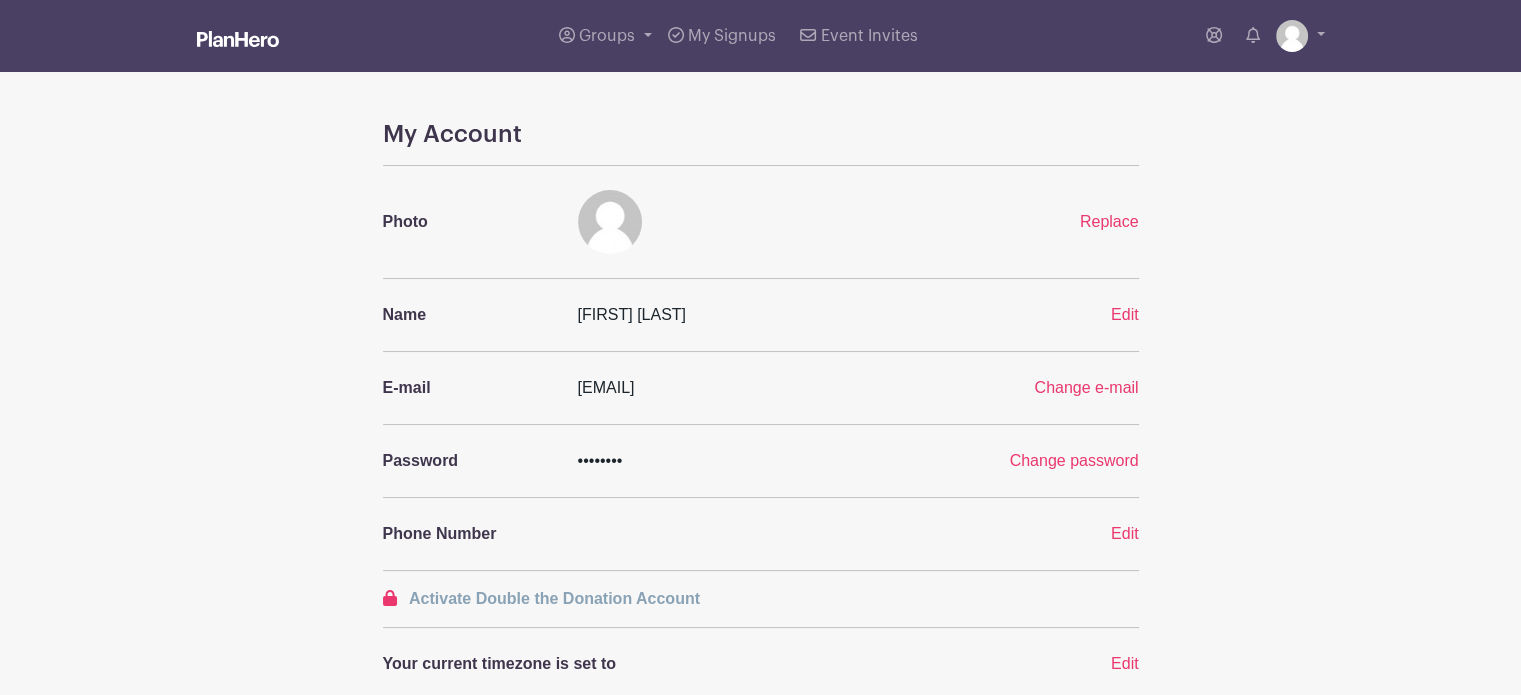 click on "Groups
All Groups
Artan's Events
My Signups
Event Invites
My account
Logout" at bounding box center (802, 36) 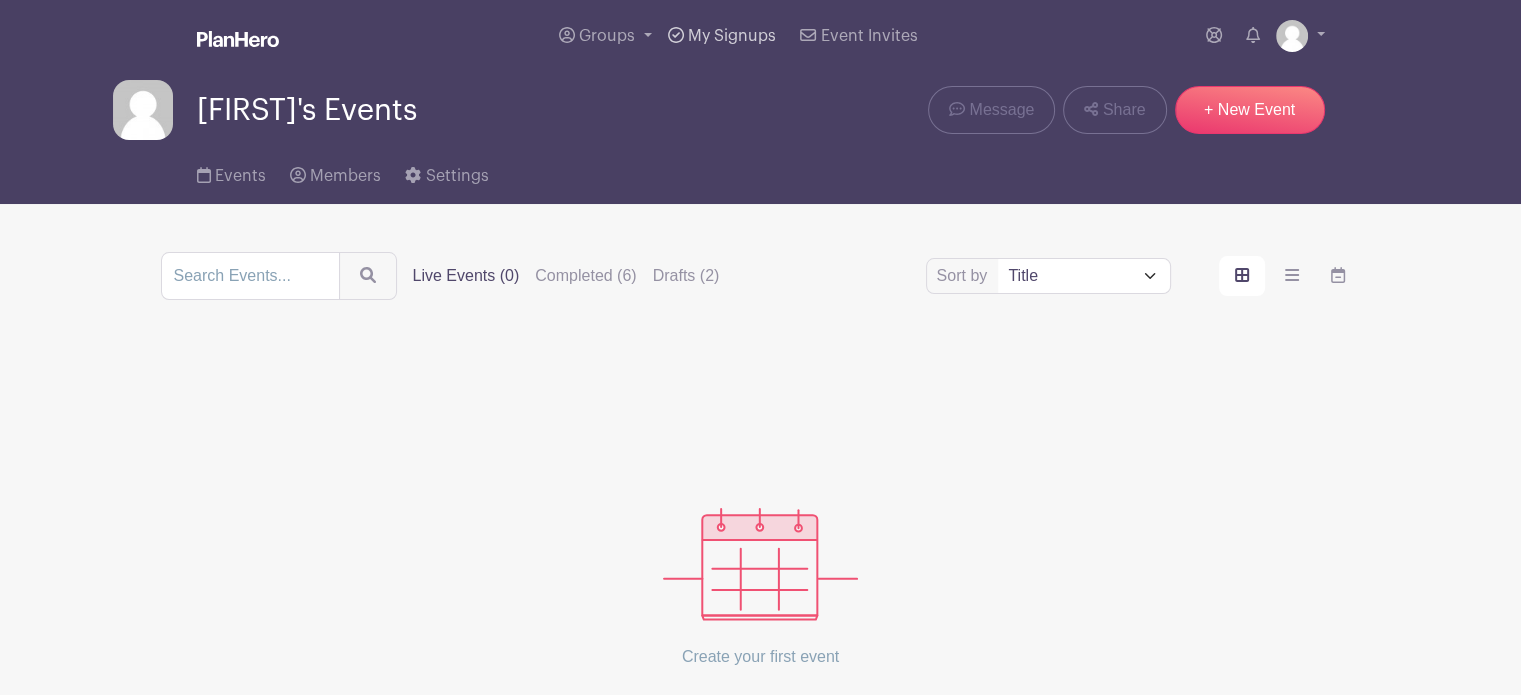 click on "My Signups" at bounding box center (722, 36) 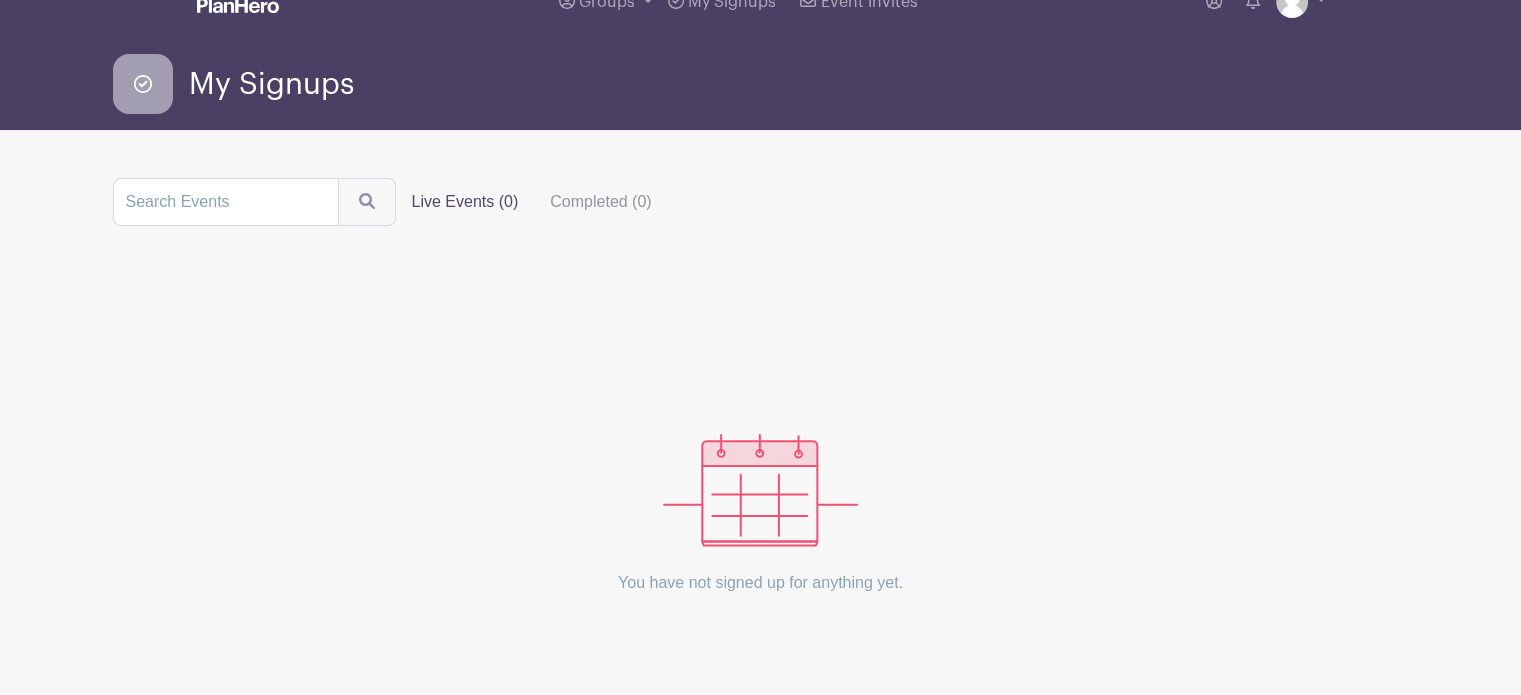 scroll, scrollTop: 0, scrollLeft: 0, axis: both 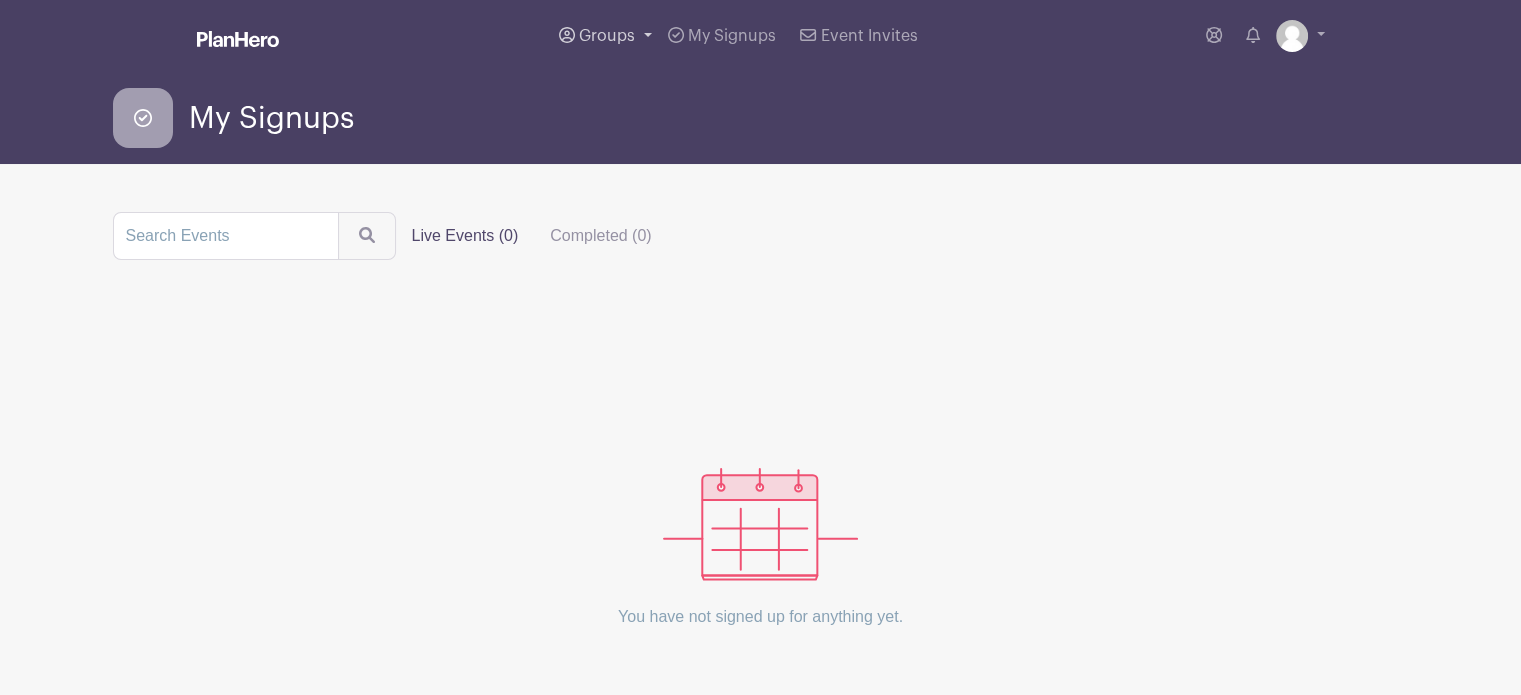 click on "Groups" at bounding box center (607, 36) 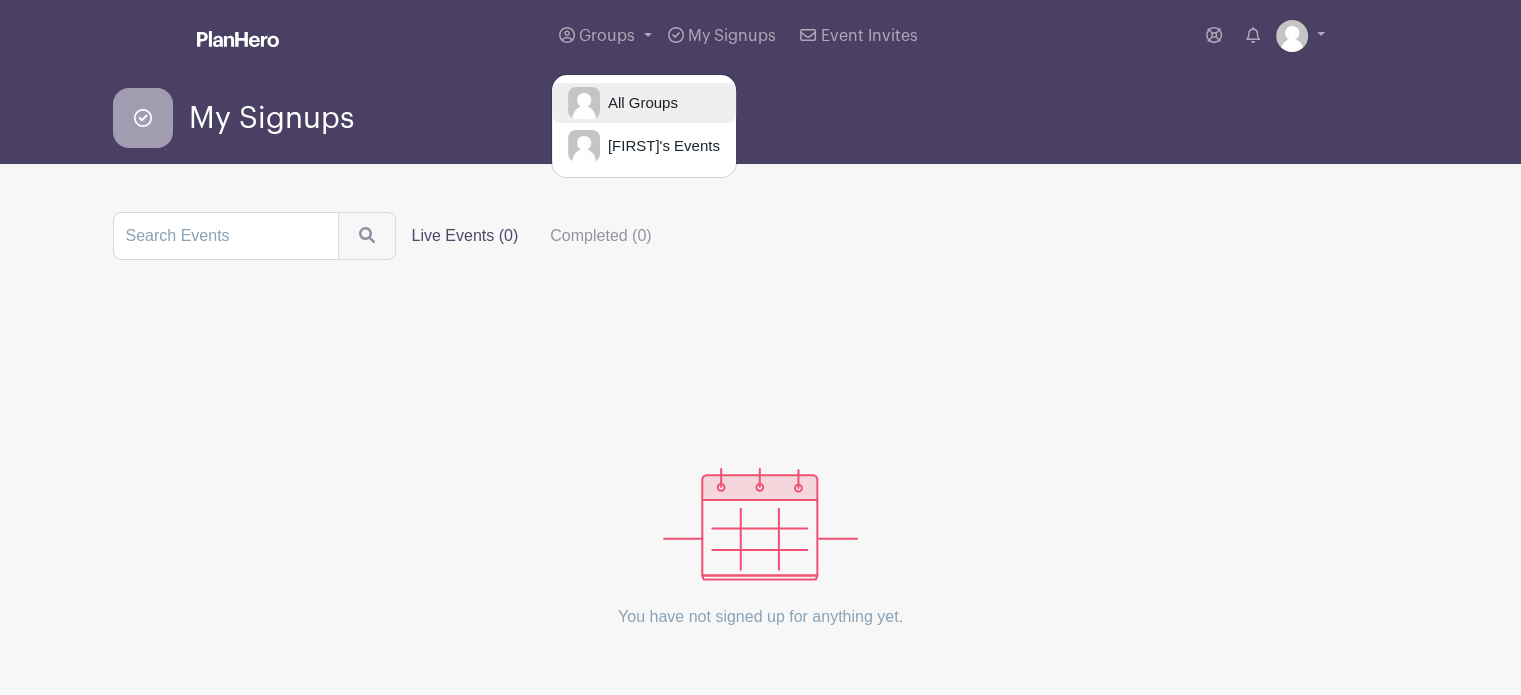click on "All Groups" at bounding box center [639, 103] 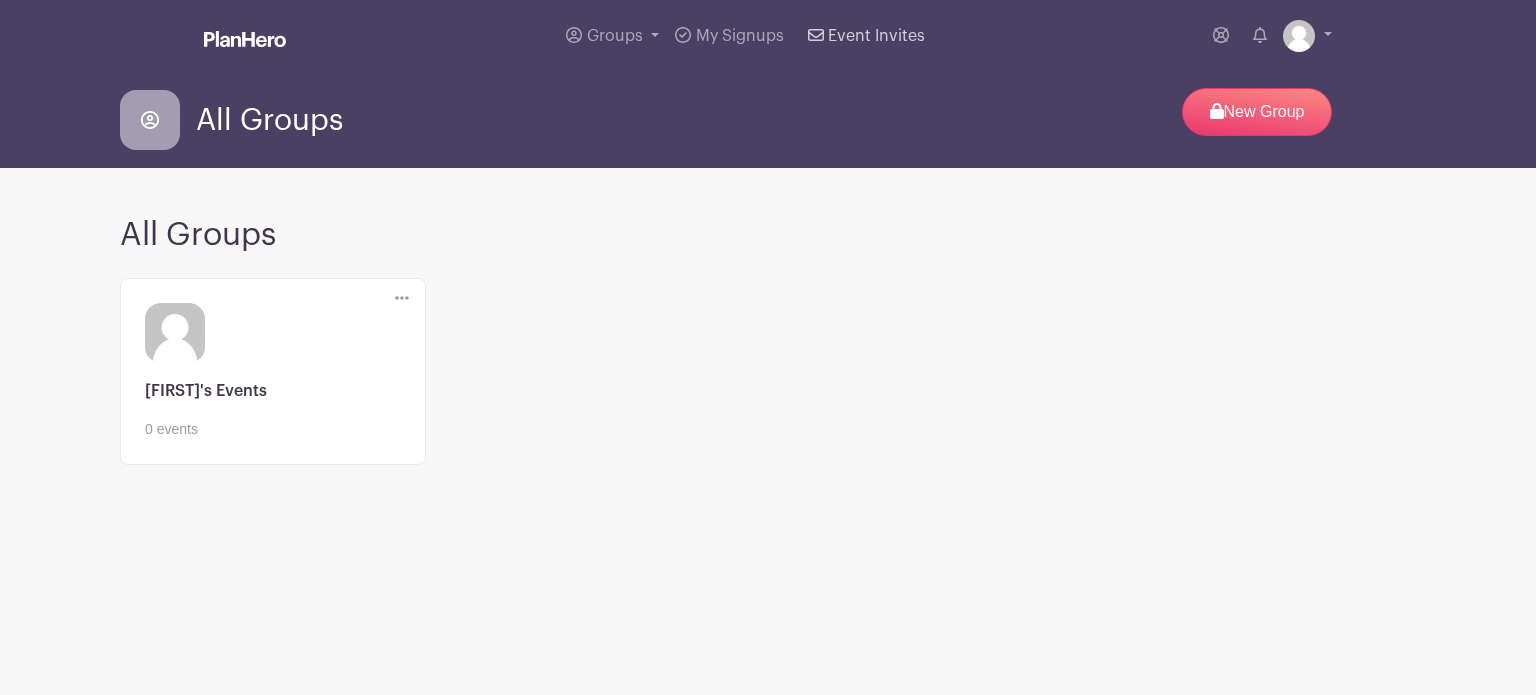 click on "Event Invites" at bounding box center (866, 36) 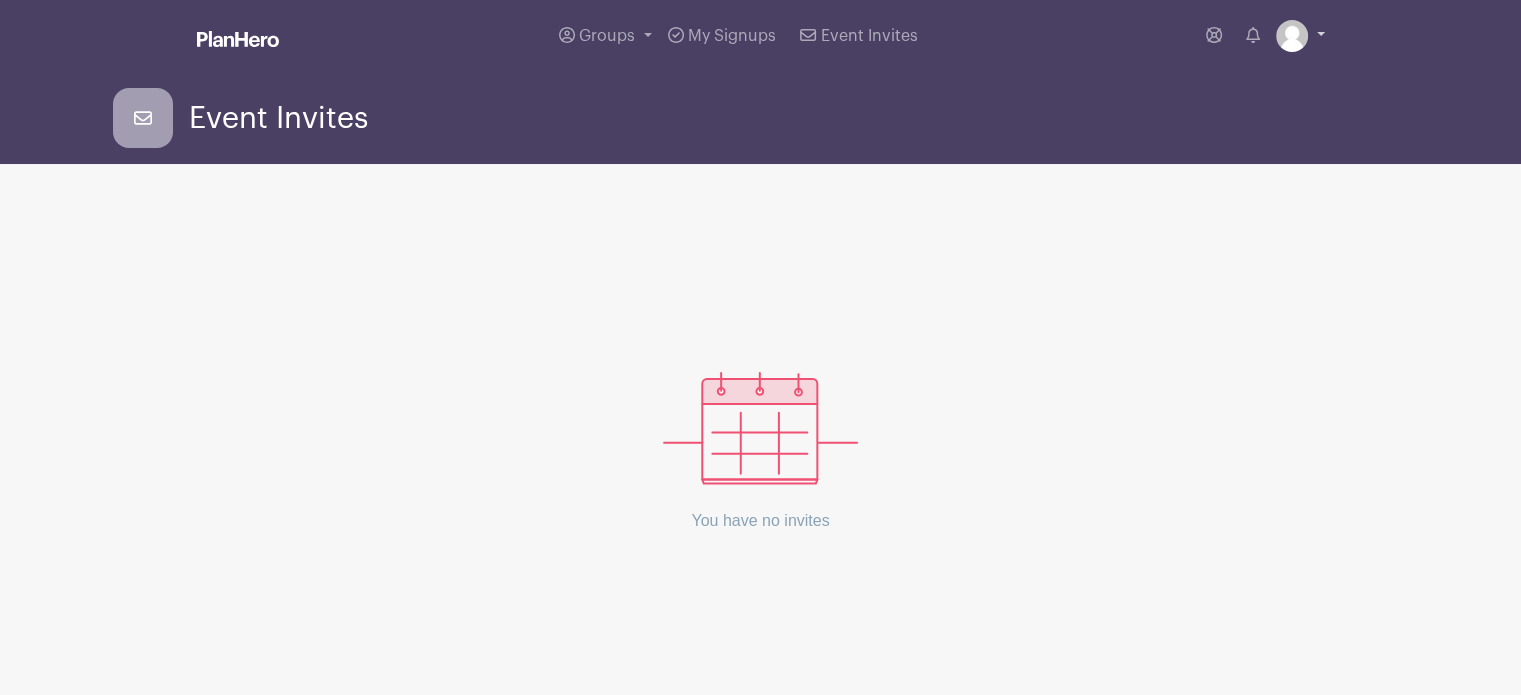 click at bounding box center [1292, 36] 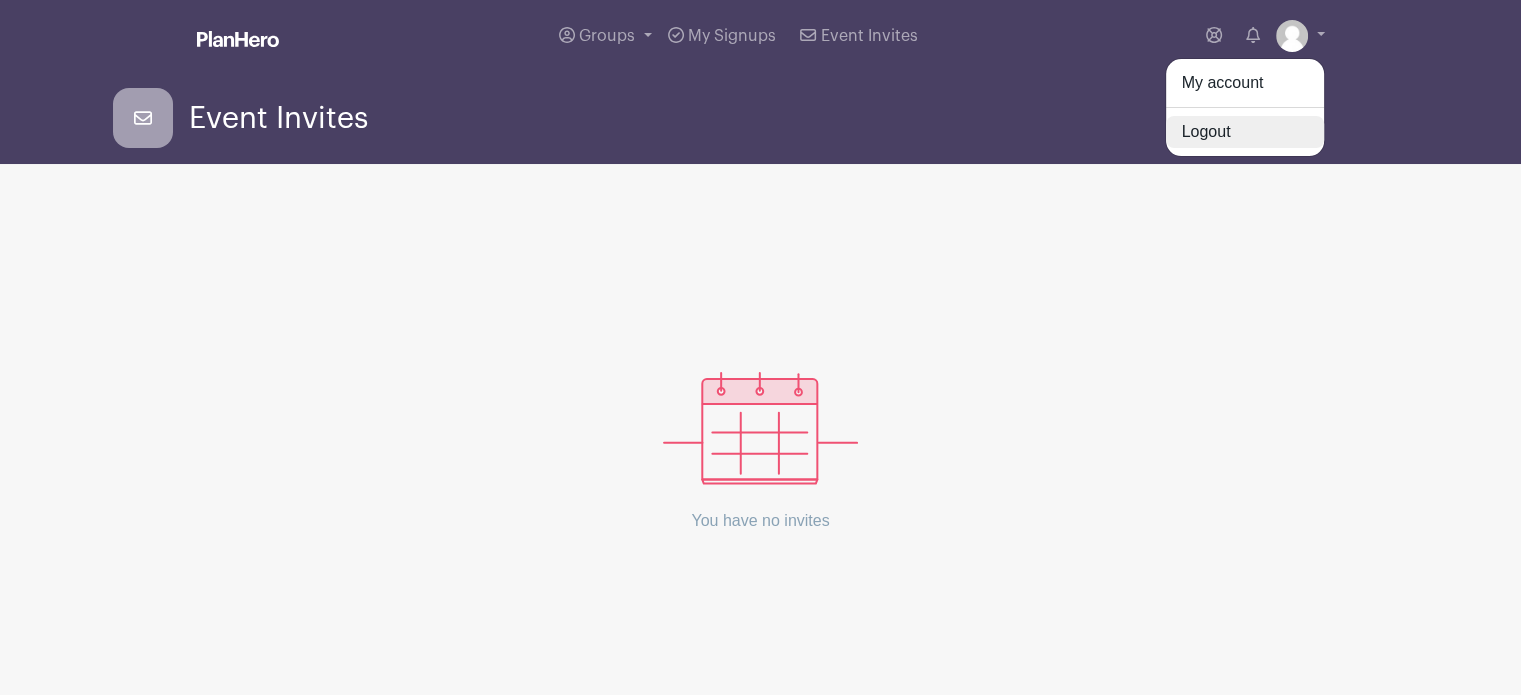 click on "Logout" at bounding box center [1245, 132] 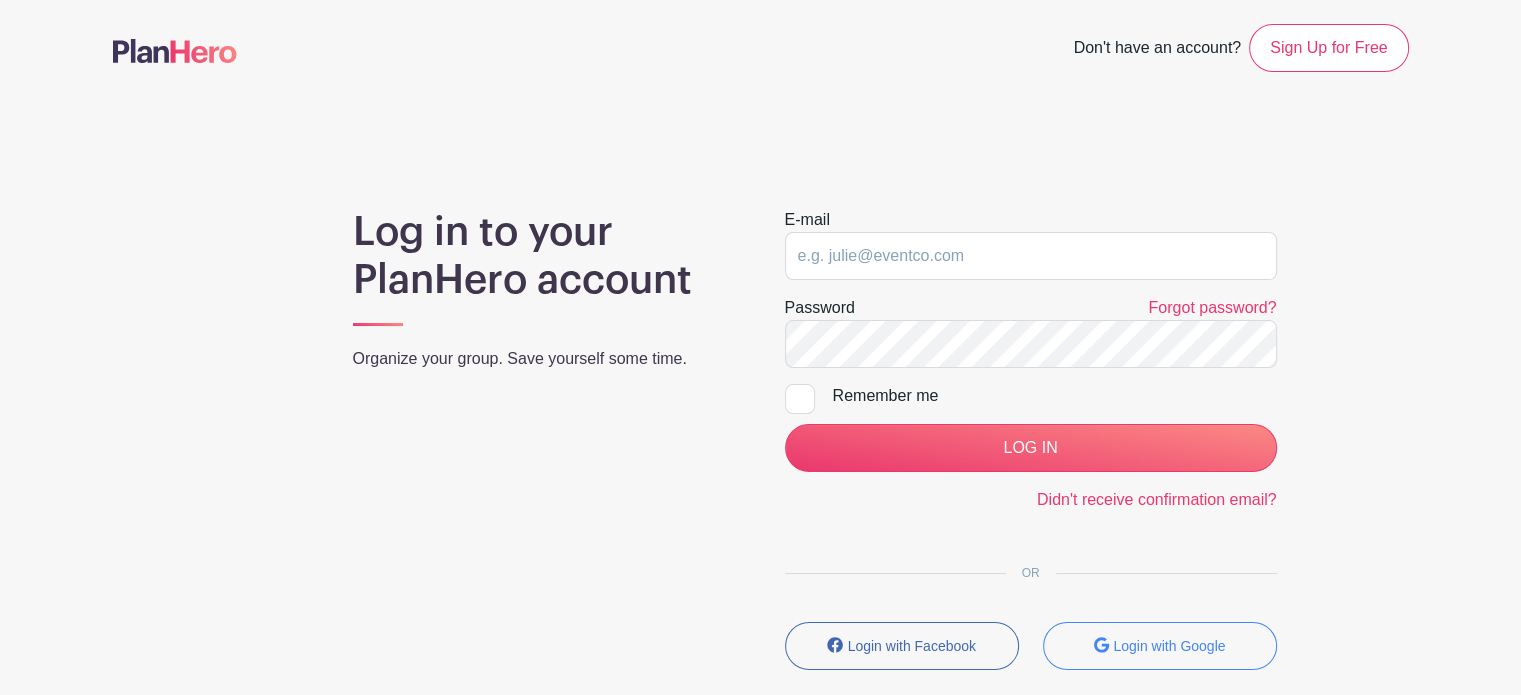 type on "agashi@nikecomm.com" 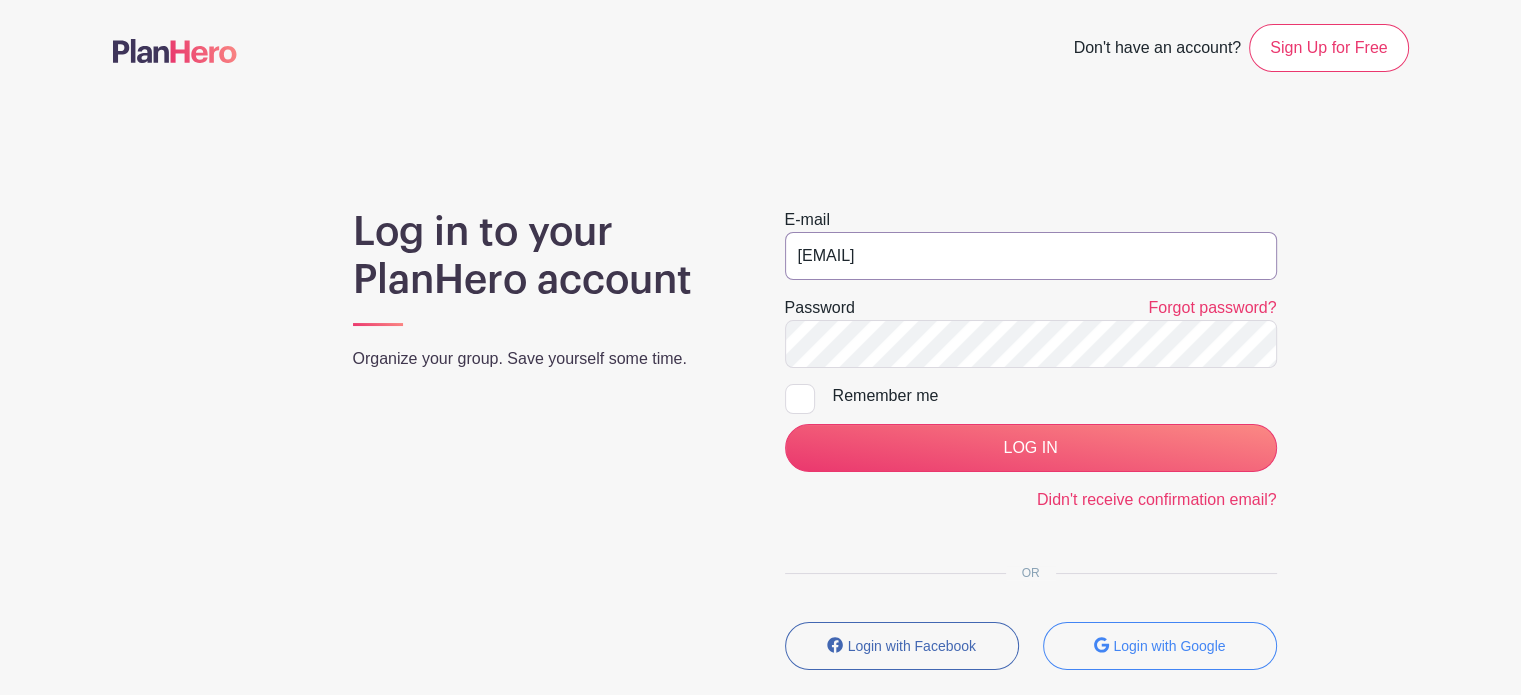 click on "agashi@nikecomm.com" at bounding box center (1031, 256) 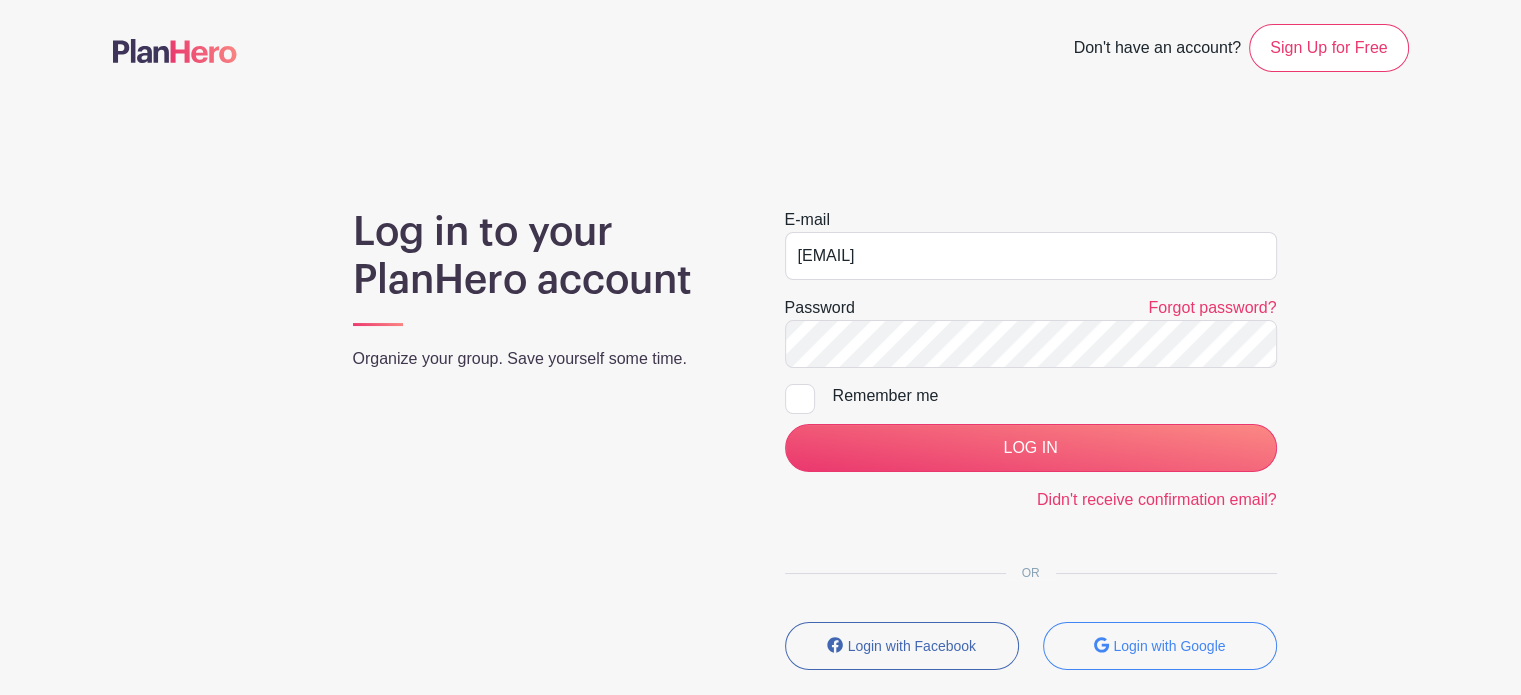 click on "Remember me" at bounding box center [1055, 396] 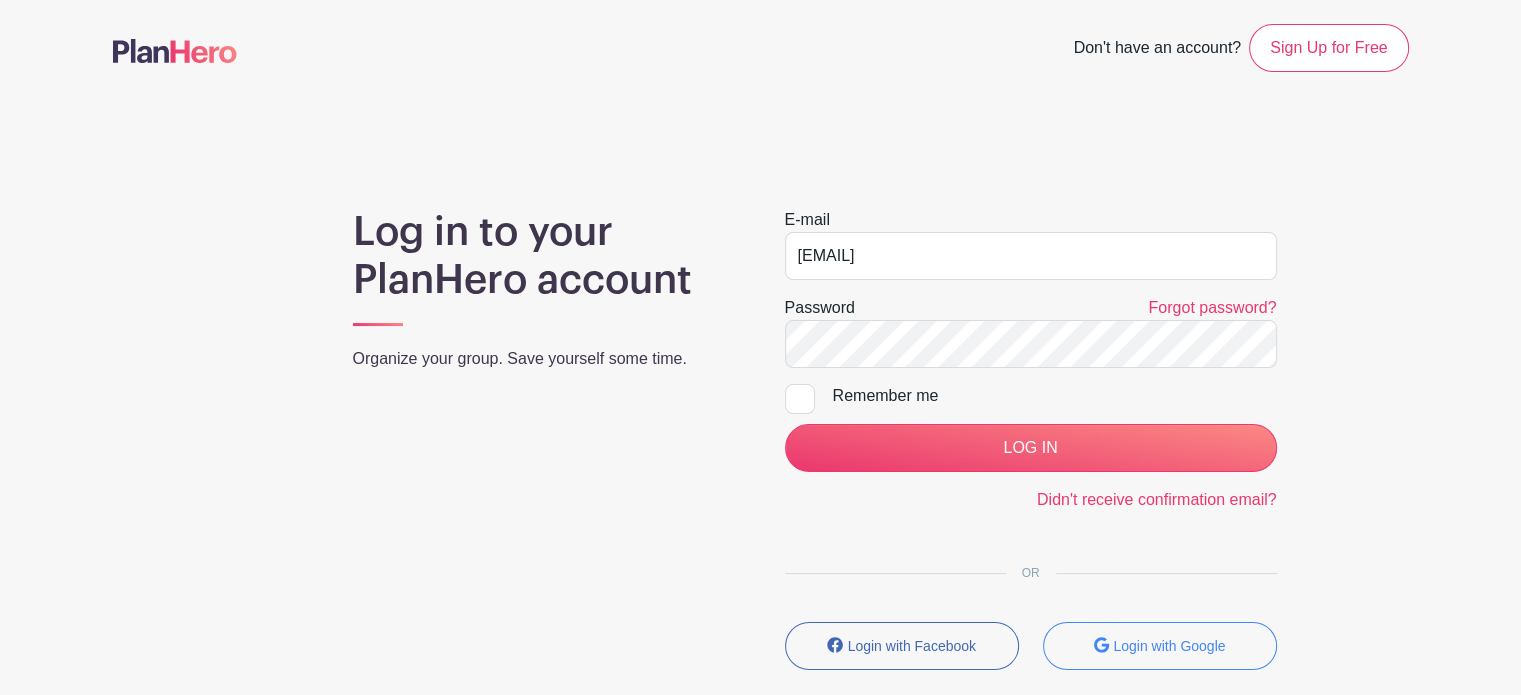 click on "Remember me" at bounding box center (791, 390) 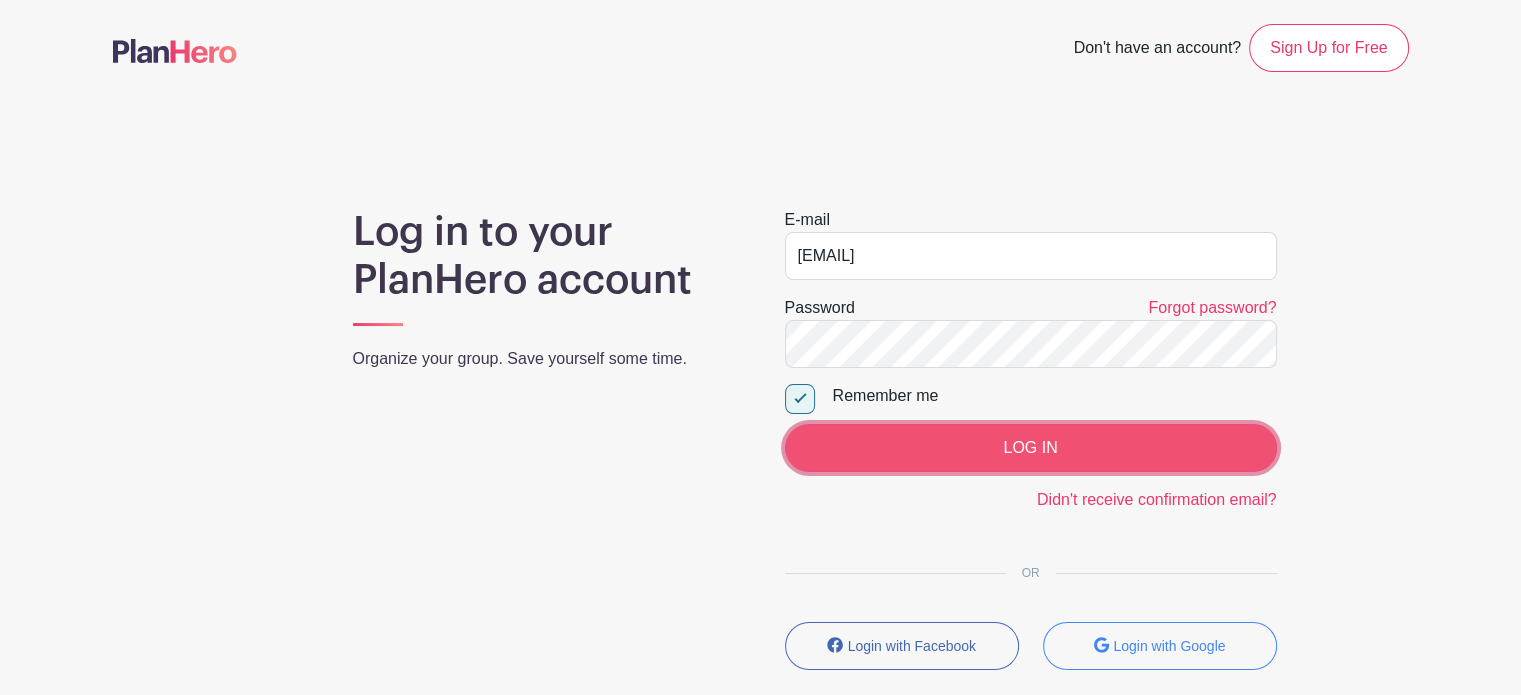 click on "LOG IN" at bounding box center (1031, 448) 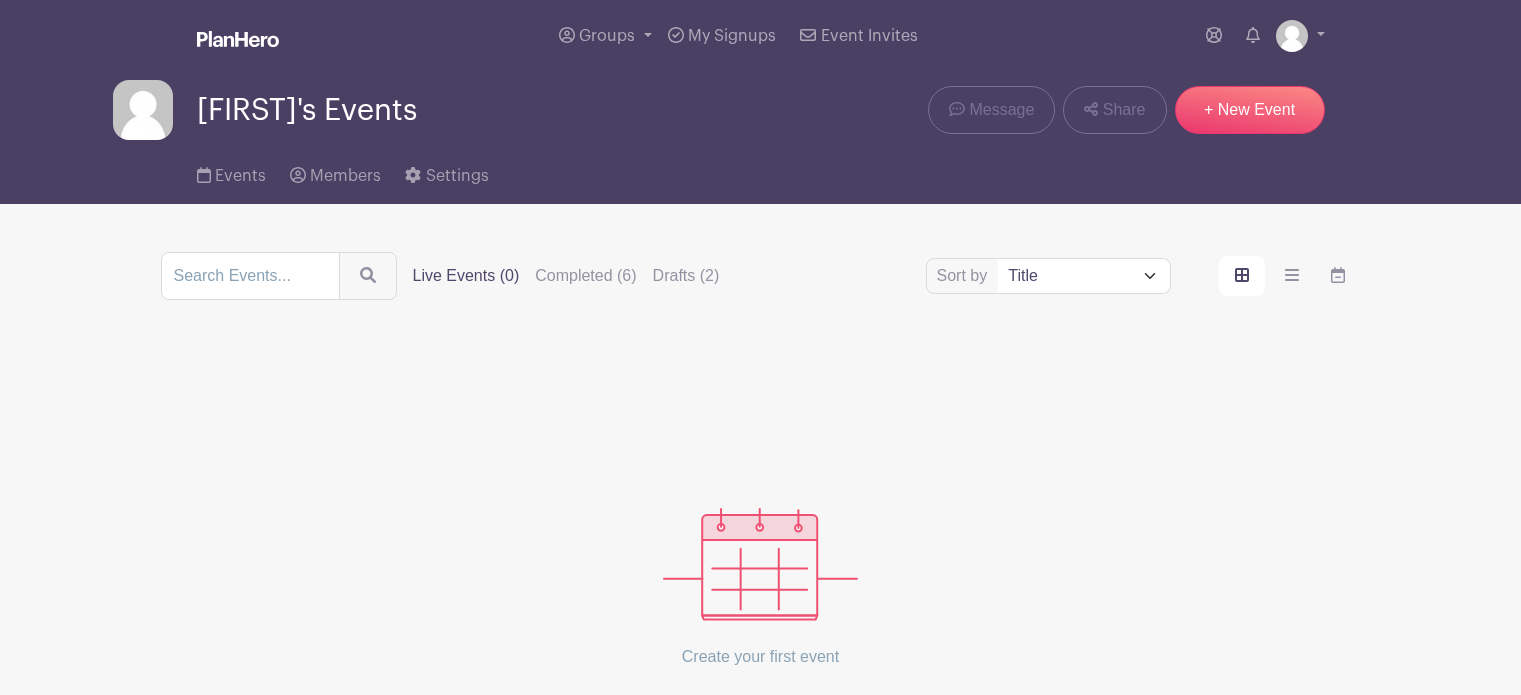 scroll, scrollTop: 0, scrollLeft: 0, axis: both 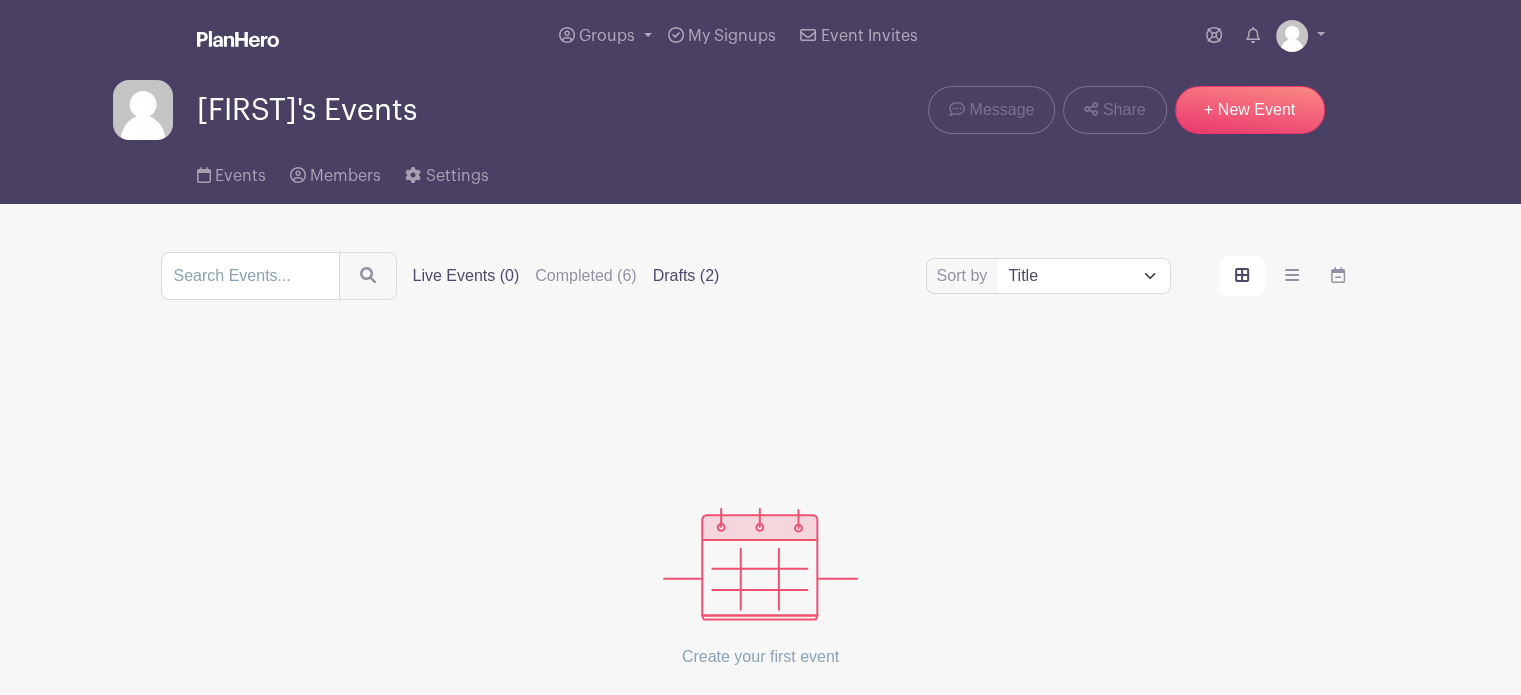 click on "Drafts (2)" at bounding box center [686, 276] 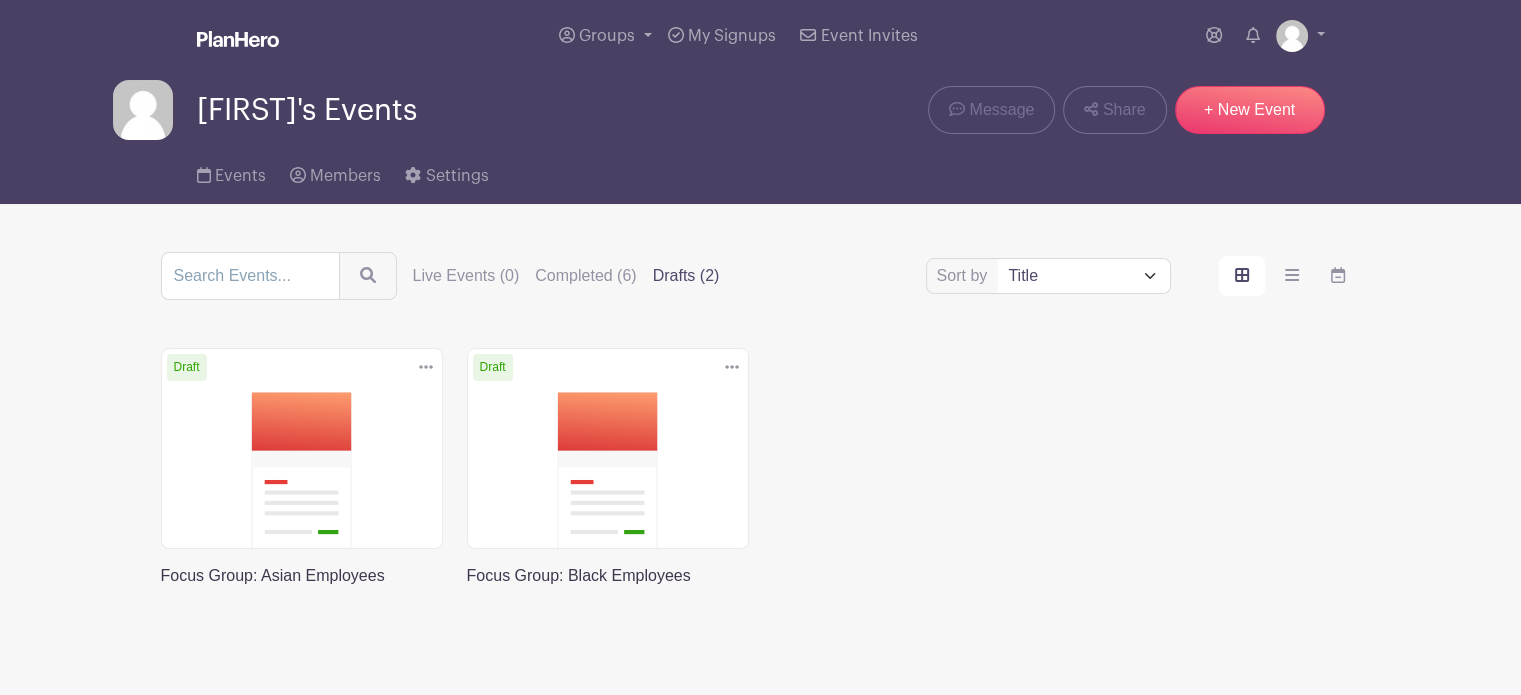 click on "Completed (6)" at bounding box center [585, 276] 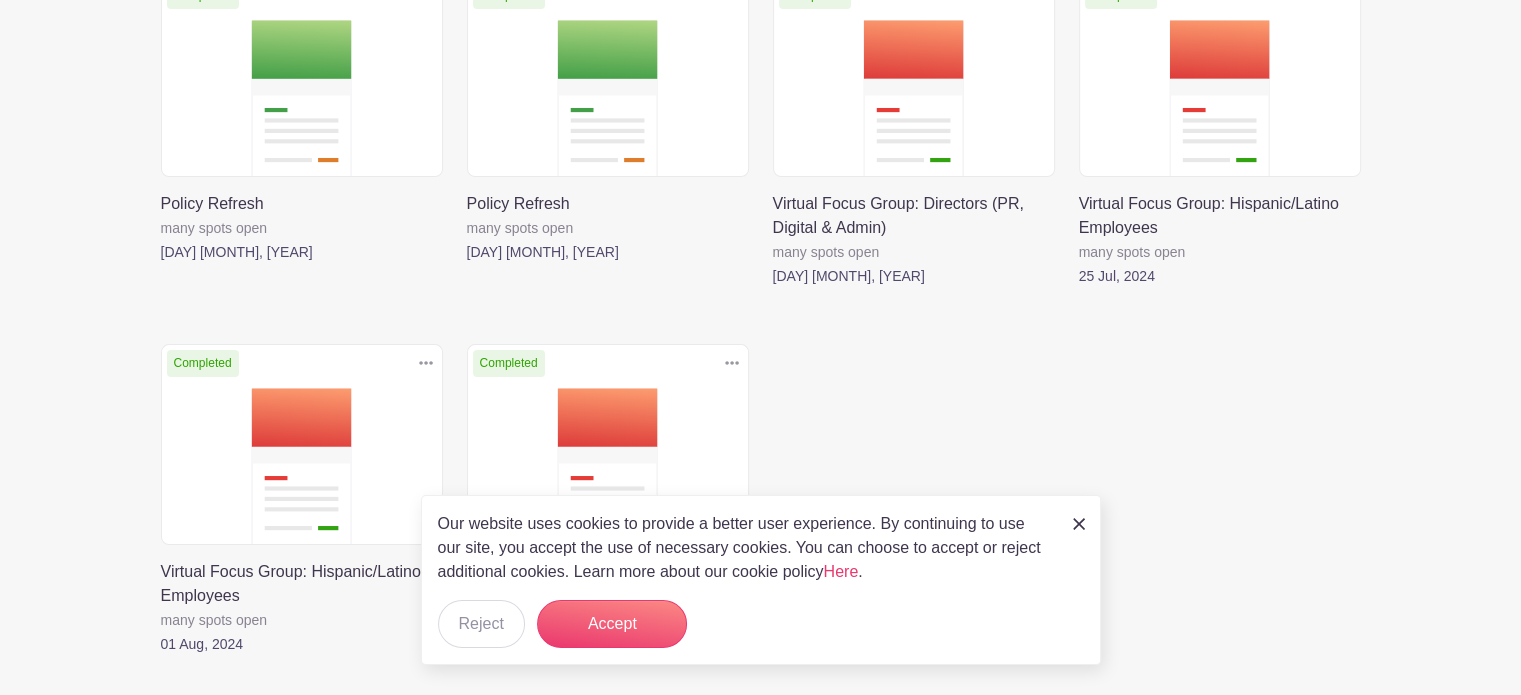scroll, scrollTop: 400, scrollLeft: 0, axis: vertical 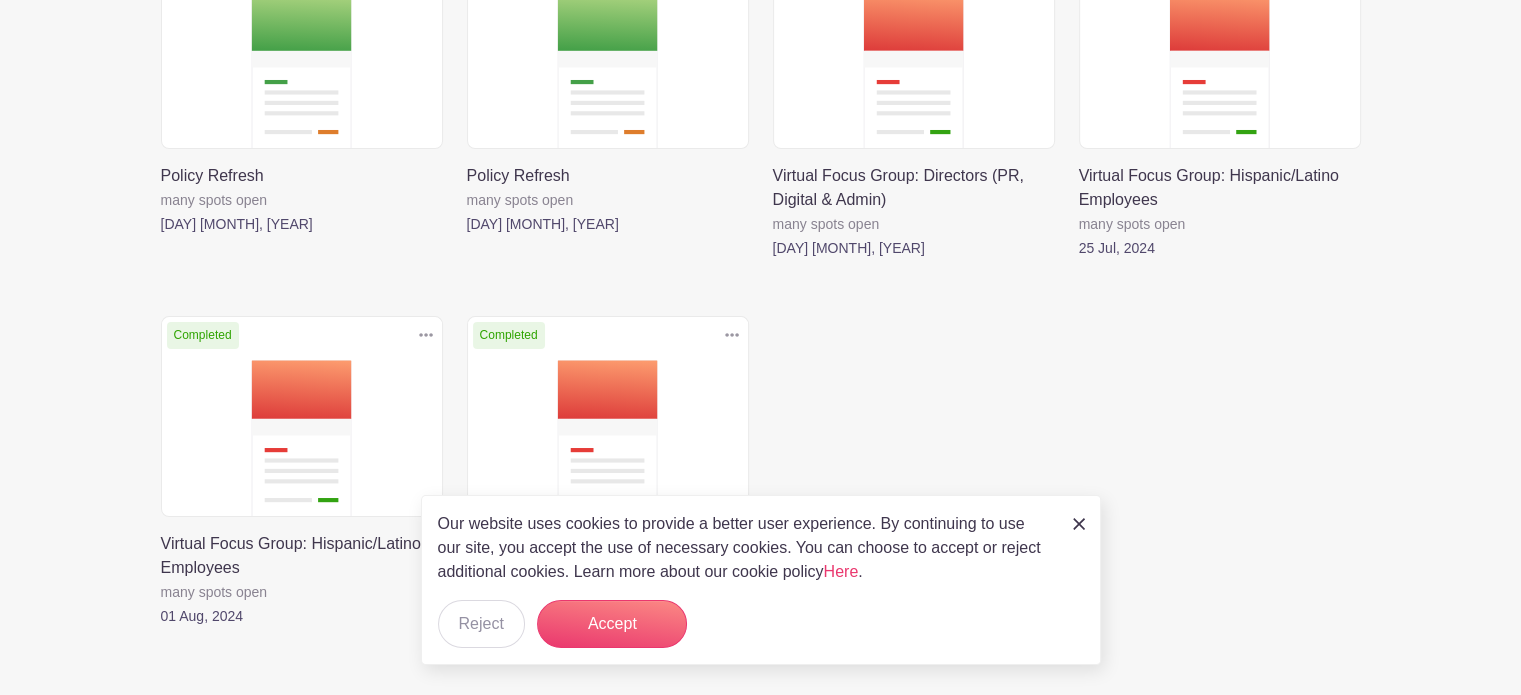 click on "Our website uses cookies to provide a better user experience. By continuing to use our site, you accept the use of necessary cookies. You can choose to accept or reject additional cookies. Learn more about our cookie policy  Here .
Reject
Accept" at bounding box center [761, 580] 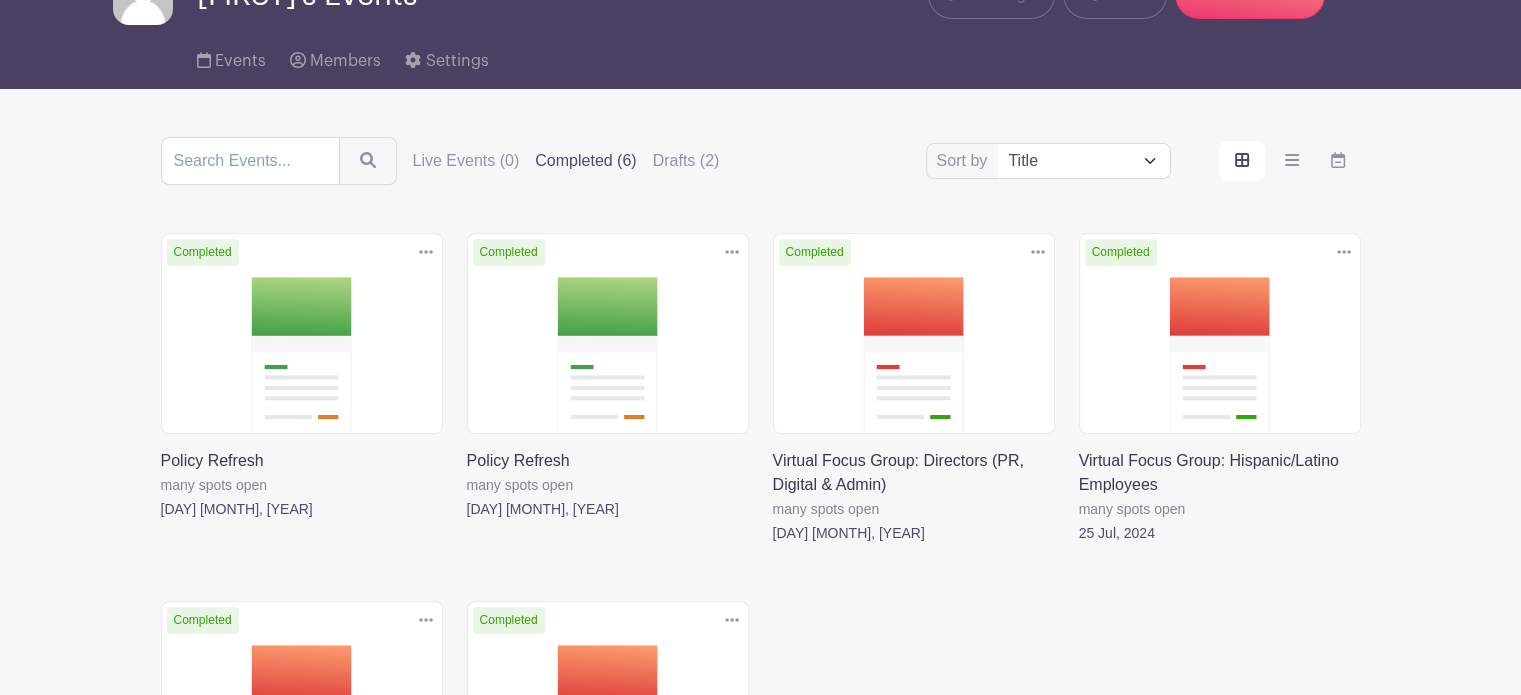 scroll, scrollTop: 0, scrollLeft: 0, axis: both 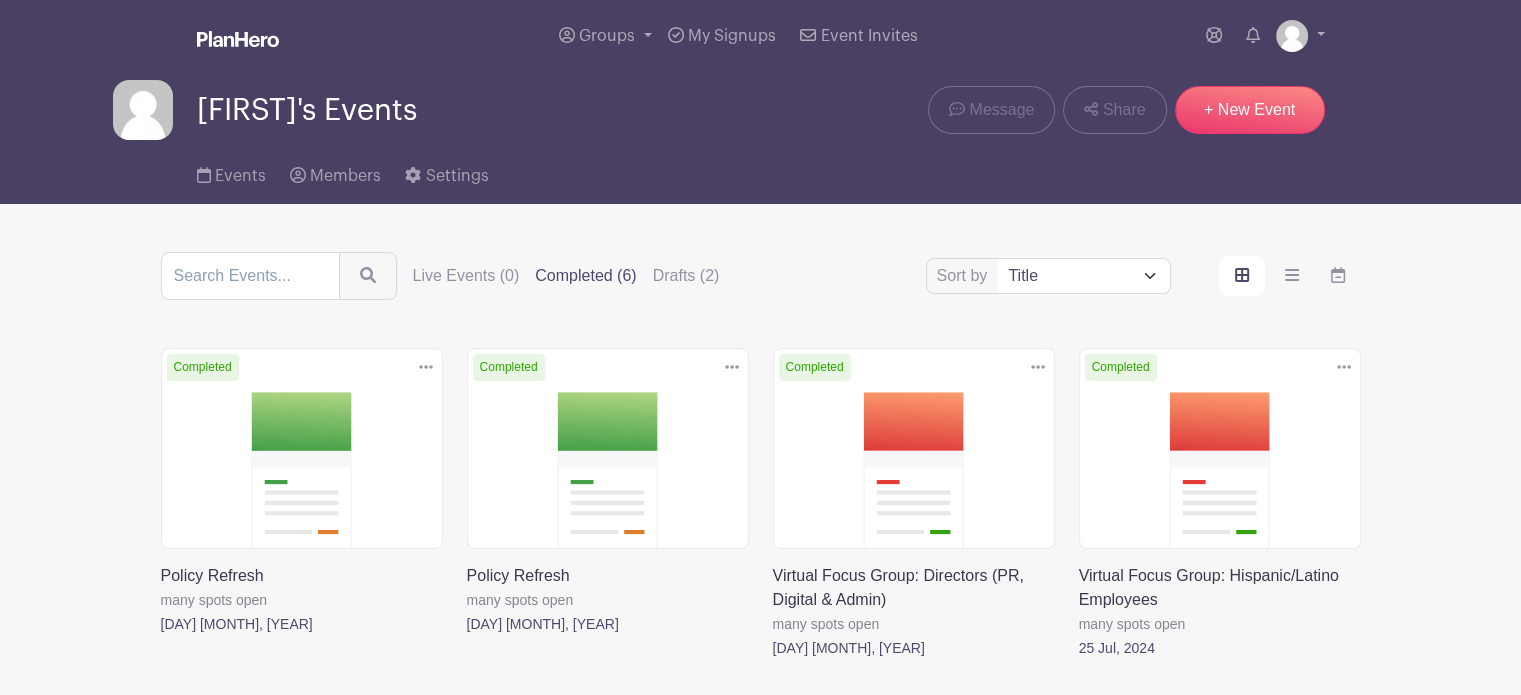 drag, startPoint x: 499, startPoint y: 275, endPoint x: 542, endPoint y: 267, distance: 43.737854 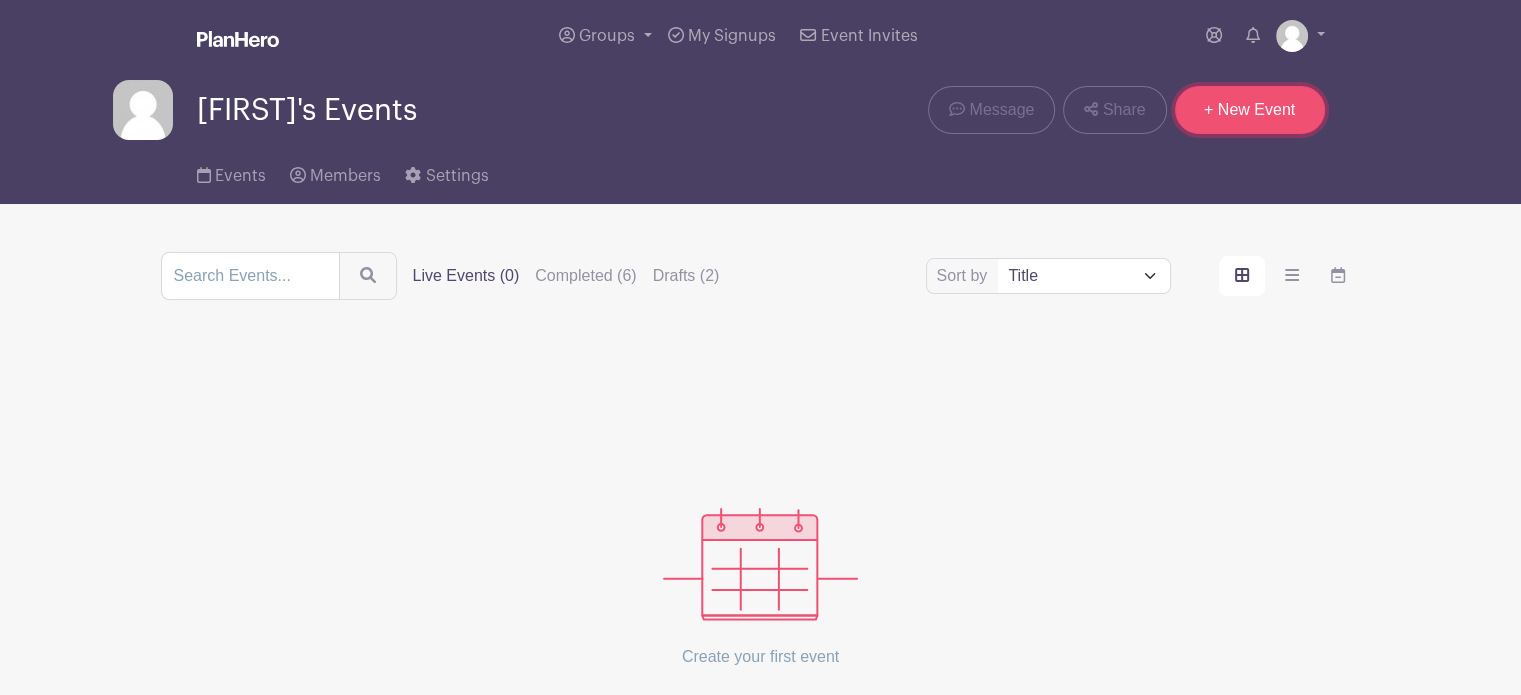 click on "+ New Event" at bounding box center [1250, 110] 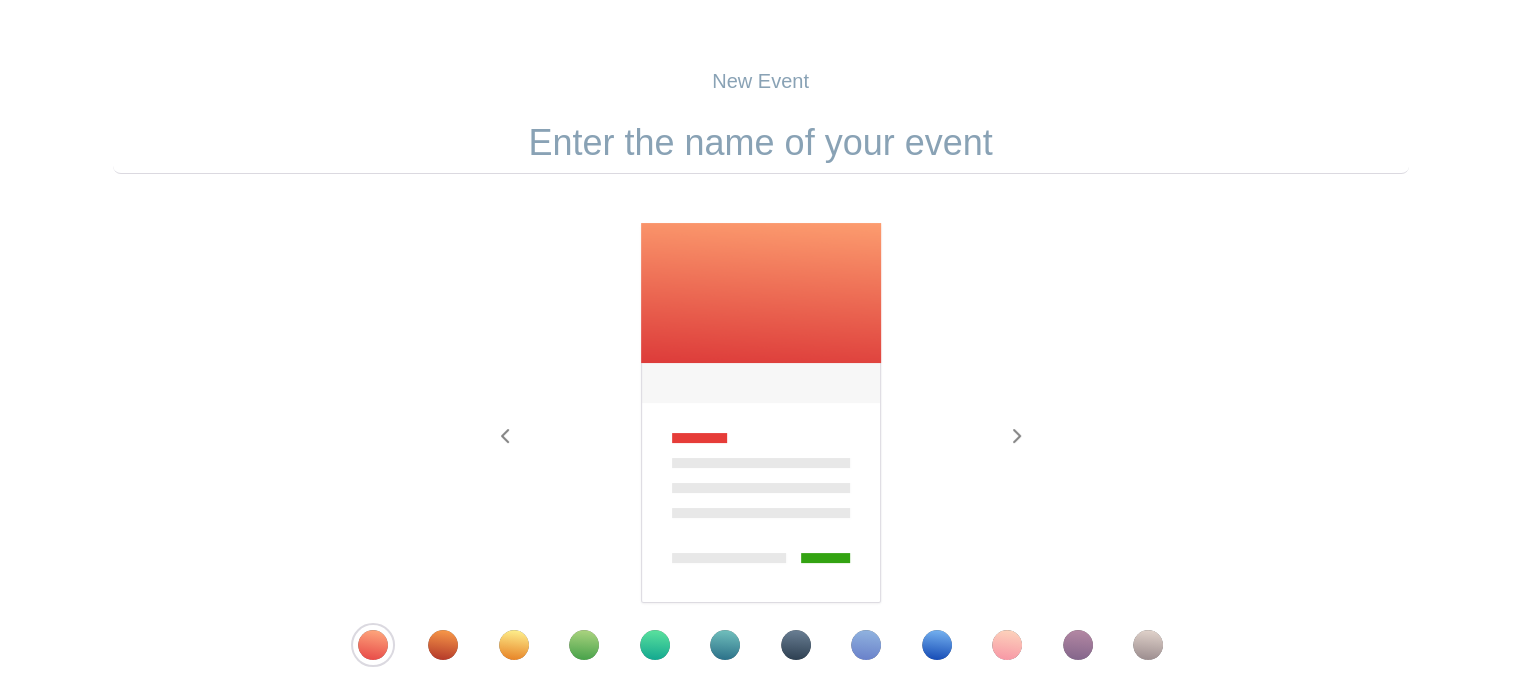 scroll, scrollTop: 0, scrollLeft: 0, axis: both 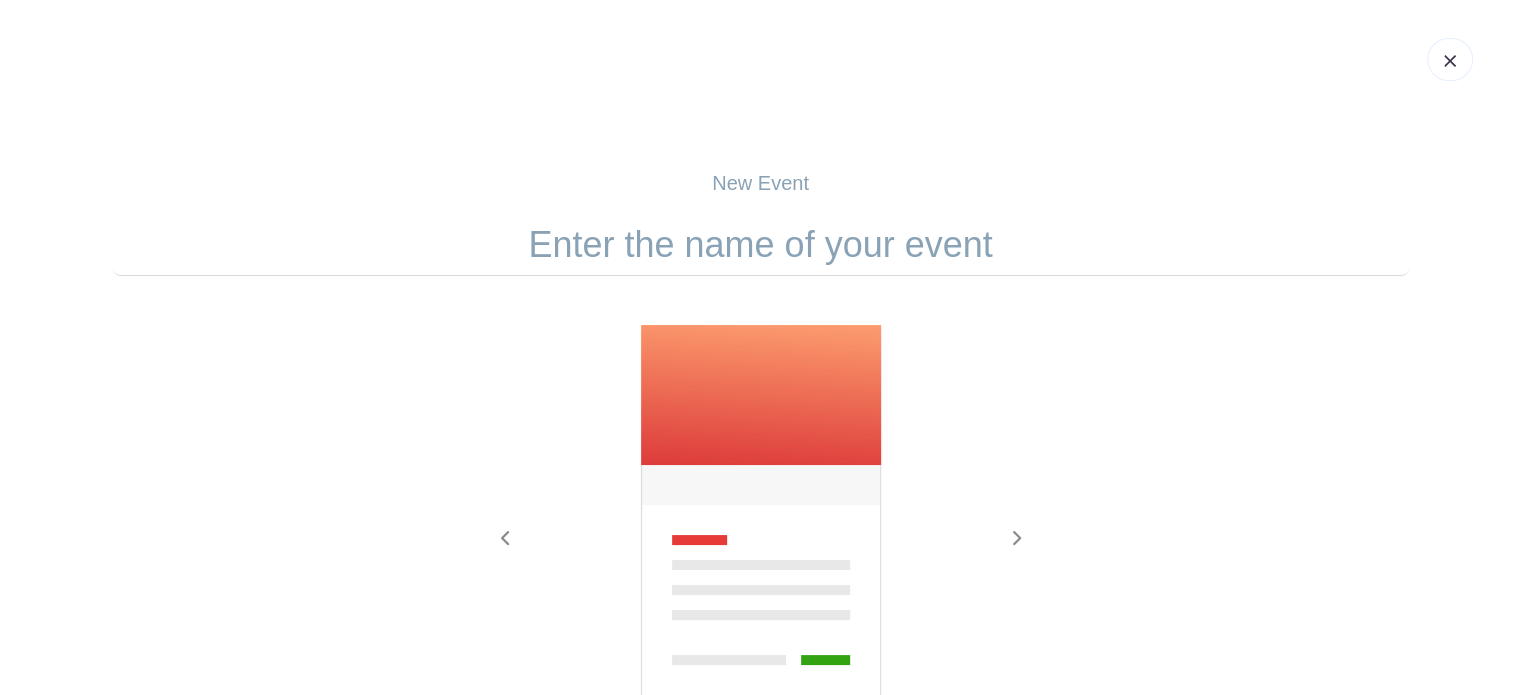 click at bounding box center [761, 245] 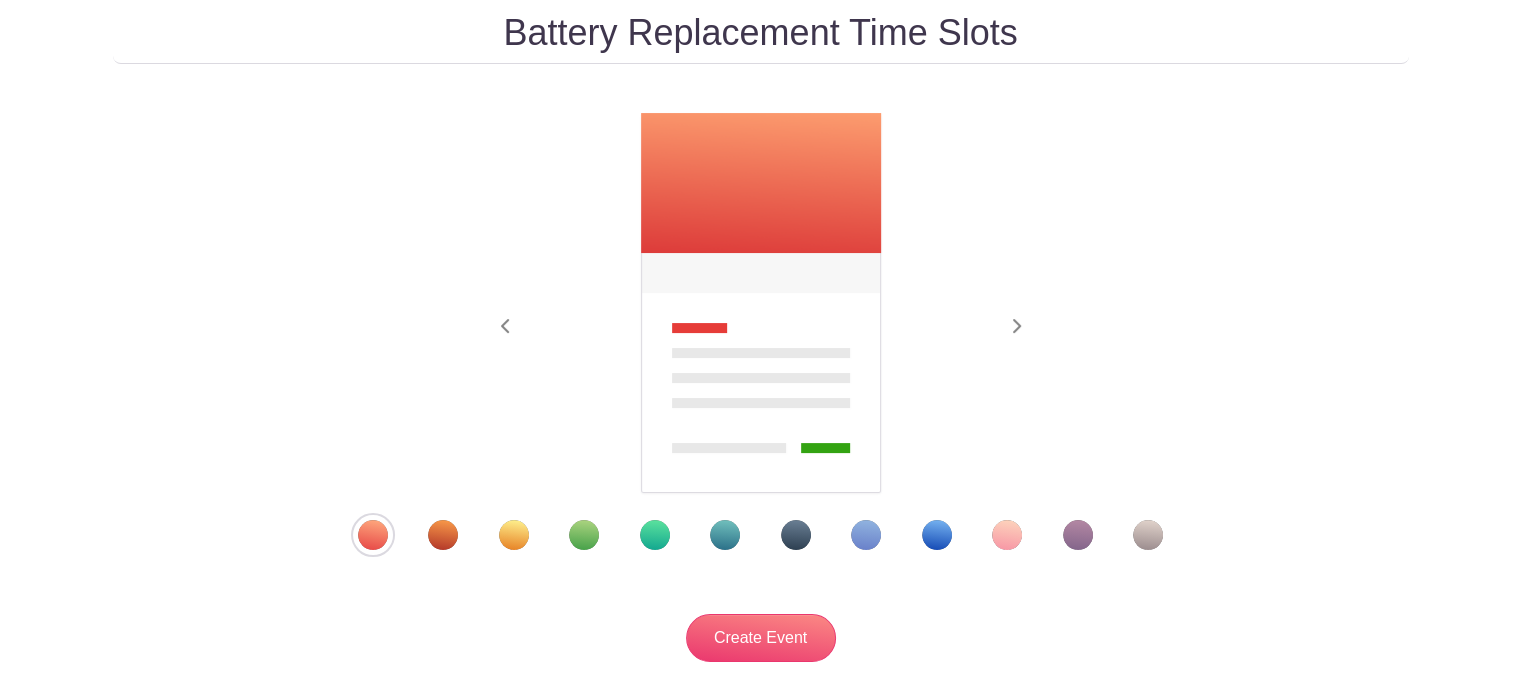 scroll, scrollTop: 300, scrollLeft: 0, axis: vertical 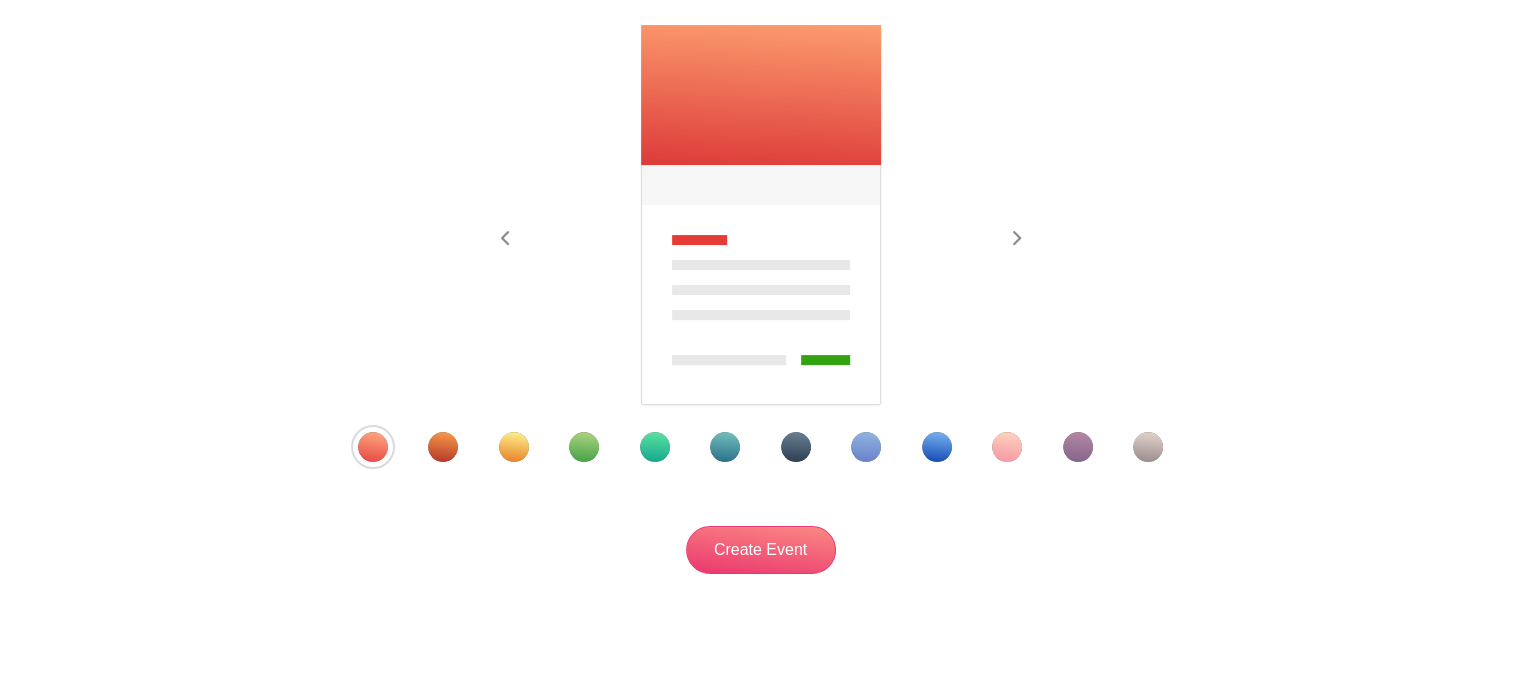 type on "Battery Replacement Time Slots" 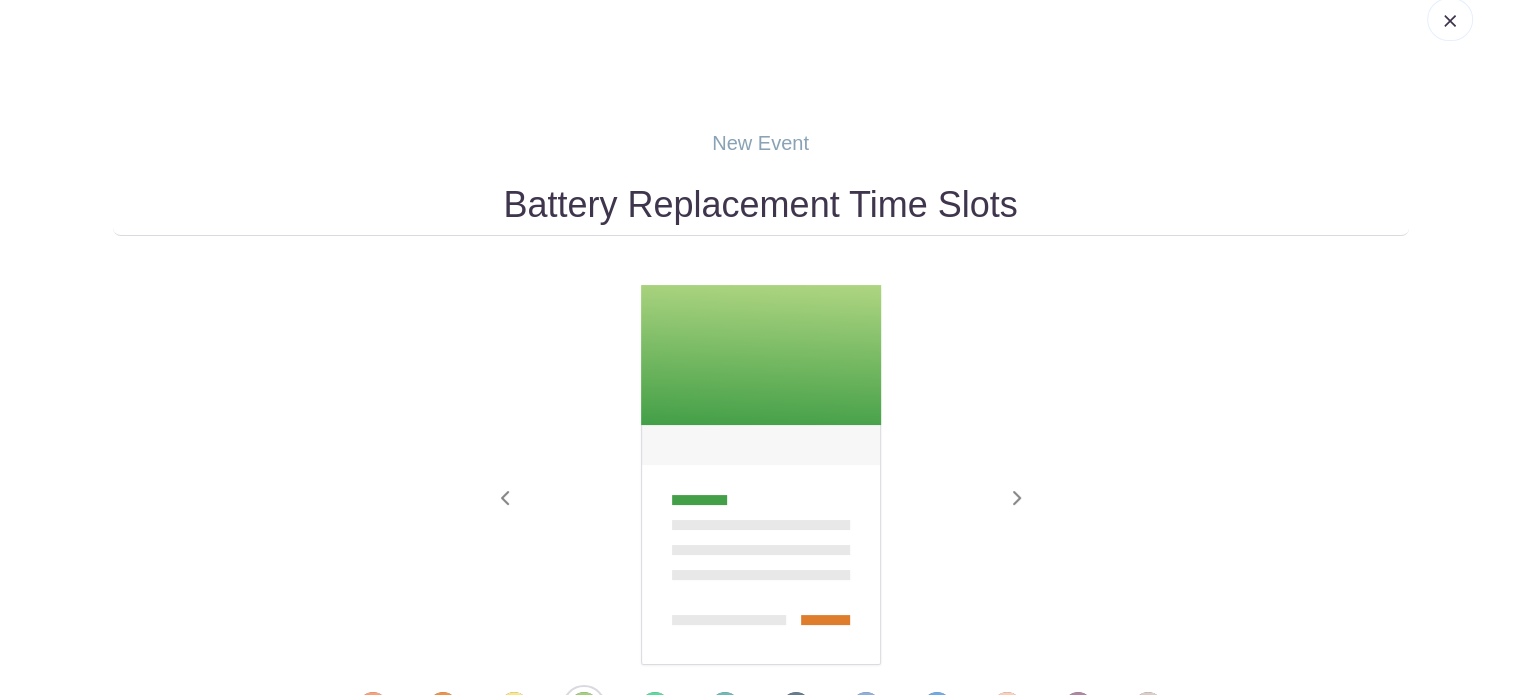 scroll, scrollTop: 0, scrollLeft: 0, axis: both 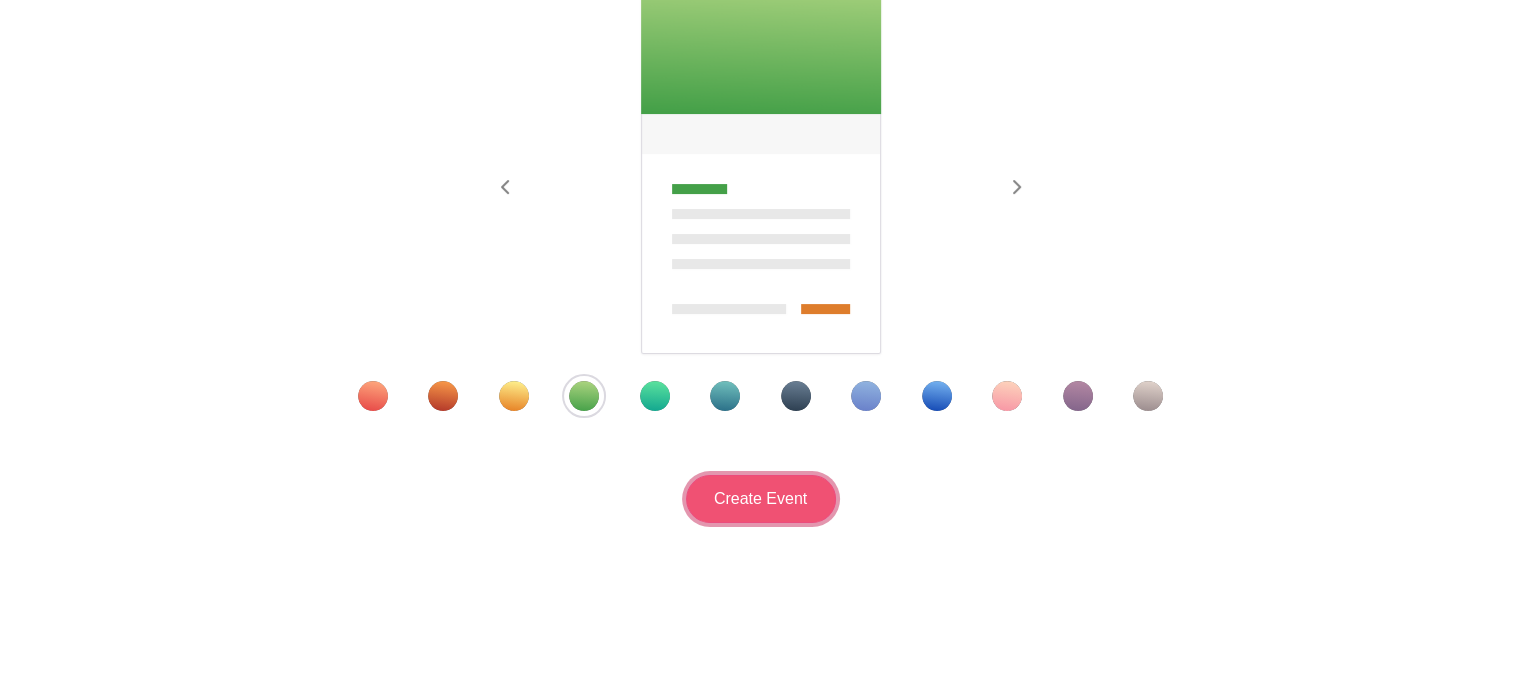 click on "Create Event" at bounding box center (761, 499) 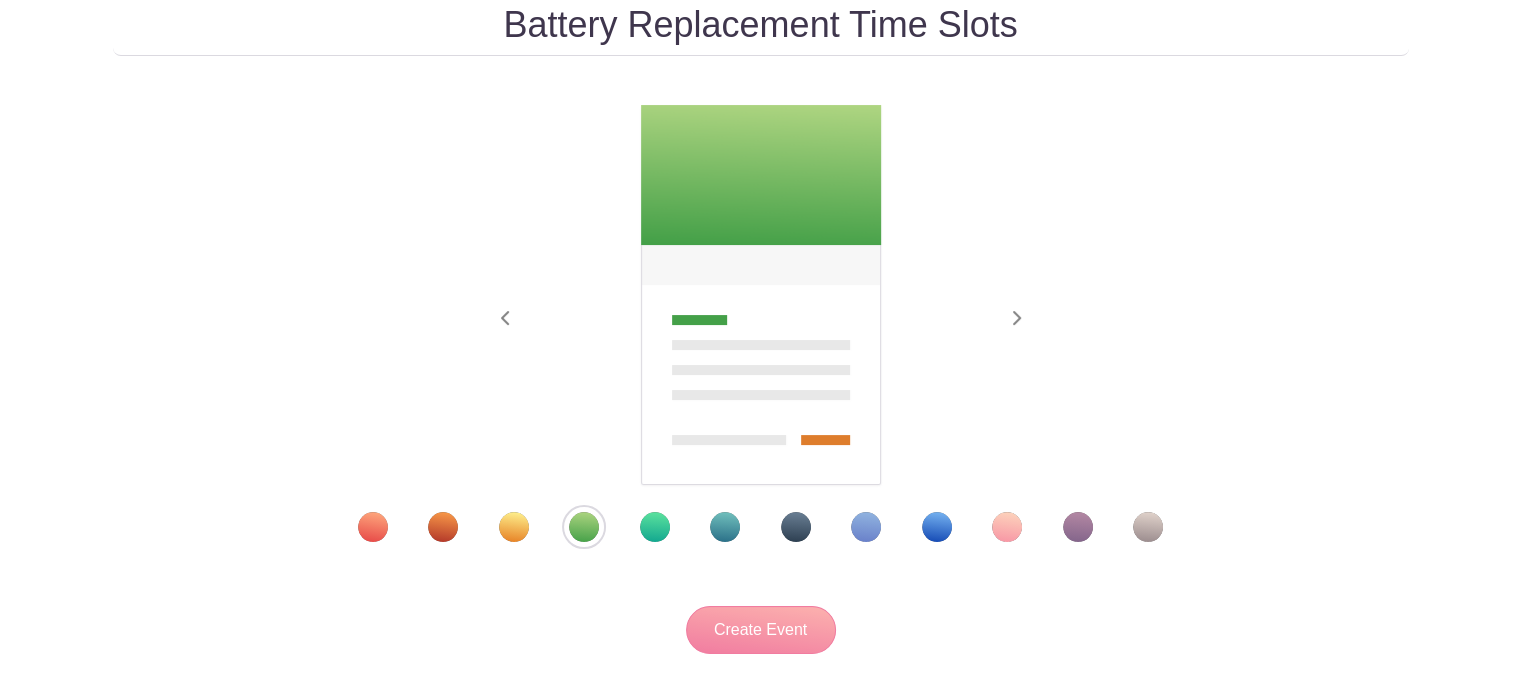 scroll, scrollTop: 0, scrollLeft: 0, axis: both 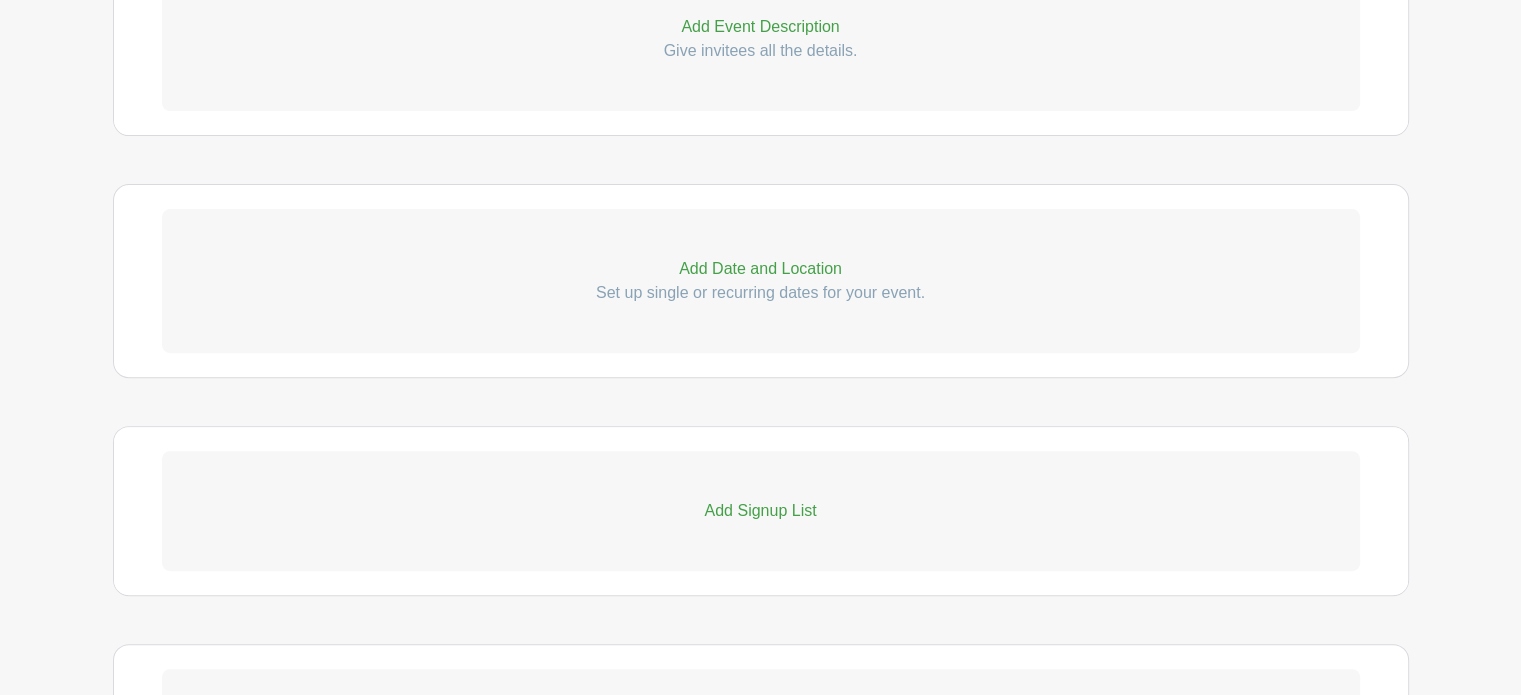 click on "Set up single or recurring dates for your event." at bounding box center [761, 293] 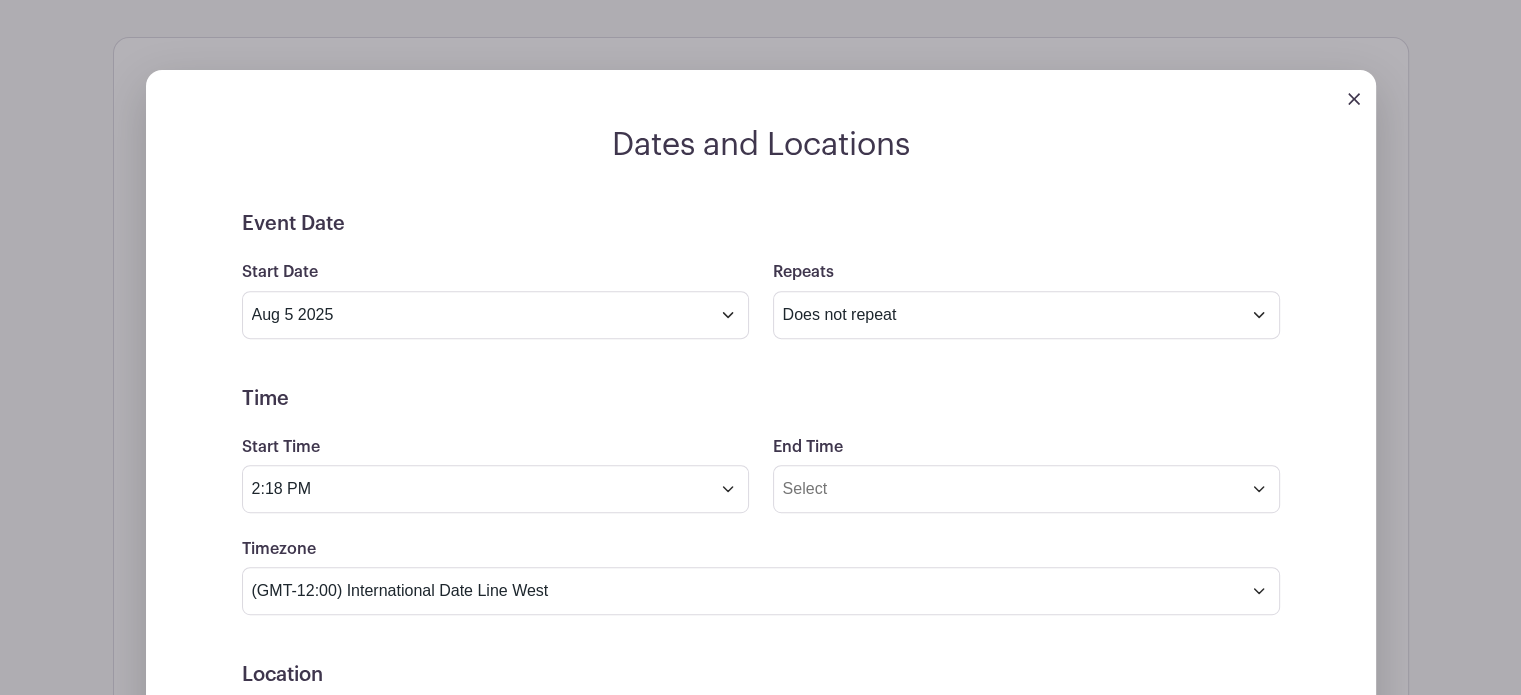 scroll, scrollTop: 1000, scrollLeft: 0, axis: vertical 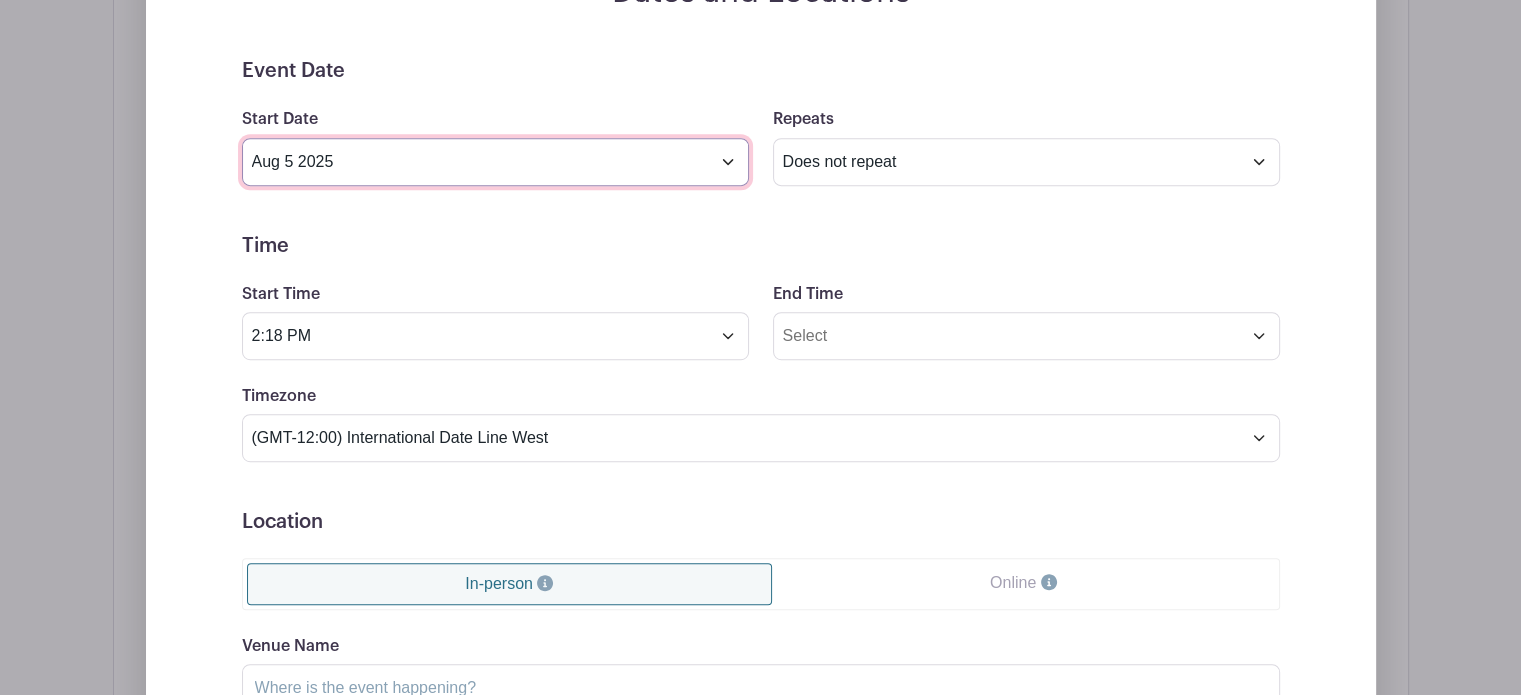 click on "Aug 5 2025" at bounding box center (495, 162) 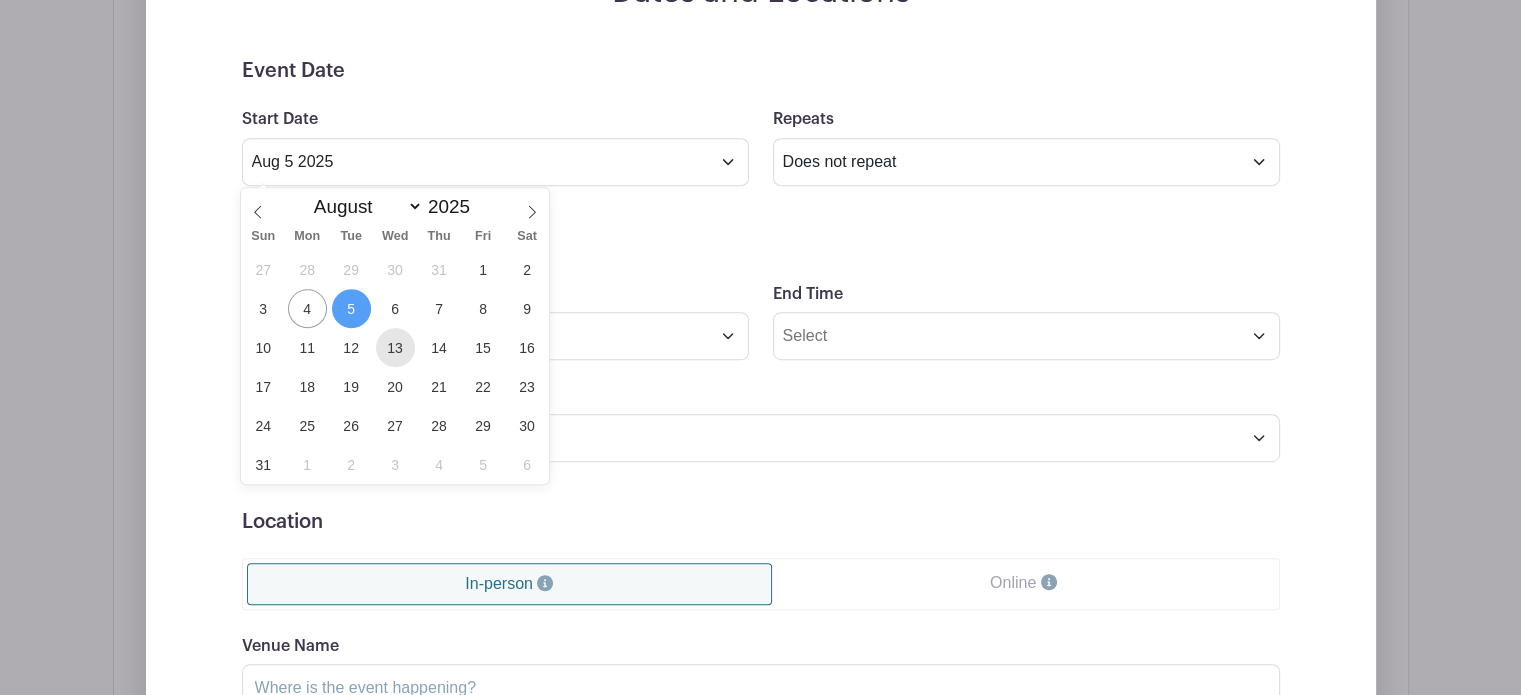 click on "13" at bounding box center [395, 347] 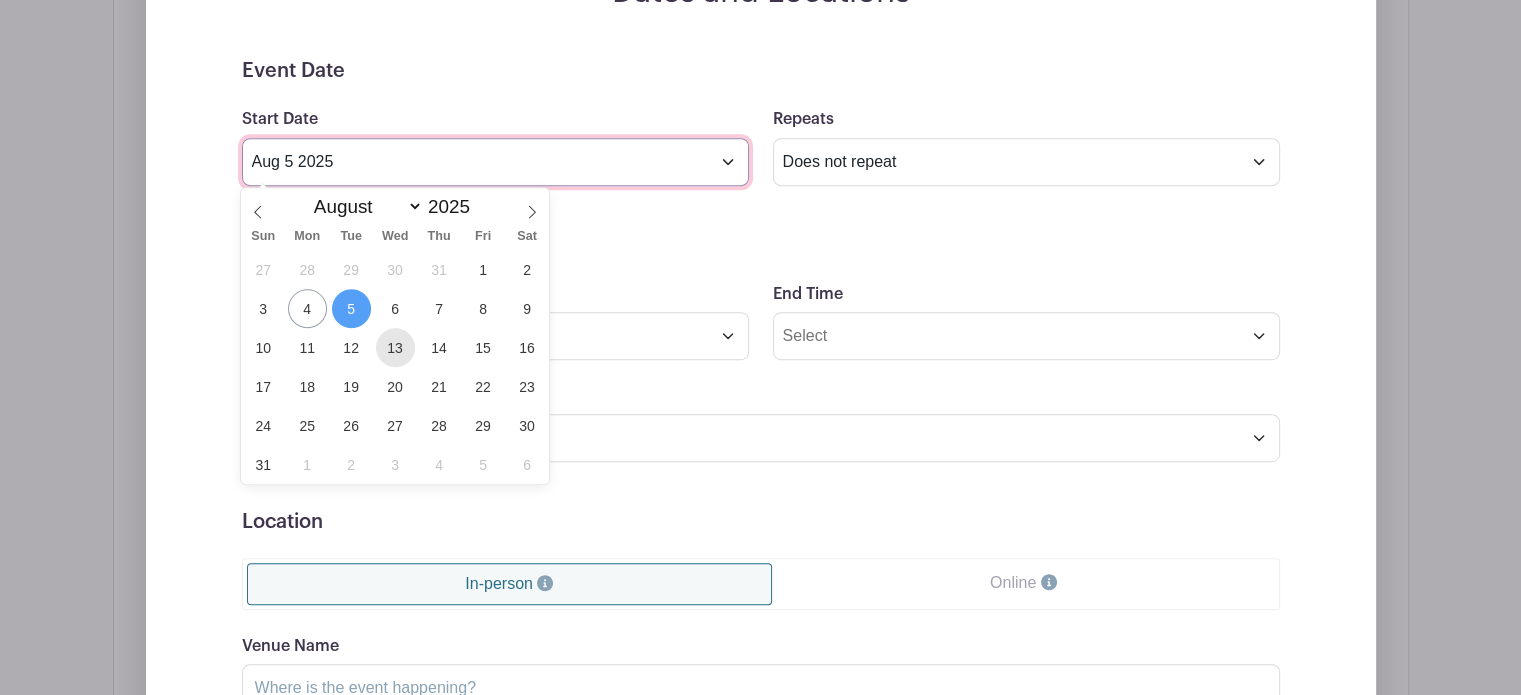 type on "[MONTH] [DAY] [YEAR]" 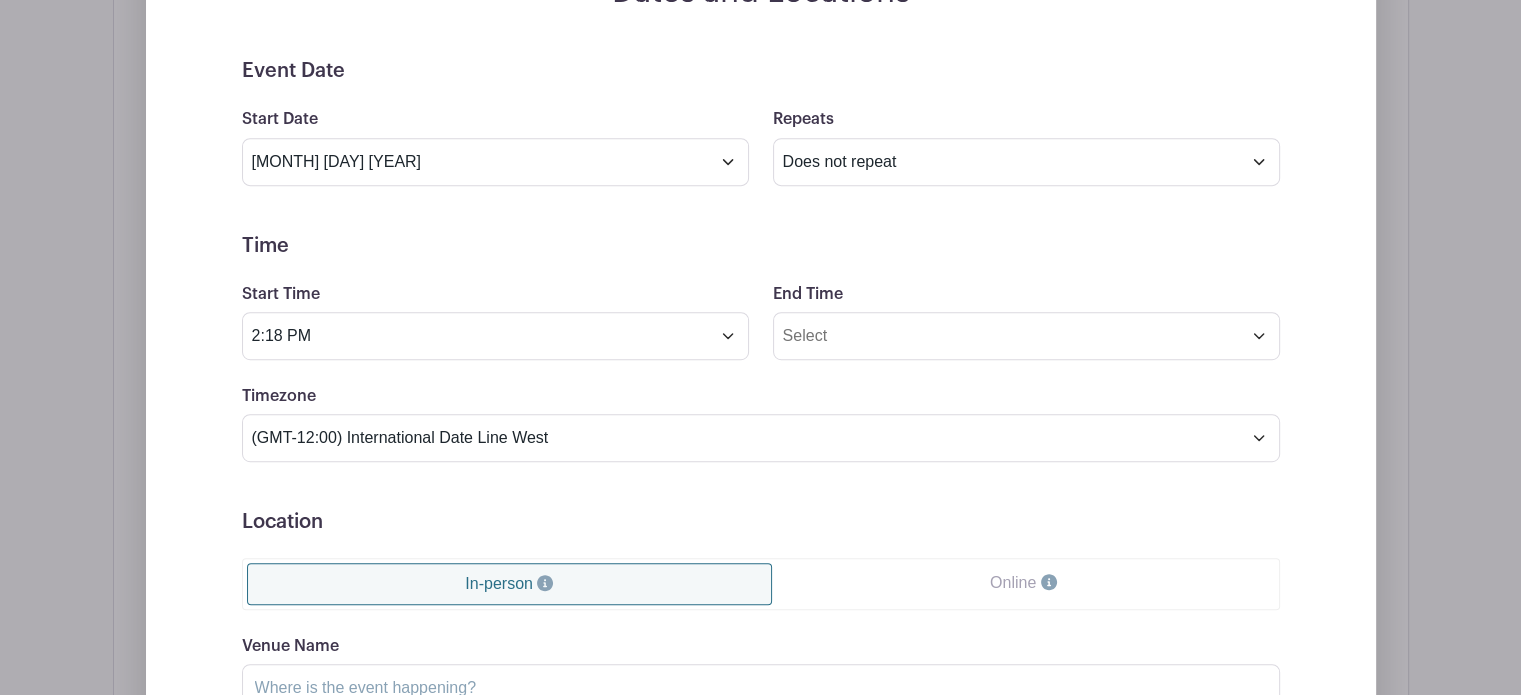 click on "Event Date
Start Date
[MONTH] [DAY] [YEAR]
Repeats
Does not repeat
Daily
Weekly
Monthly on day [DAY]
Monthly on the second [DAY]
Other...
End date
[MONTH] [DAY] [YEAR]
Repeats every
[NUMBER]
Day
Week
Monthly on day [DAY]
Select Repeating Days
Sun
Mon
Tue
Wed
Thu
Fri
Sat
Time
Start Time
[TIME]
End Time
Timezone
(GMT[SIGN][TIME]) [TIMEZONE]
(GMT[SIGN][TIME]) [TIMEZONE]
(GMT[SIGN][TIME]) [TIMEZONE]" at bounding box center (761, 509) 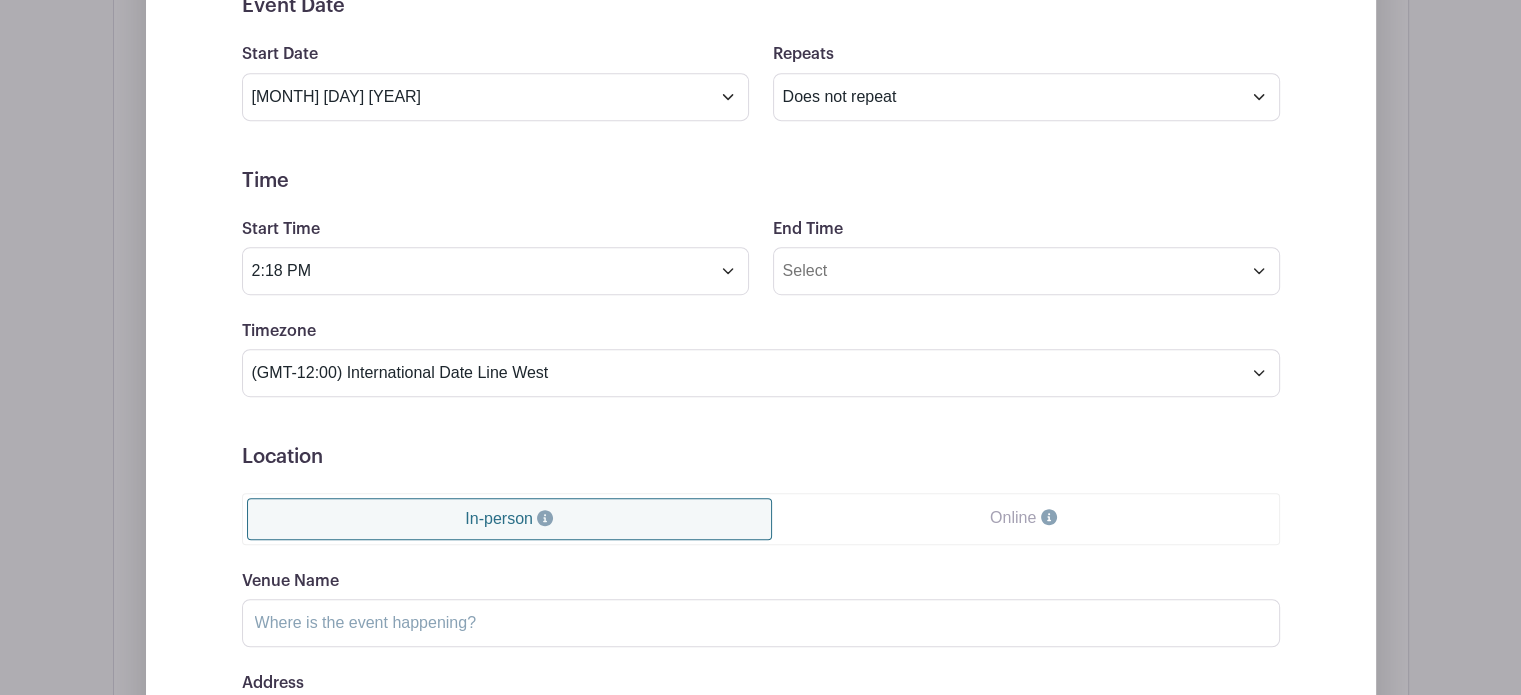 scroll, scrollTop: 1100, scrollLeft: 0, axis: vertical 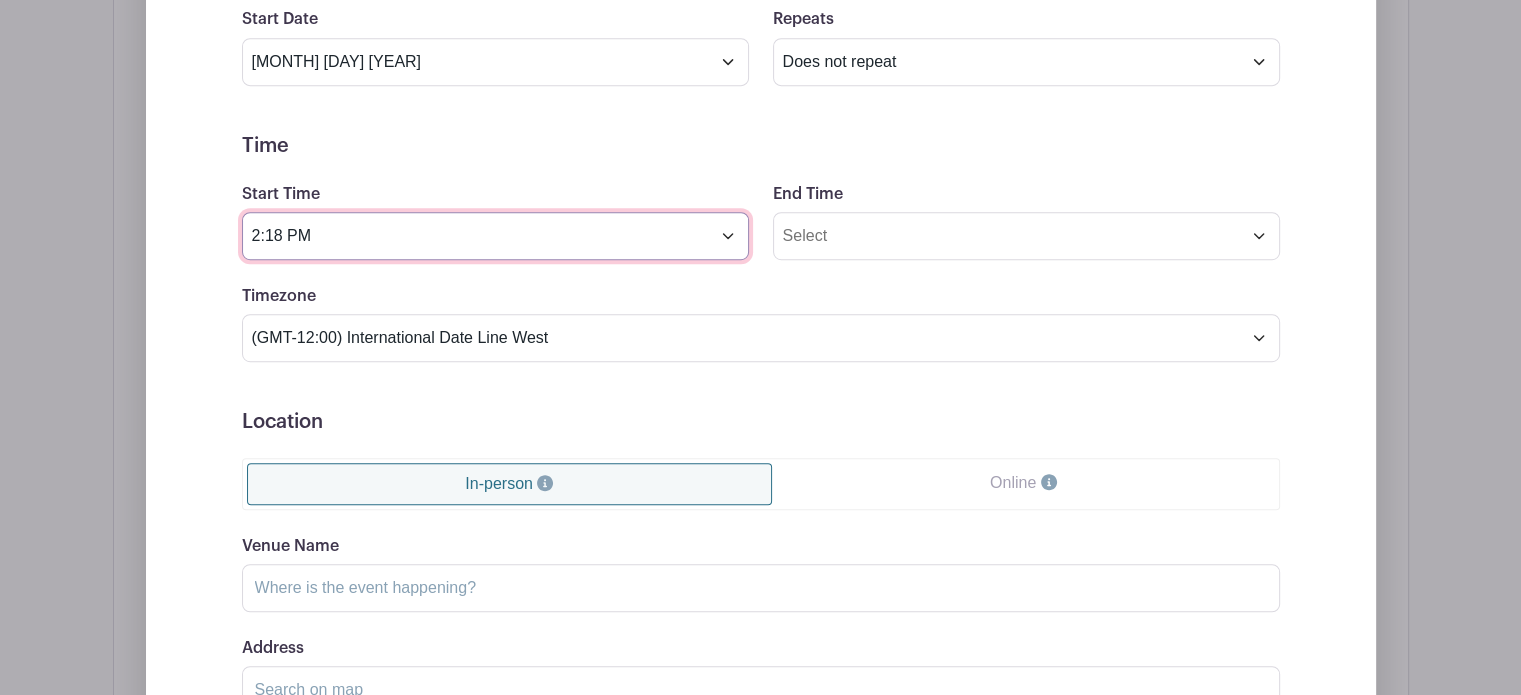 click on "2:18 PM" at bounding box center (495, 236) 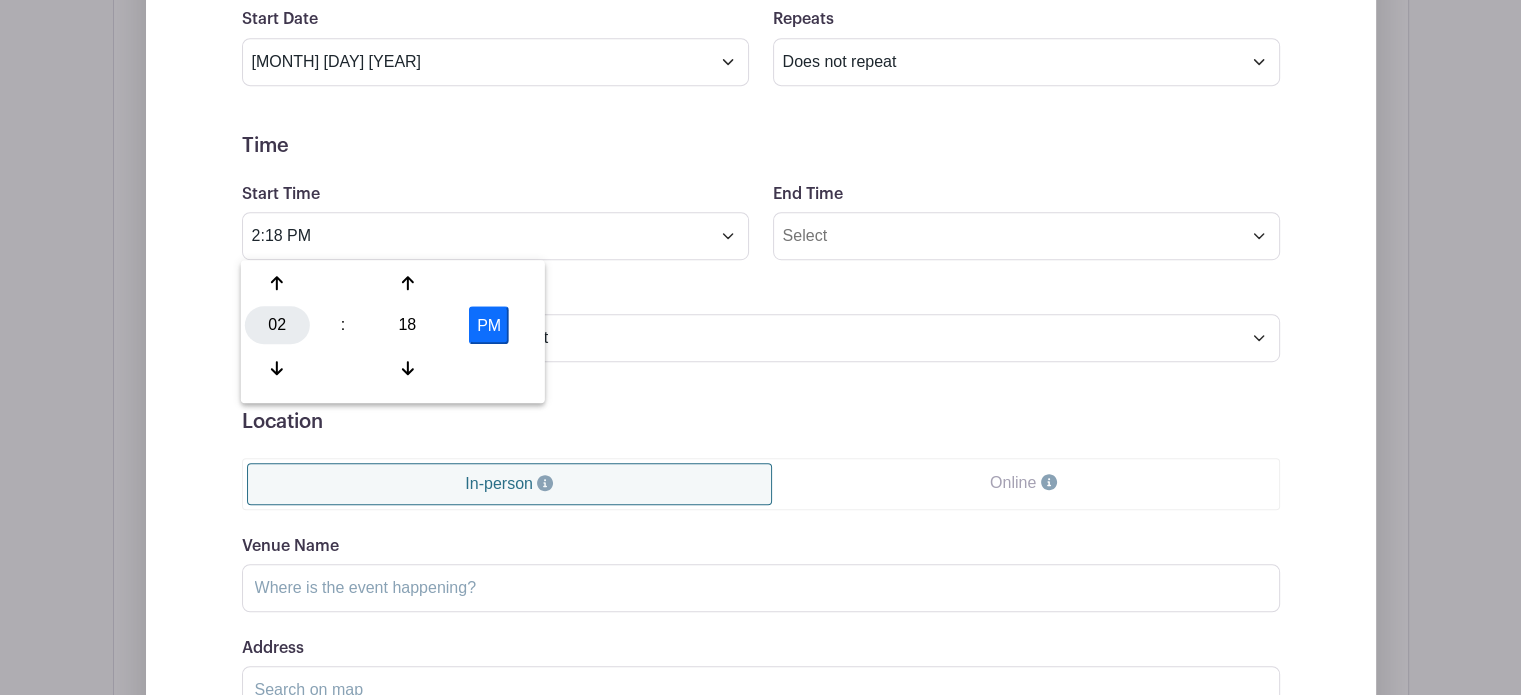 click on "02" at bounding box center (277, 325) 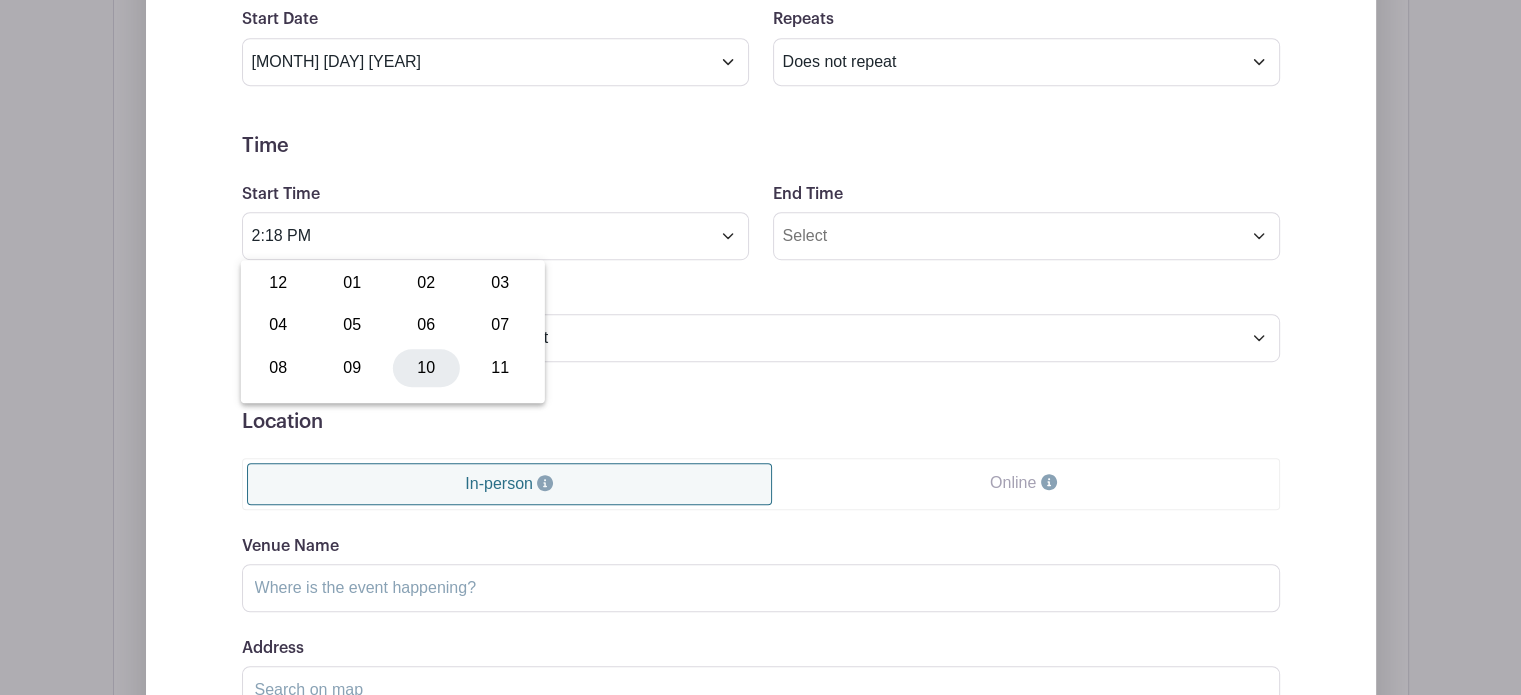 click on "10" at bounding box center (426, 368) 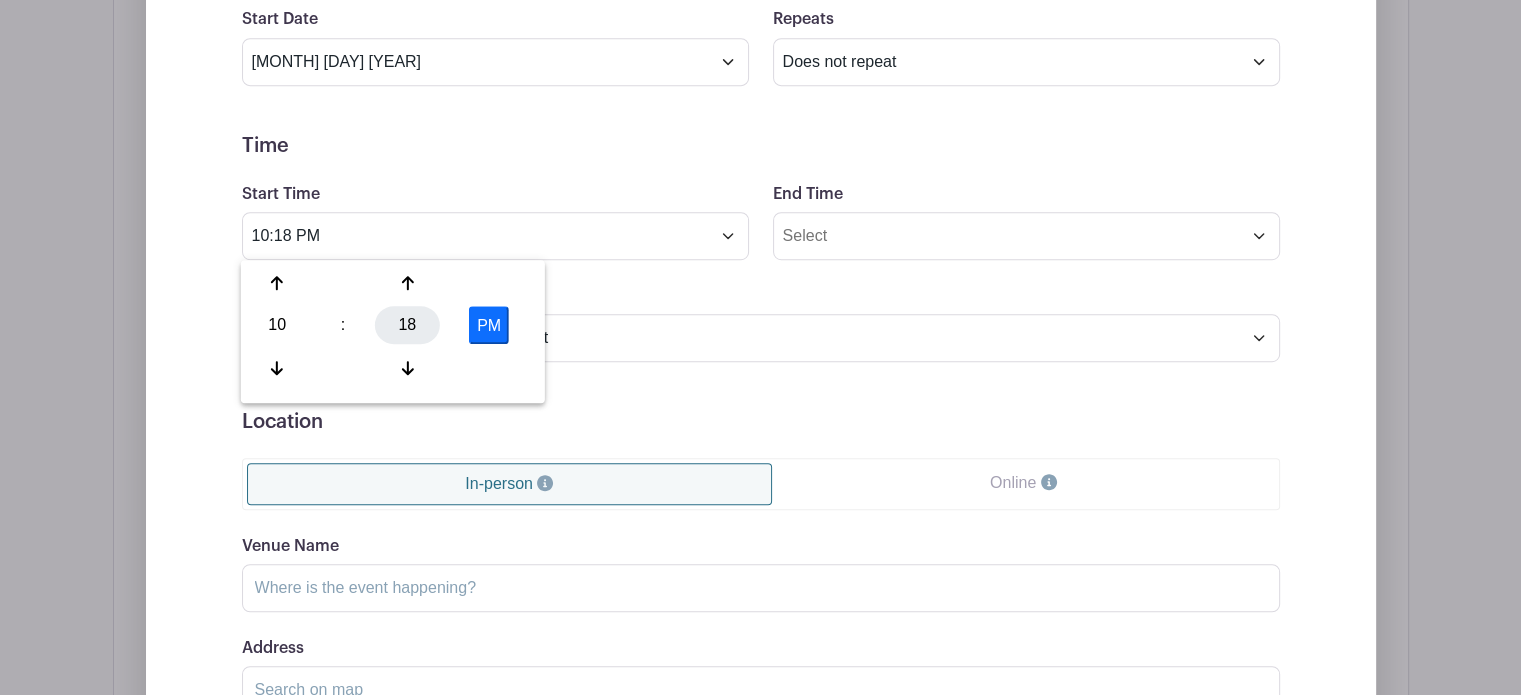 click on "18" at bounding box center (407, 325) 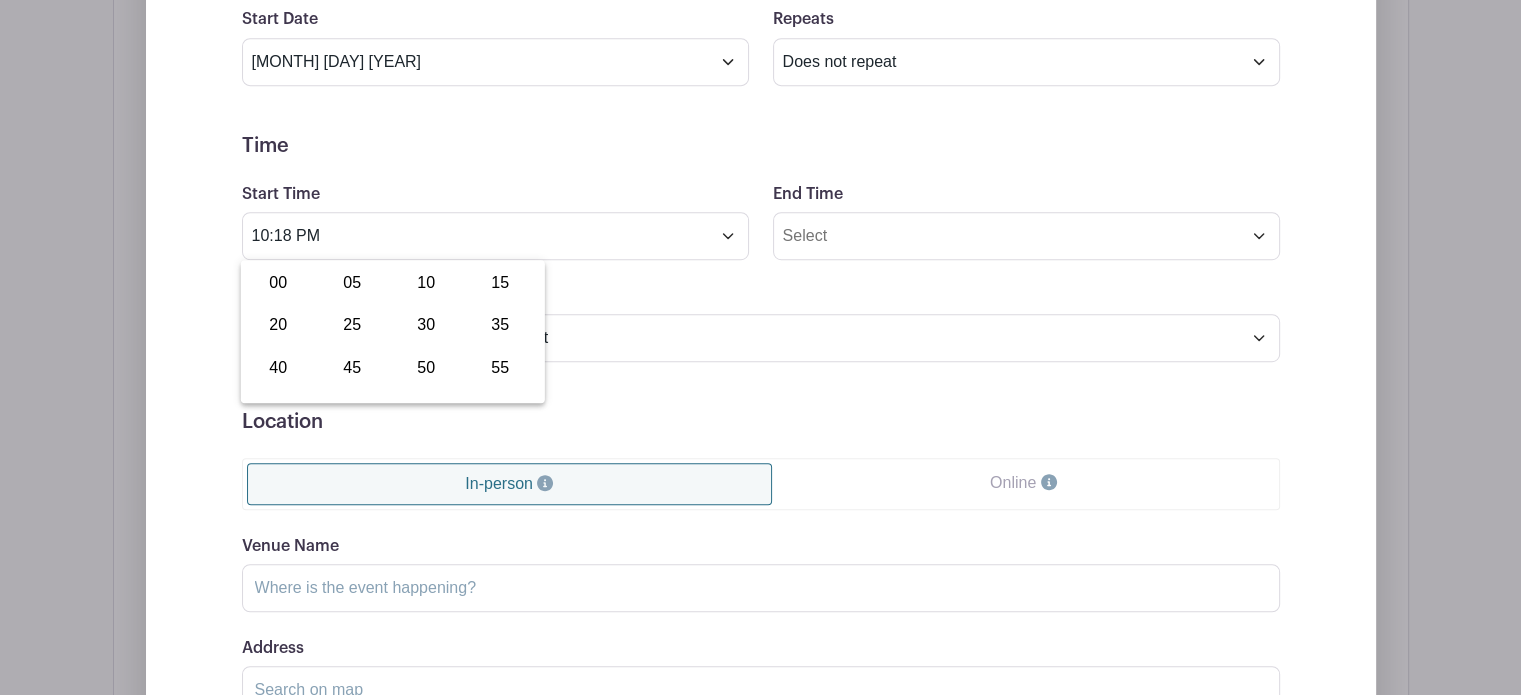 click on "00" at bounding box center [278, 283] 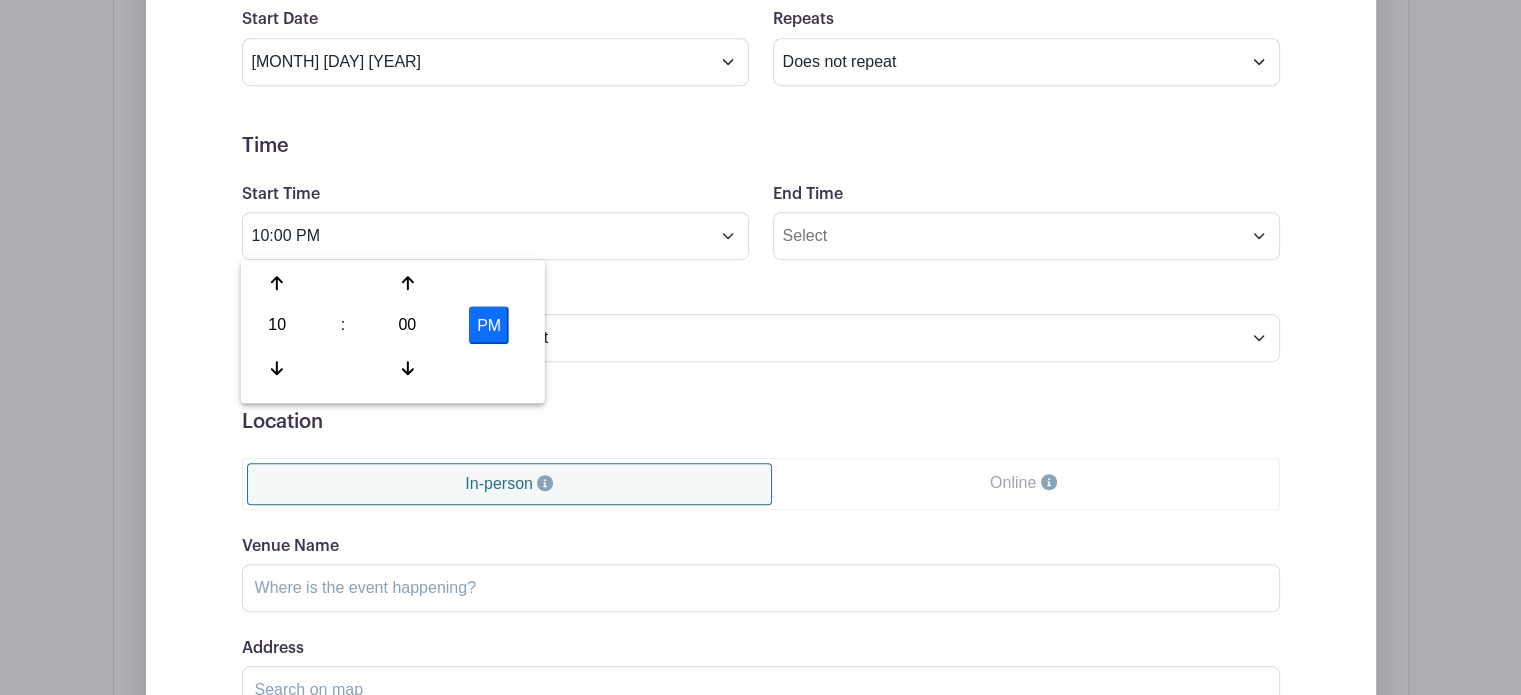 click on "PM" at bounding box center (489, 325) 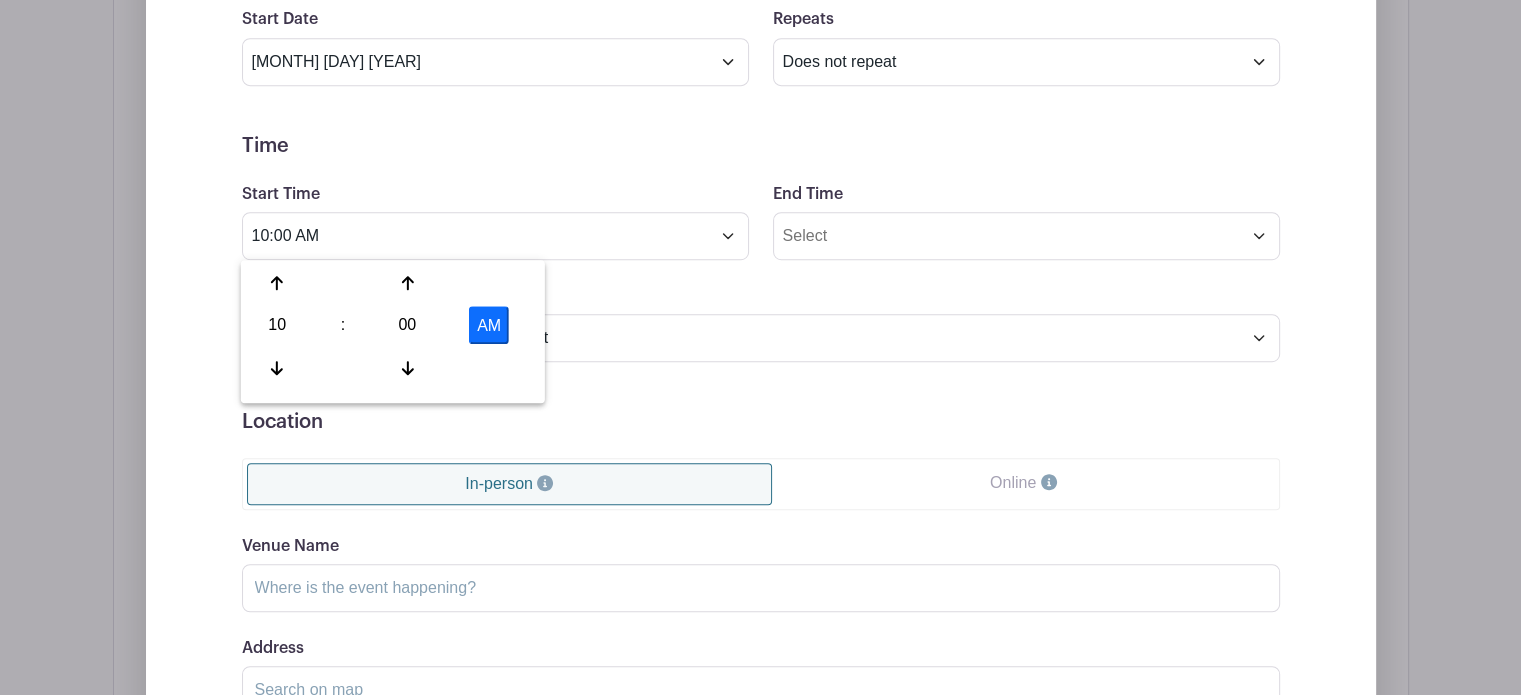 drag, startPoint x: 636, startPoint y: 288, endPoint x: 656, endPoint y: 288, distance: 20 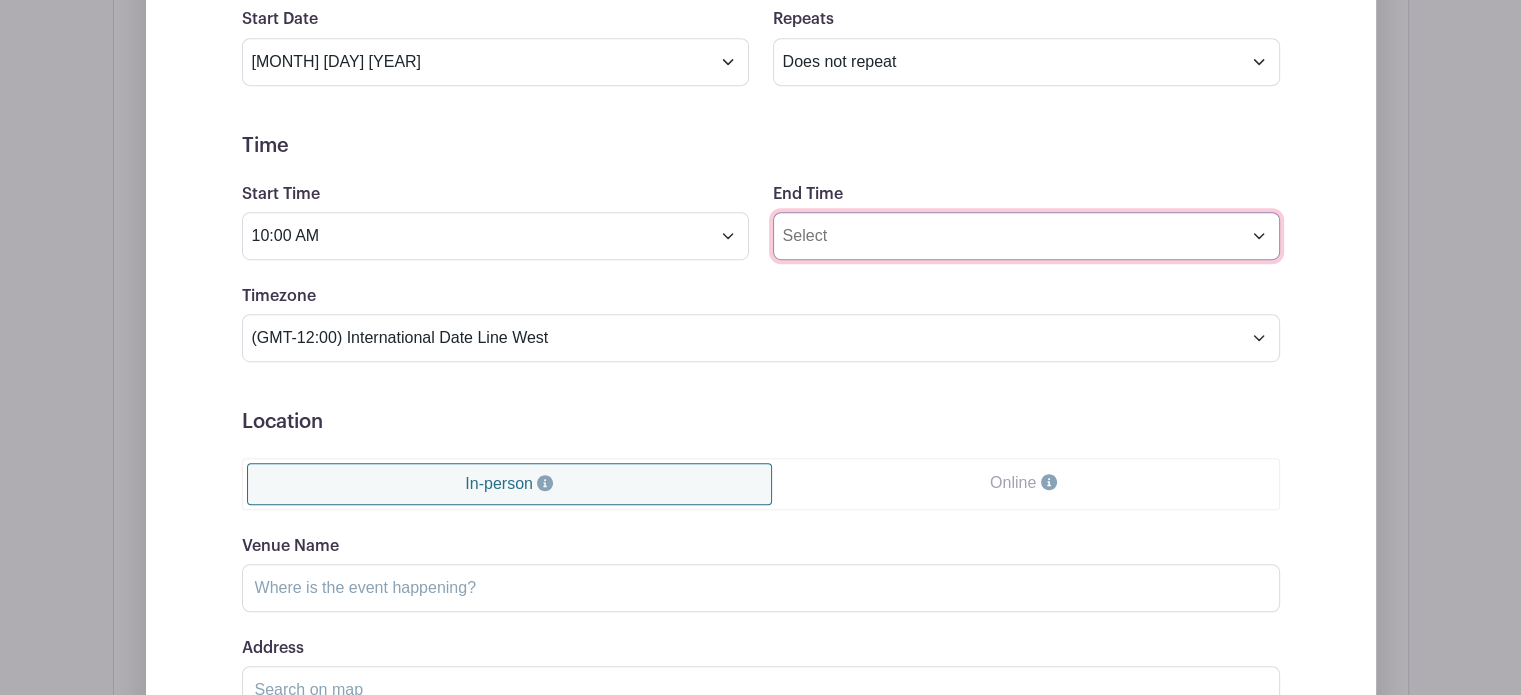 click on "End Time" at bounding box center [1026, 236] 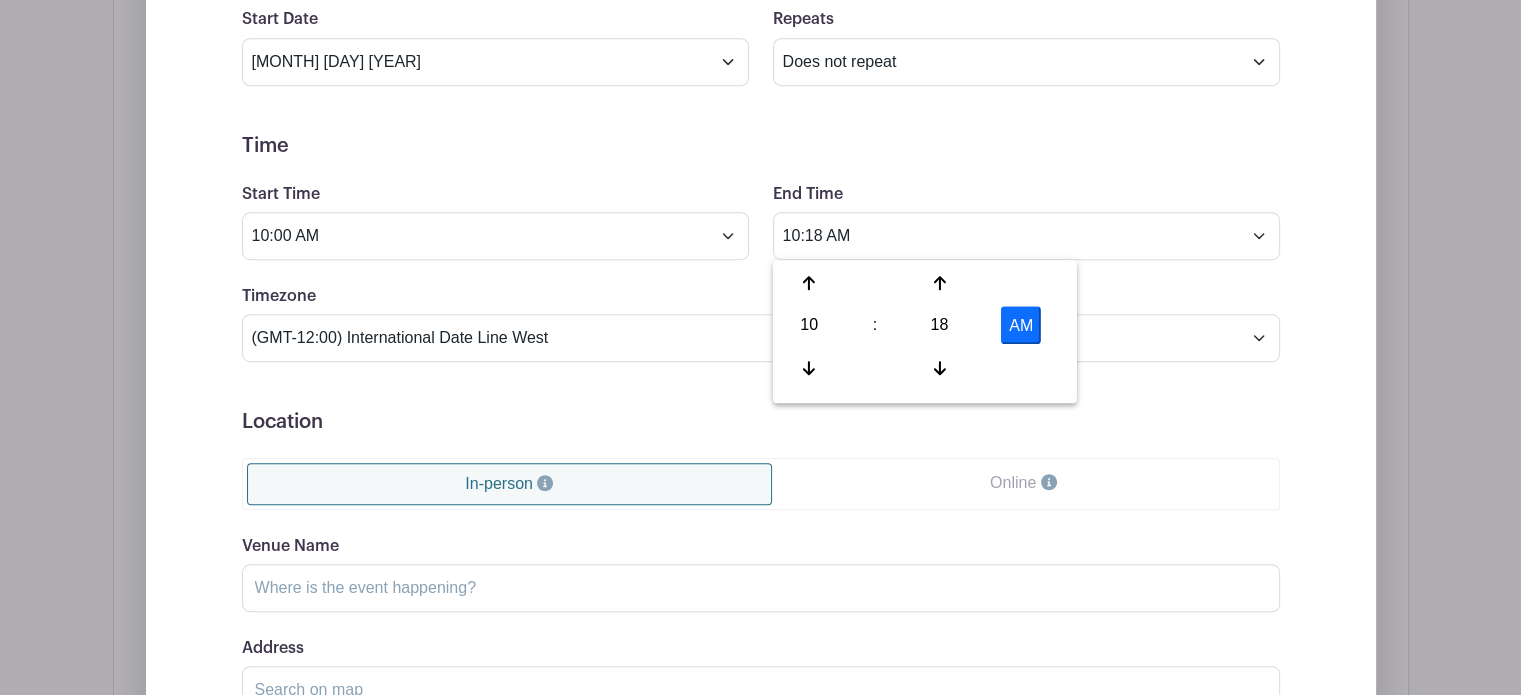 click on "10" at bounding box center (809, 325) 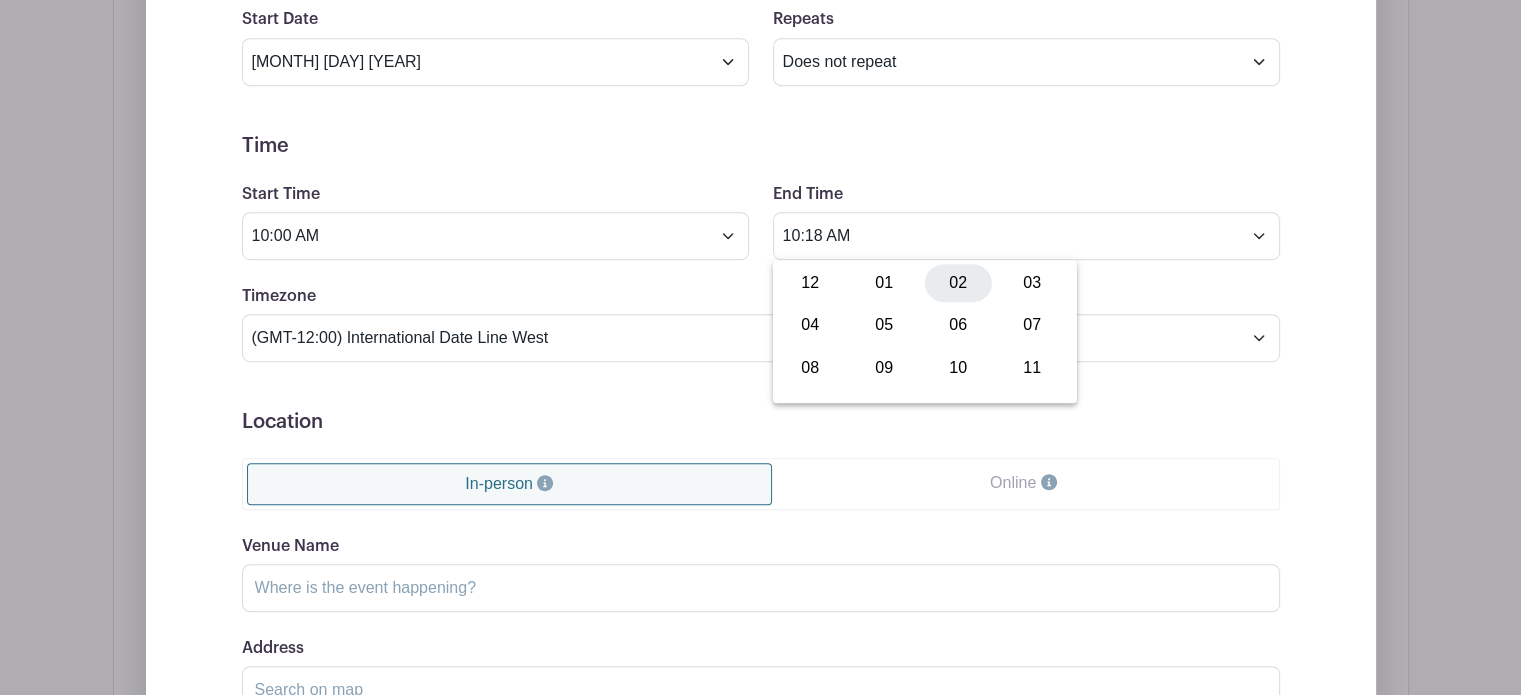 click on "02" at bounding box center [958, 283] 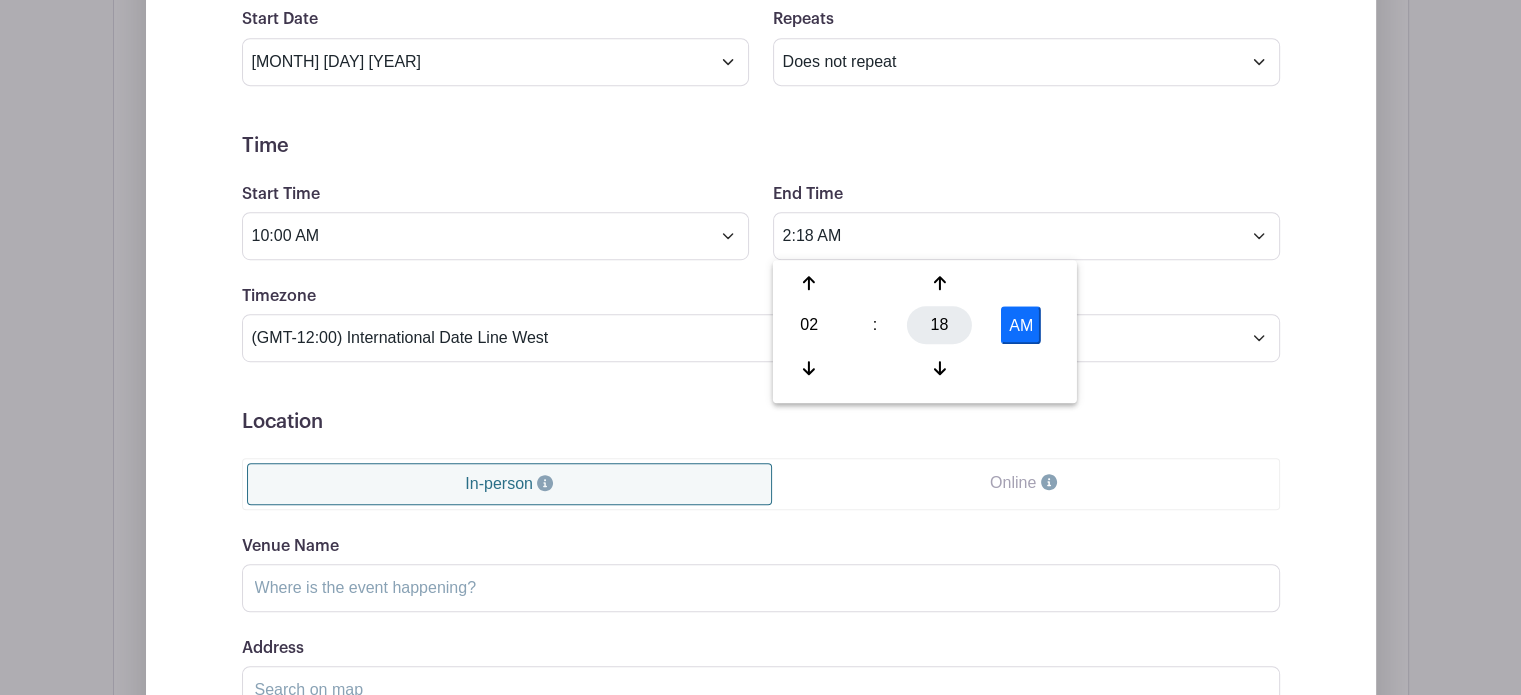 click on "18" at bounding box center [939, 325] 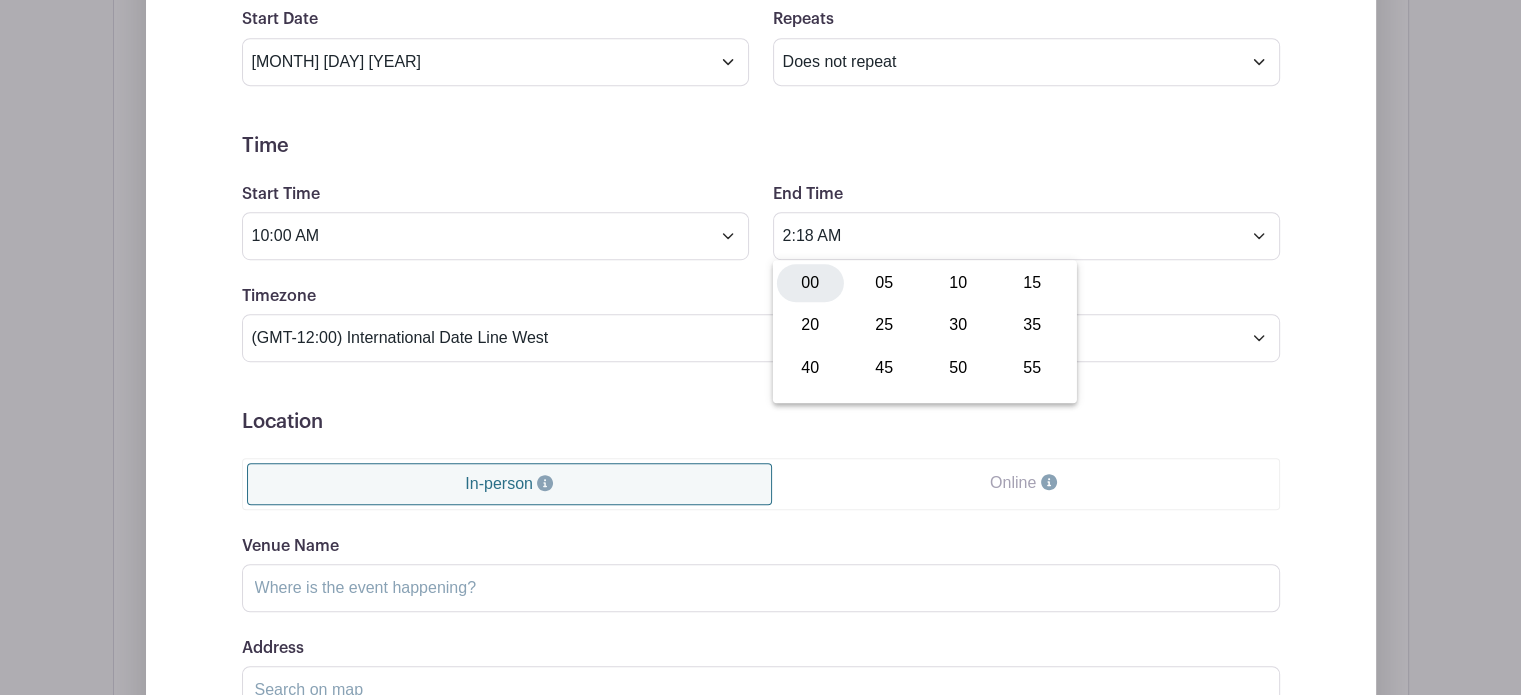 click on "00" at bounding box center [810, 283] 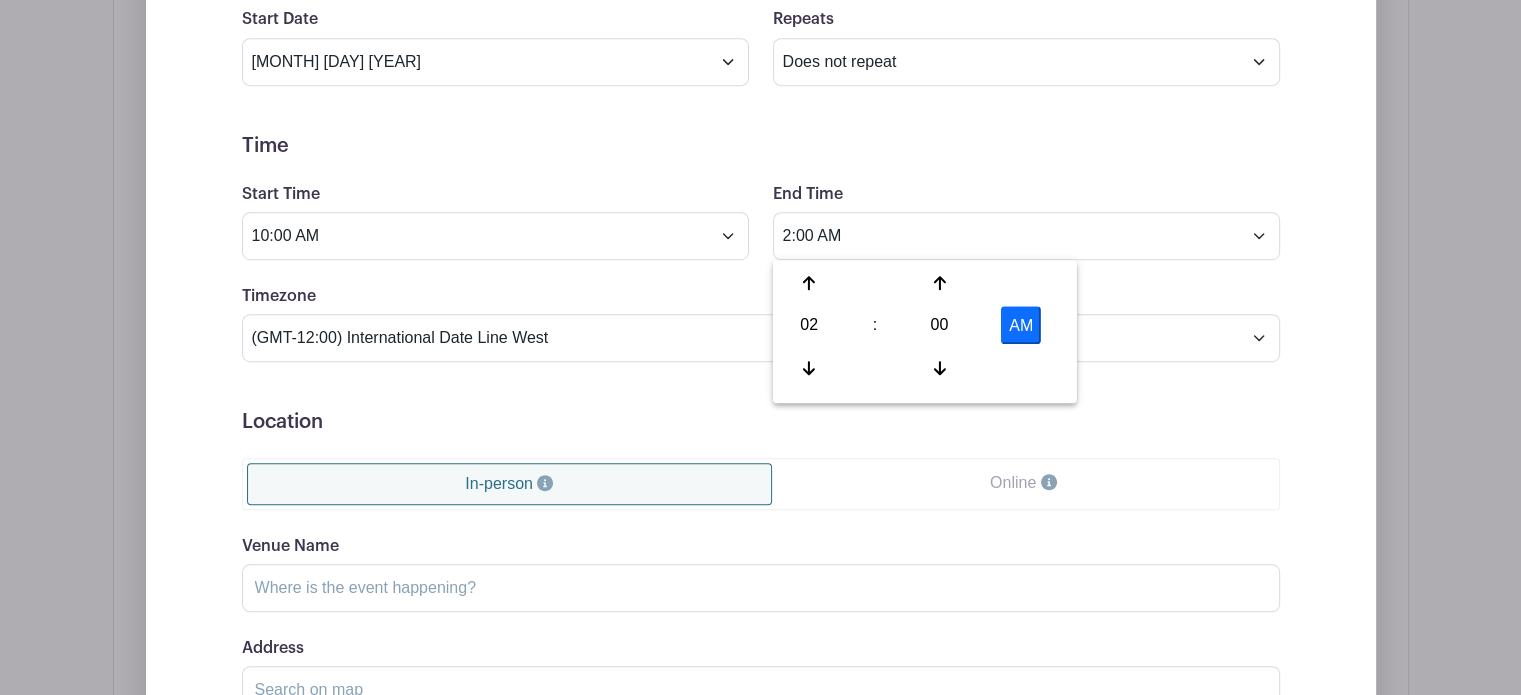 click on "AM" at bounding box center (1021, 325) 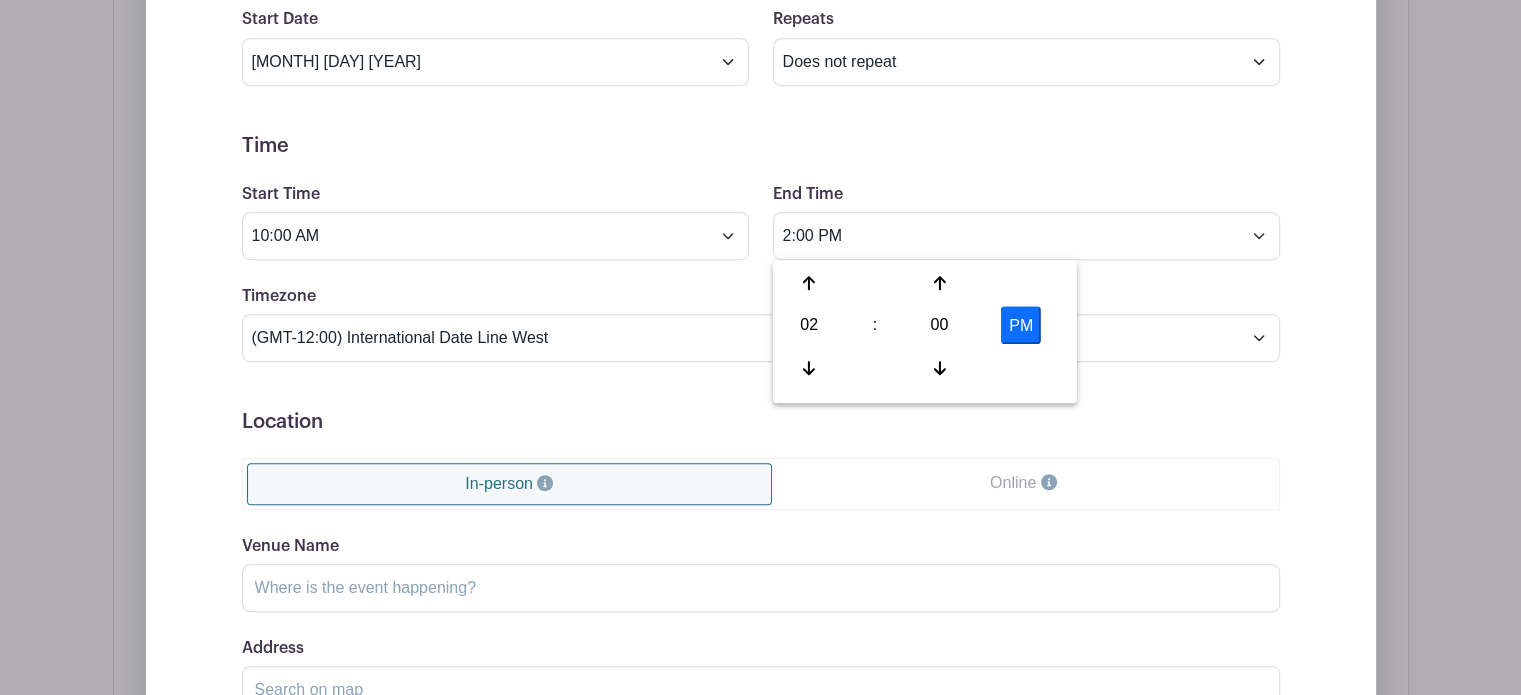click on "Timezone
(GMT-12:00) International Date Line West
(GMT-11:00) American Samoa
(GMT-11:00) Midway Island
(GMT-10:00) Hawaii
(GMT-09:00) Alaska
(GMT-08:00) Pacific Time (US & Canada)
(GMT-08:00) Tijuana
(GMT-07:00) Arizona
(GMT-07:00) Mazatlan
(GMT-07:00) Mountain Time (US & Canada)
(GMT-06:00) Central America
(GMT-06:00) Central Time (US & Canada)
(GMT-06:00) Chihuahua
(GMT-06:00) Guadalajara
(GMT-06:00) Mexico City
(GMT-06:00) Monterrey
(GMT-06:00) Saskatchewan
(GMT-05:00) Bogota
(GMT-05:00) Eastern Time (US & Canada)
(GMT-05:00) Indiana (East)
(GMT-05:00) Lima
(GMT-05:00) Quito
(GMT-04:00) Atlantic Time (Canada)
(GMT-04:00) Caracas
(GMT-04:00) Georgetown
(GMT-04:00) La Paz
(GMT-04:00) Puerto Rico
(GMT-04:00) Santiago
(GMT-03:30) Newfoundland
(GMT-03:00) Brasilia
(GMT-03:00) Buenos Aires
(GMT-03:00) Montevideo
(GMT-02:00) Greenland
(GMT-02:00) Mid-Atlantic
(GMT-01:00) Azores
(GMT-01:00) Cape Verde Is.
(GMT+00:00) Casablanca" at bounding box center [761, 323] 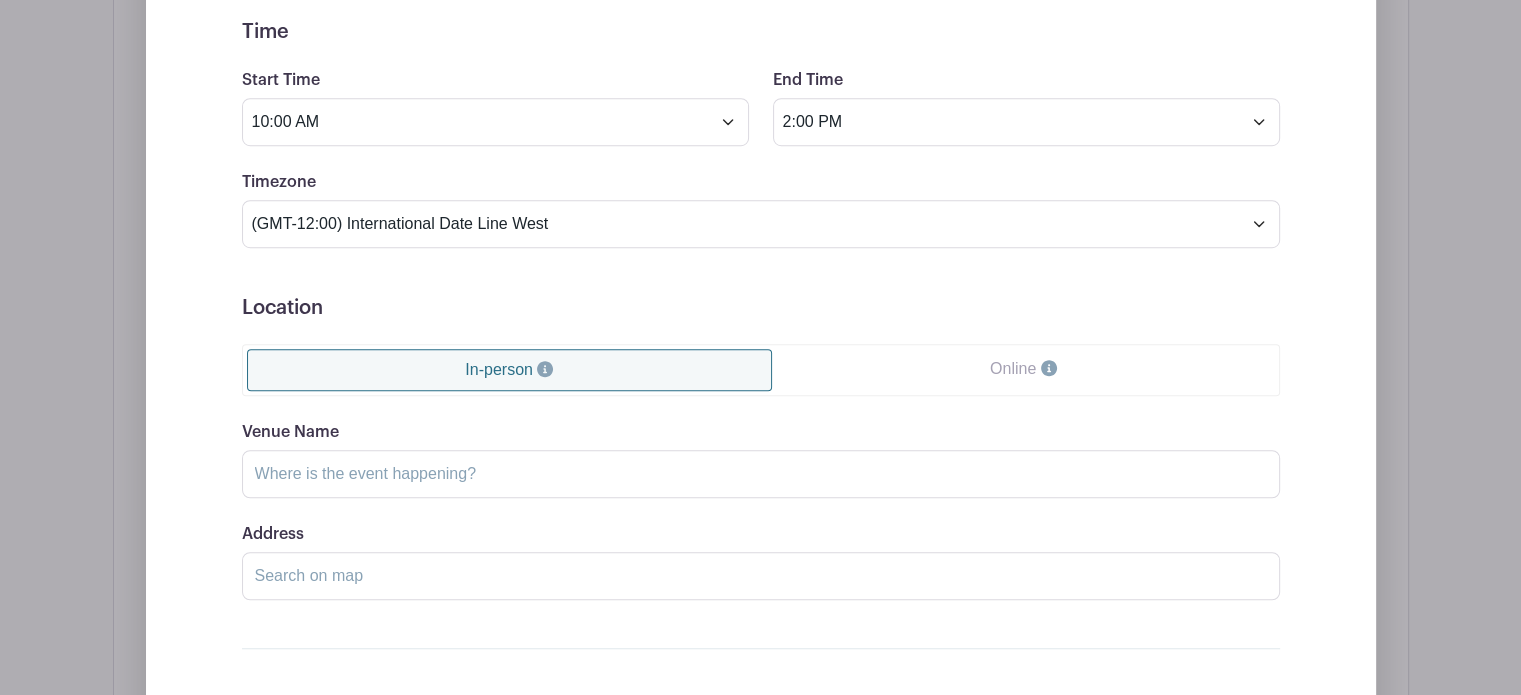 scroll, scrollTop: 1300, scrollLeft: 0, axis: vertical 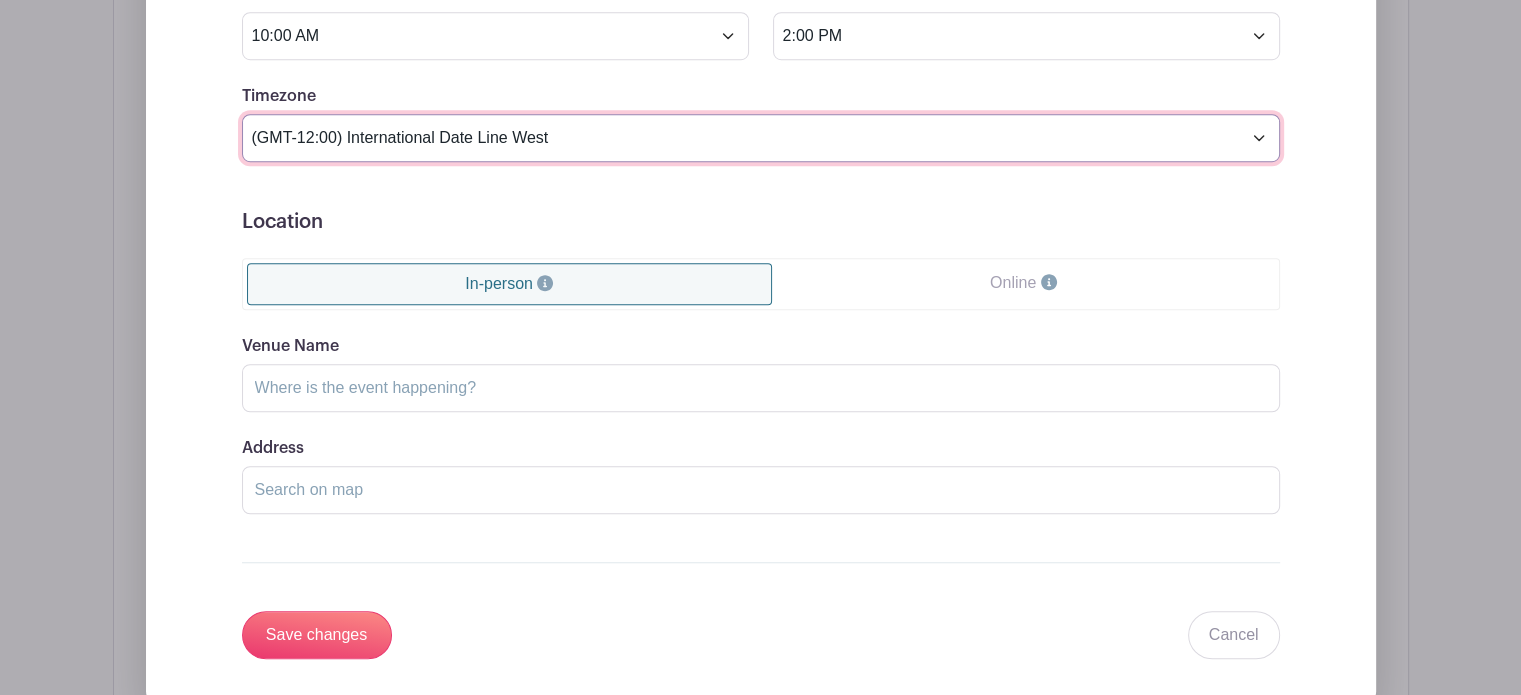 click on "(GMT-12:00) International Date Line West
(GMT-11:00) American Samoa
(GMT-11:00) Midway Island
(GMT-10:00) Hawaii
(GMT-09:00) Alaska
(GMT-08:00) Pacific Time (US & Canada)
(GMT-08:00) Tijuana
(GMT-07:00) Arizona
(GMT-07:00) Mazatlan
(GMT-07:00) Mountain Time (US & Canada)
(GMT-06:00) Central America
(GMT-06:00) Central Time (US & Canada)
(GMT-06:00) Chihuahua
(GMT-06:00) Guadalajara
(GMT-06:00) Mexico City
(GMT-06:00) Monterrey
(GMT-06:00) Saskatchewan
(GMT-05:00) Bogota
(GMT-05:00) Eastern Time (US & Canada)
(GMT-05:00) Indiana (East)
(GMT-05:00) Lima
(GMT-05:00) Quito
(GMT-04:00) Atlantic Time (Canada)
(GMT-04:00) Caracas
(GMT-04:00) Georgetown
(GMT-04:00) La Paz
(GMT-04:00) Puerto Rico
(GMT-04:00) Santiago
(GMT-03:30) Newfoundland
(GMT-03:00) Brasilia
(GMT-03:00) Buenos Aires
(GMT-03:00) Montevideo
(GMT-02:00) Greenland
(GMT-02:00) Mid-Atlantic
(GMT-01:00) Azores
(GMT-01:00) Cape Verde Is.
(GMT+00:00) Casablanca
(GMT+00:00) Dublin" at bounding box center [761, 138] 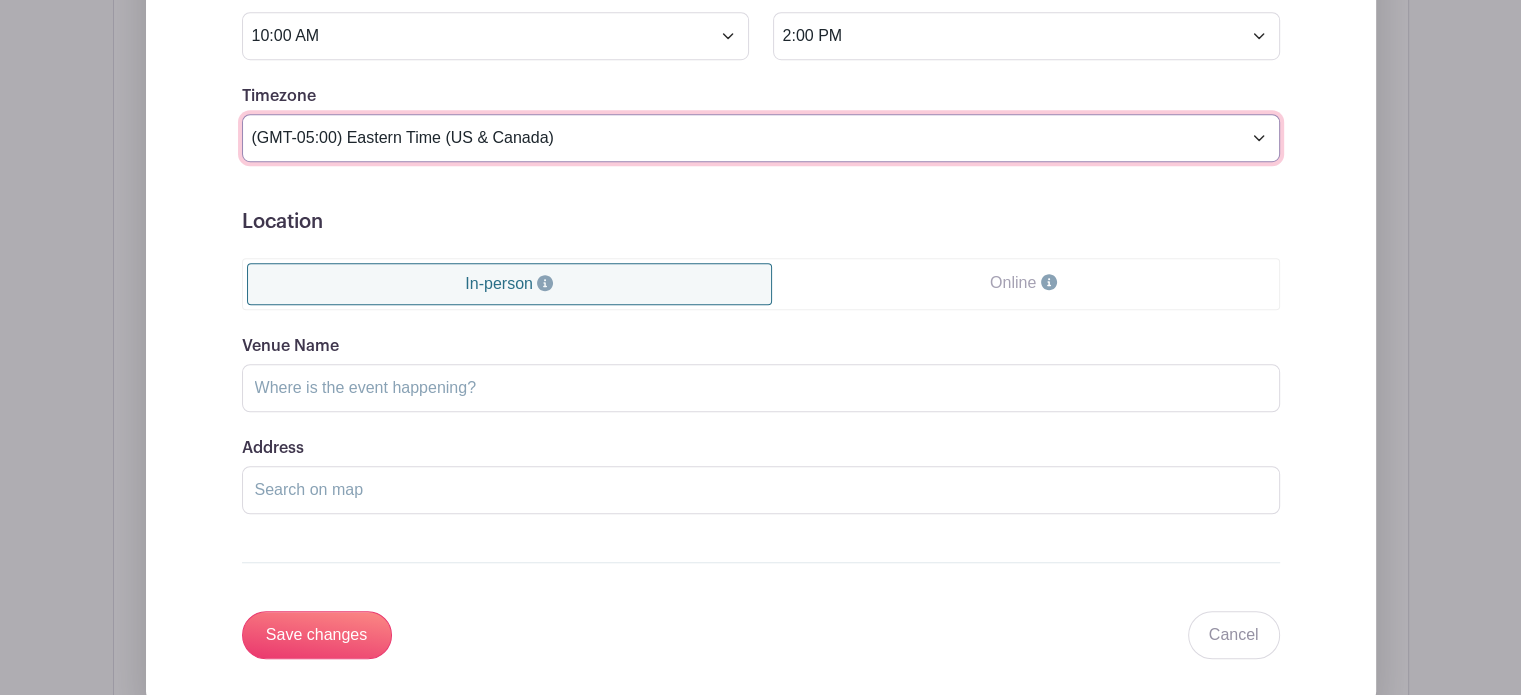 click on "(GMT-12:00) International Date Line West
(GMT-11:00) American Samoa
(GMT-11:00) Midway Island
(GMT-10:00) Hawaii
(GMT-09:00) Alaska
(GMT-08:00) Pacific Time (US & Canada)
(GMT-08:00) Tijuana
(GMT-07:00) Arizona
(GMT-07:00) Mazatlan
(GMT-07:00) Mountain Time (US & Canada)
(GMT-06:00) Central America
(GMT-06:00) Central Time (US & Canada)
(GMT-06:00) Chihuahua
(GMT-06:00) Guadalajara
(GMT-06:00) Mexico City
(GMT-06:00) Monterrey
(GMT-06:00) Saskatchewan
(GMT-05:00) Bogota
(GMT-05:00) Eastern Time (US & Canada)
(GMT-05:00) Indiana (East)
(GMT-05:00) Lima
(GMT-05:00) Quito
(GMT-04:00) Atlantic Time (Canada)
(GMT-04:00) Caracas
(GMT-04:00) Georgetown
(GMT-04:00) La Paz
(GMT-04:00) Puerto Rico
(GMT-04:00) Santiago
(GMT-03:30) Newfoundland
(GMT-03:00) Brasilia
(GMT-03:00) Buenos Aires
(GMT-03:00) Montevideo
(GMT-02:00) Greenland
(GMT-02:00) Mid-Atlantic
(GMT-01:00) Azores
(GMT-01:00) Cape Verde Is.
(GMT+00:00) Casablanca
(GMT+00:00) Dublin" at bounding box center (761, 138) 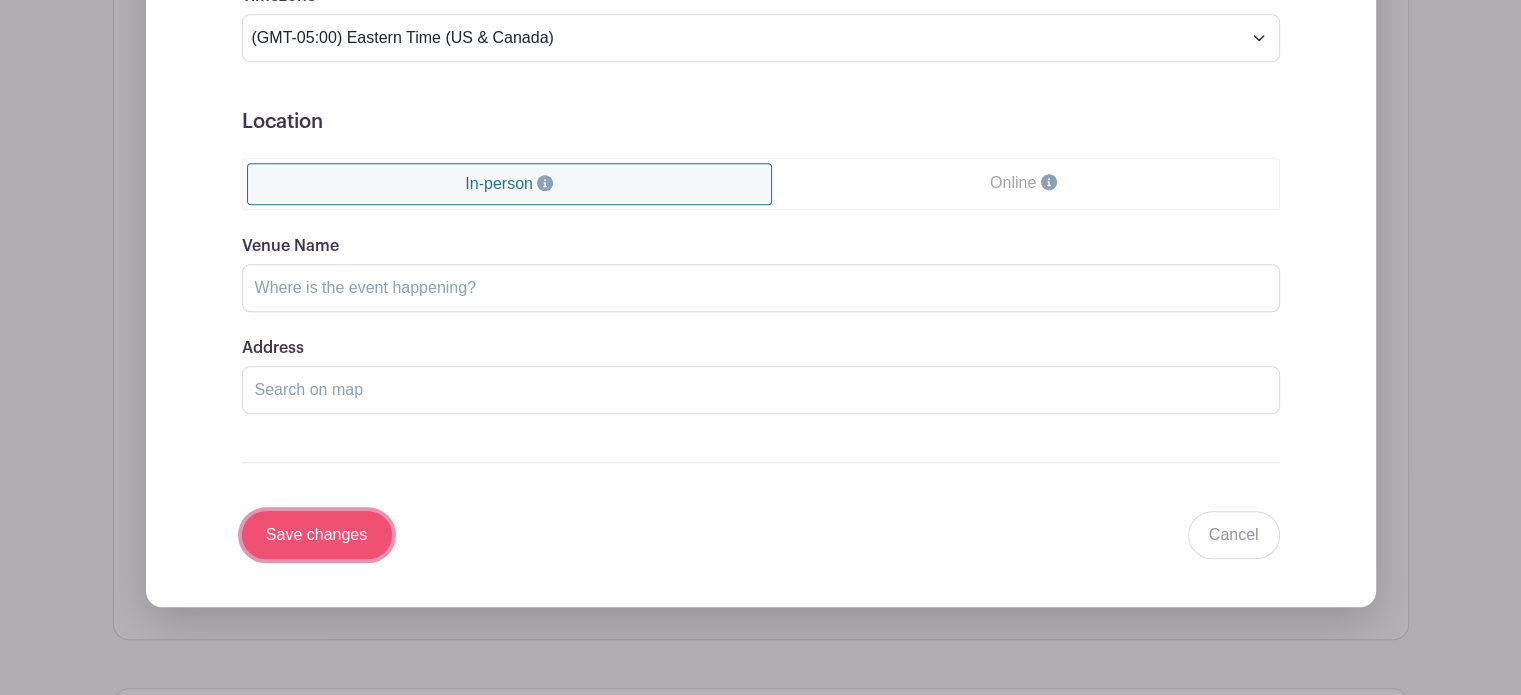 click on "Save changes" at bounding box center [317, 535] 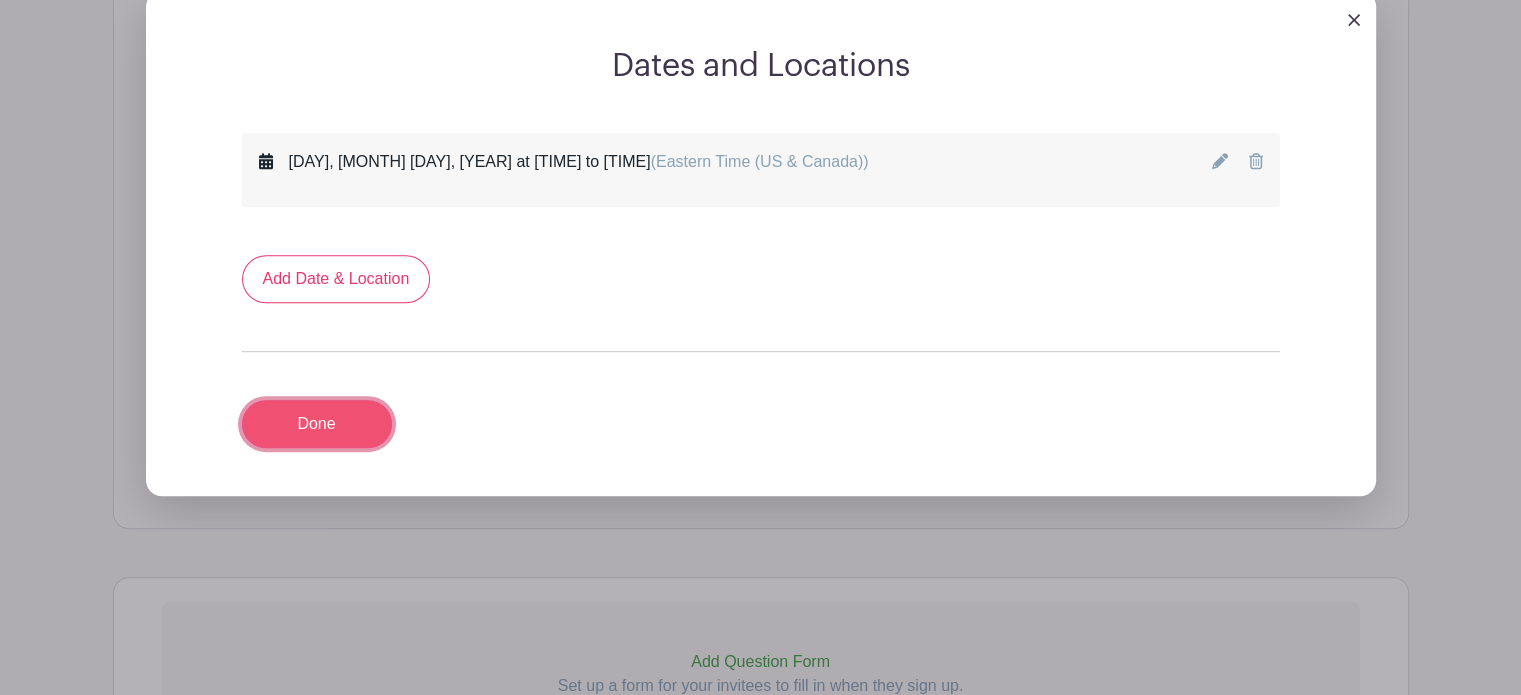 click on "Done" at bounding box center (317, 424) 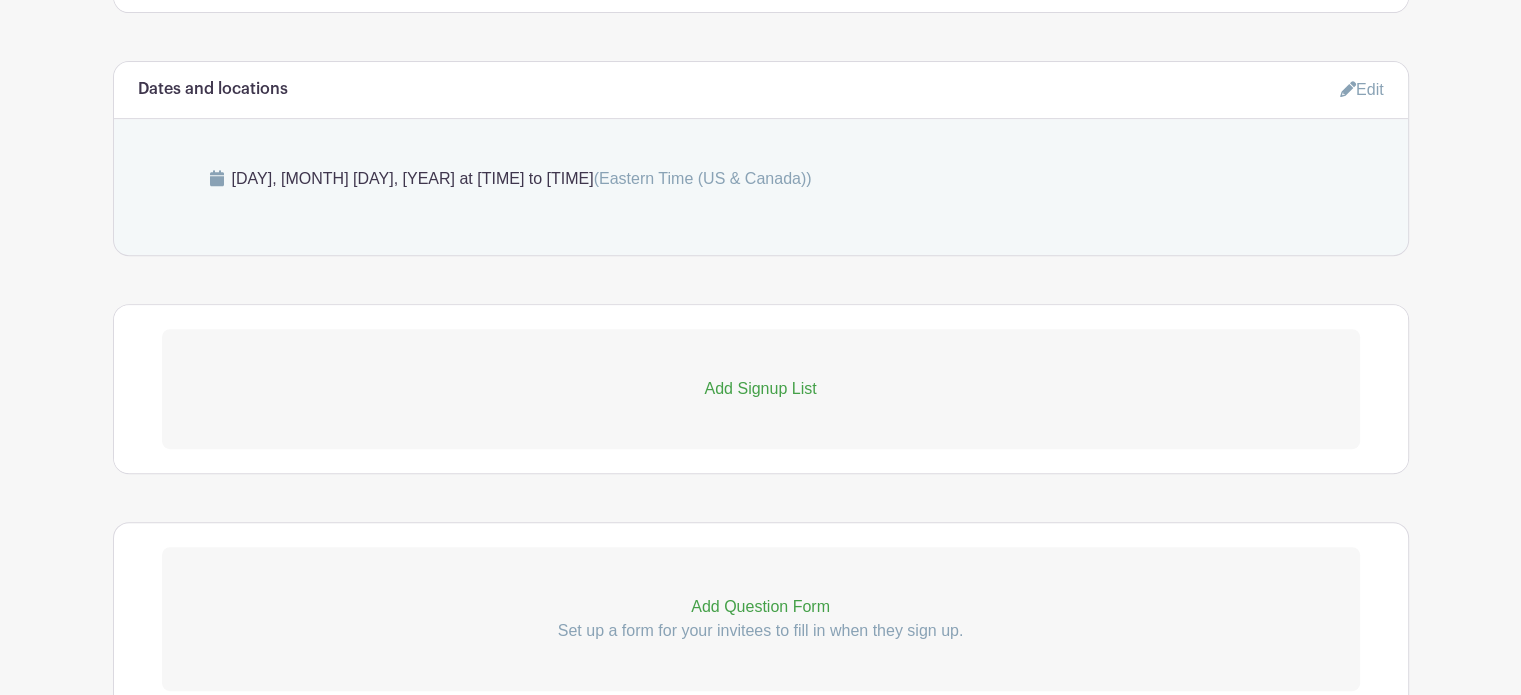 scroll, scrollTop: 968, scrollLeft: 0, axis: vertical 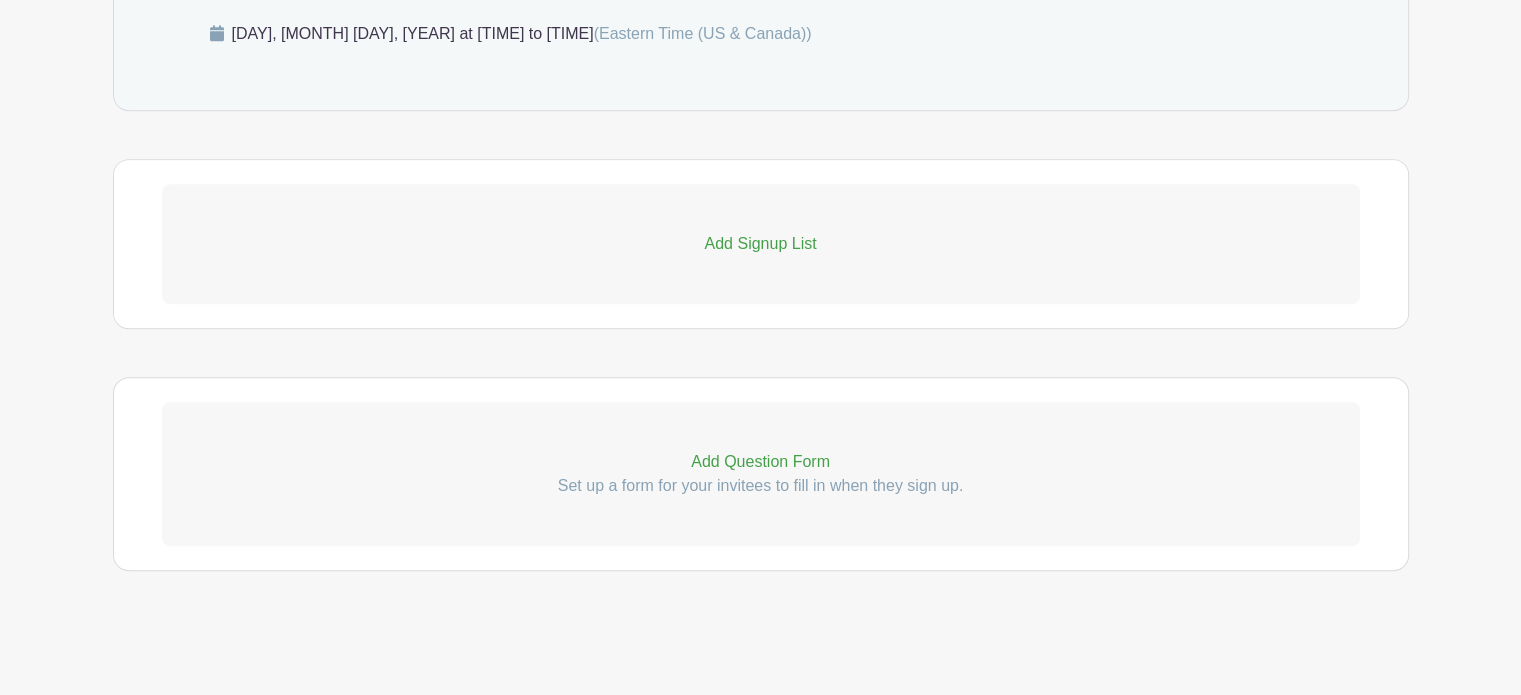 click on "Add Signup List" at bounding box center [761, 244] 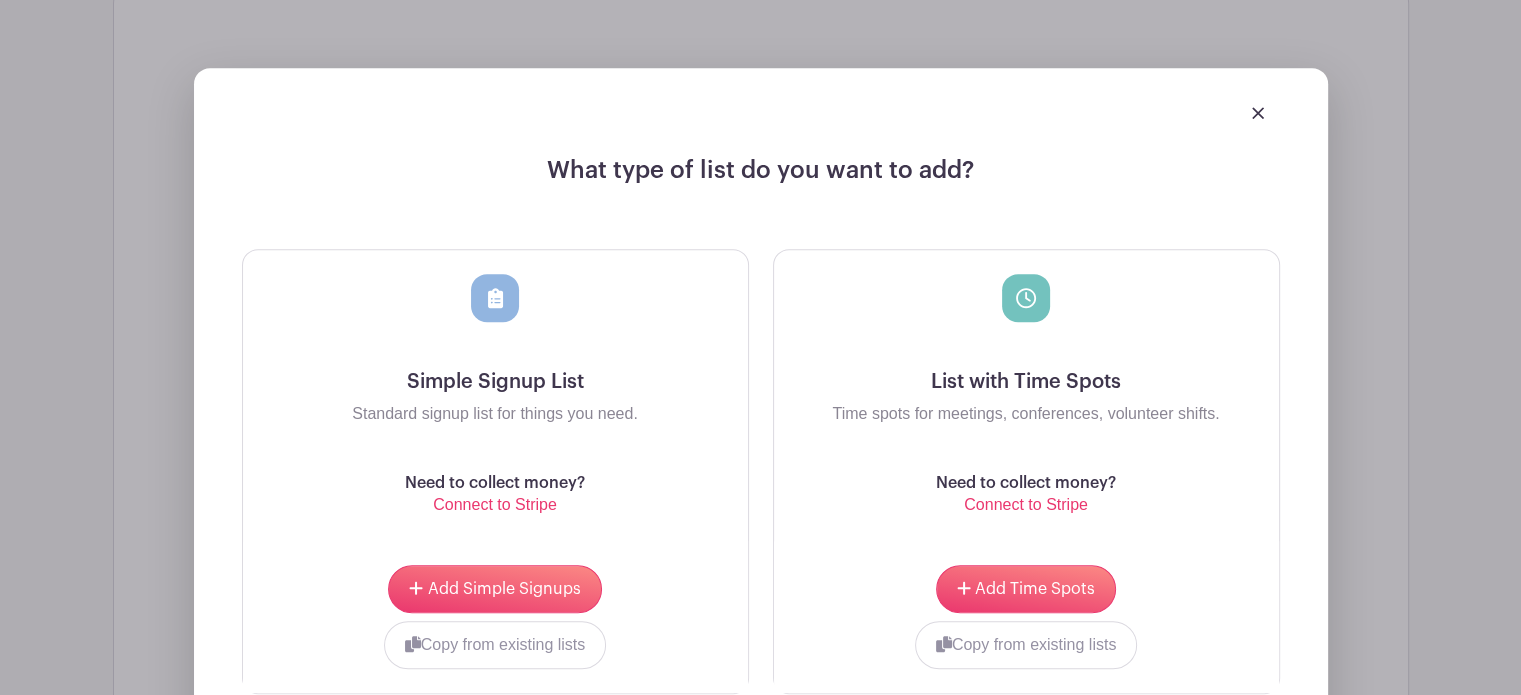 scroll, scrollTop: 1268, scrollLeft: 0, axis: vertical 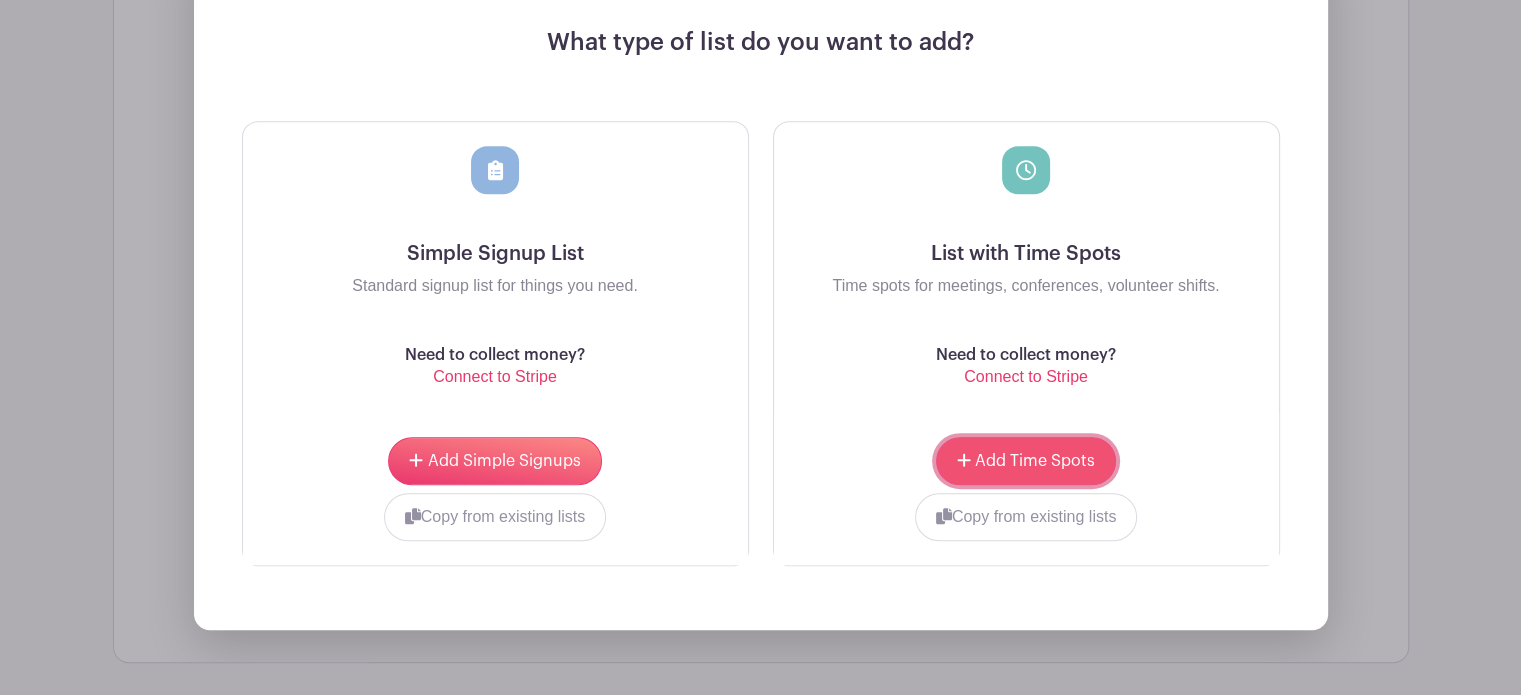 click on "Add Time Spots" at bounding box center [1035, 461] 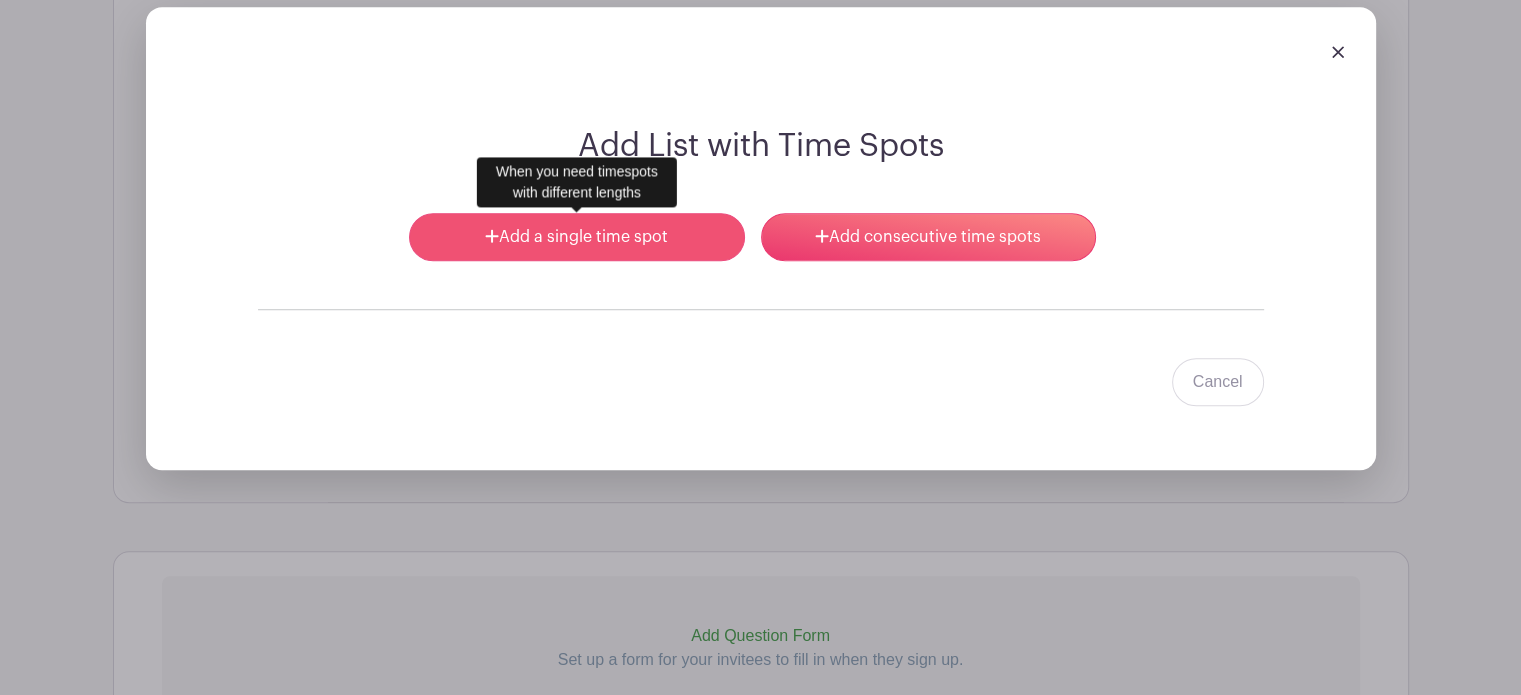 scroll, scrollTop: 1228, scrollLeft: 0, axis: vertical 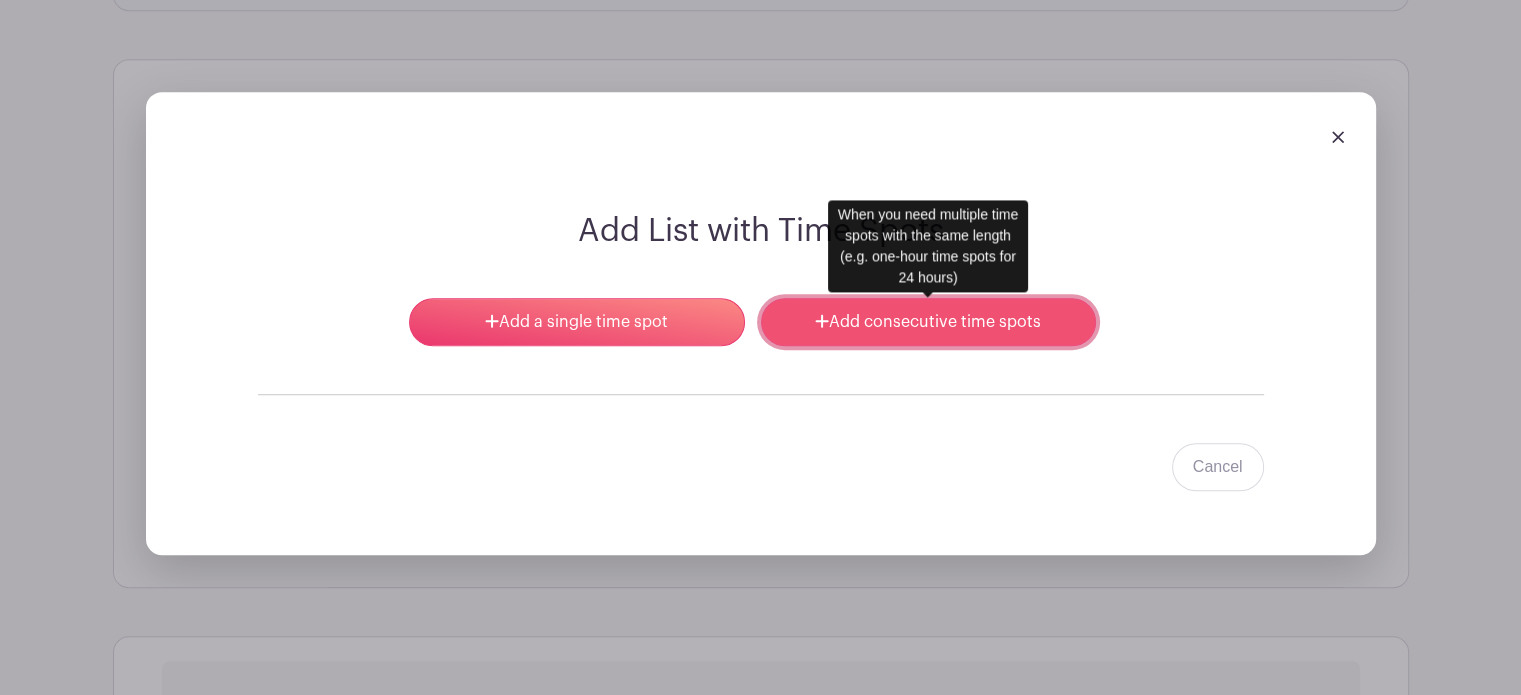 click on "Add consecutive time spots" at bounding box center (928, 322) 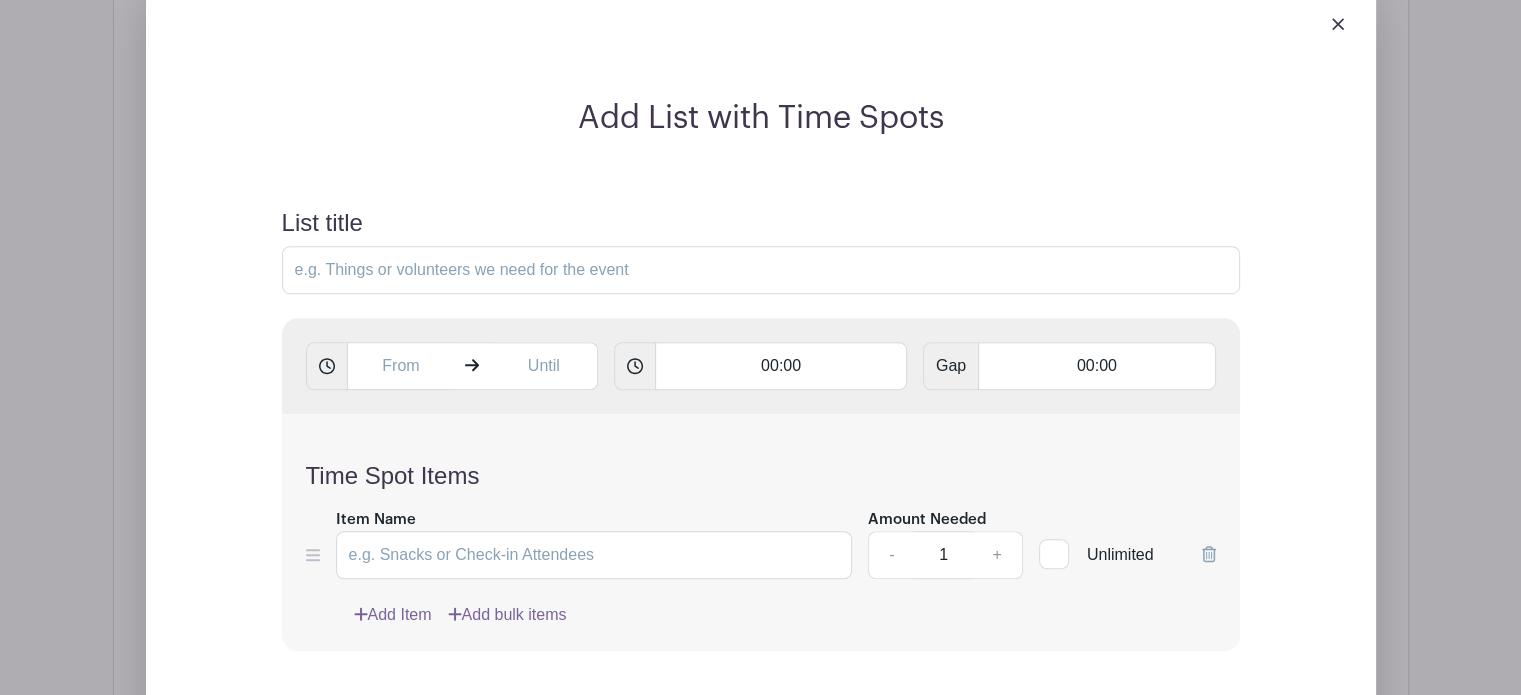 scroll, scrollTop: 1428, scrollLeft: 0, axis: vertical 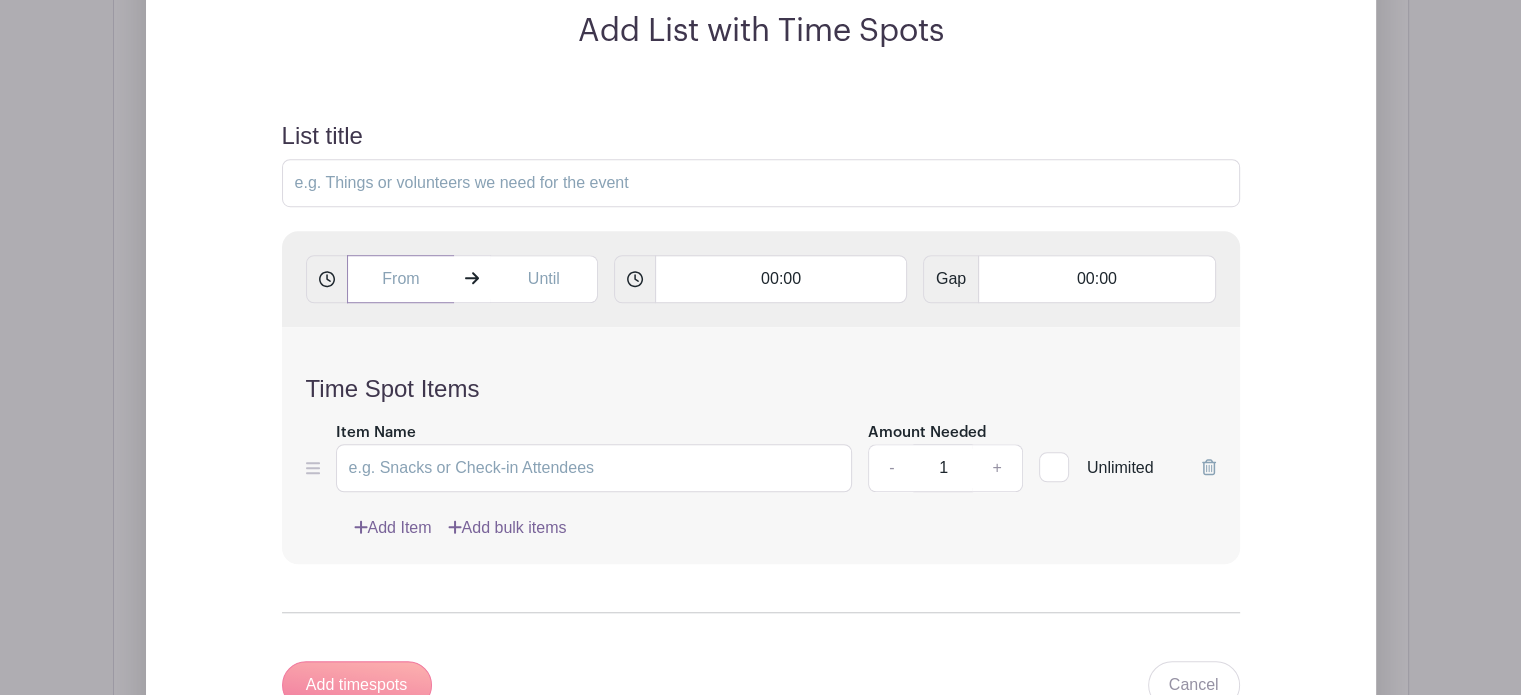 click at bounding box center [401, 279] 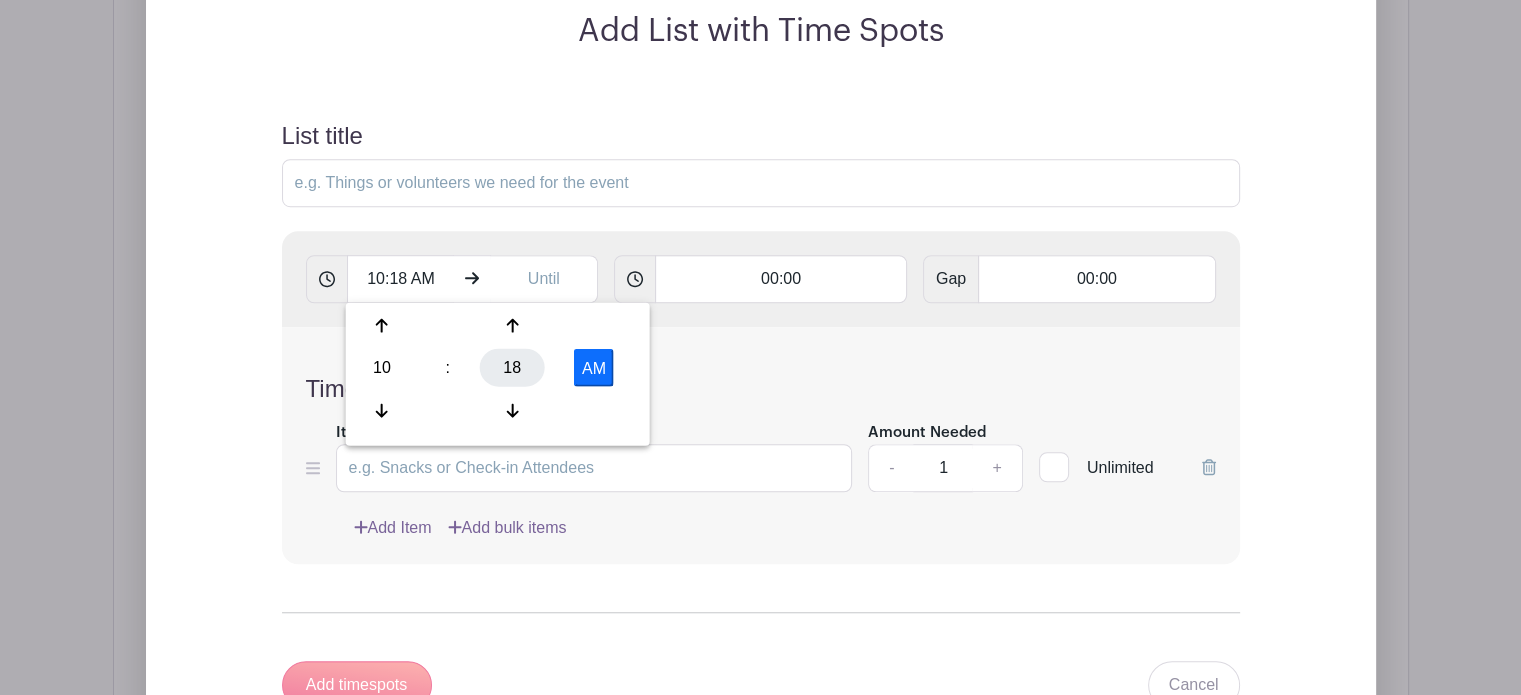 click on "18" at bounding box center [512, 368] 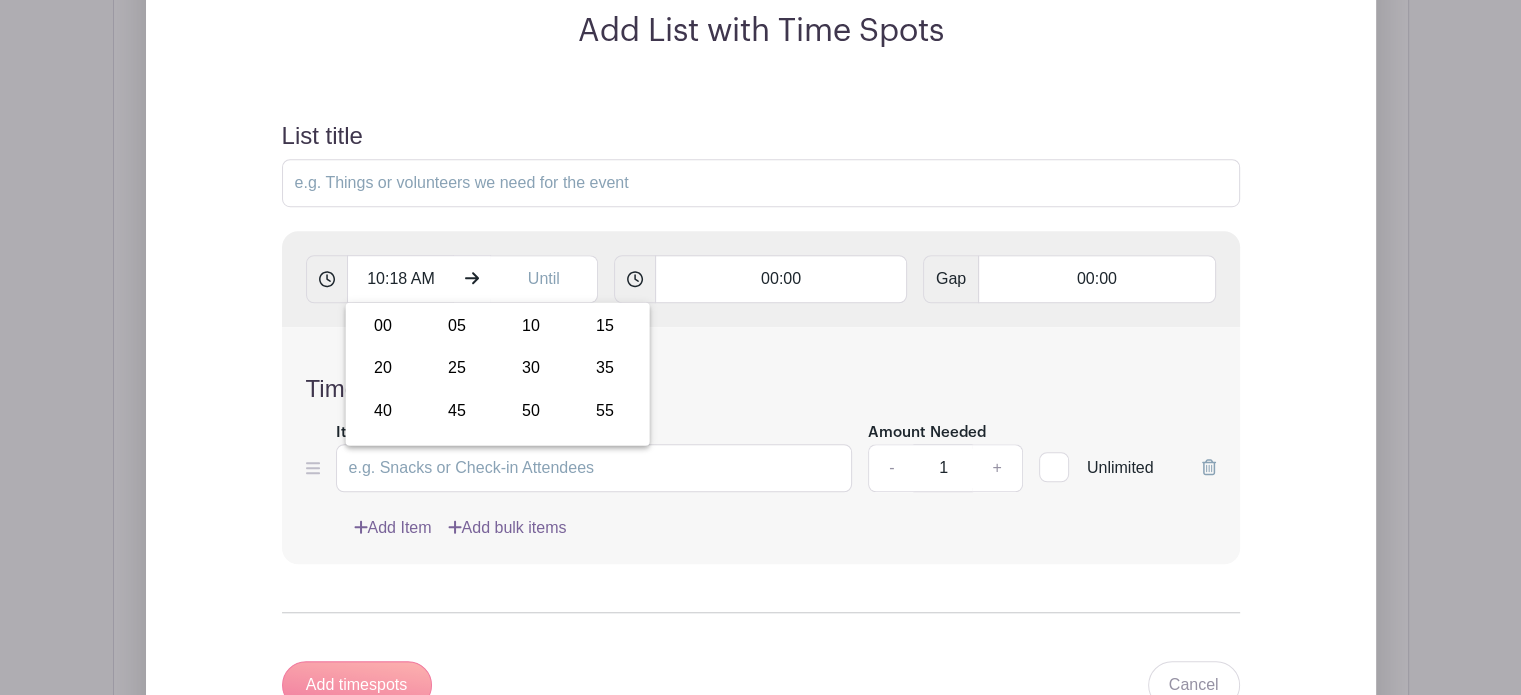 drag, startPoint x: 379, startPoint y: 324, endPoint x: 566, endPoint y: 326, distance: 187.0107 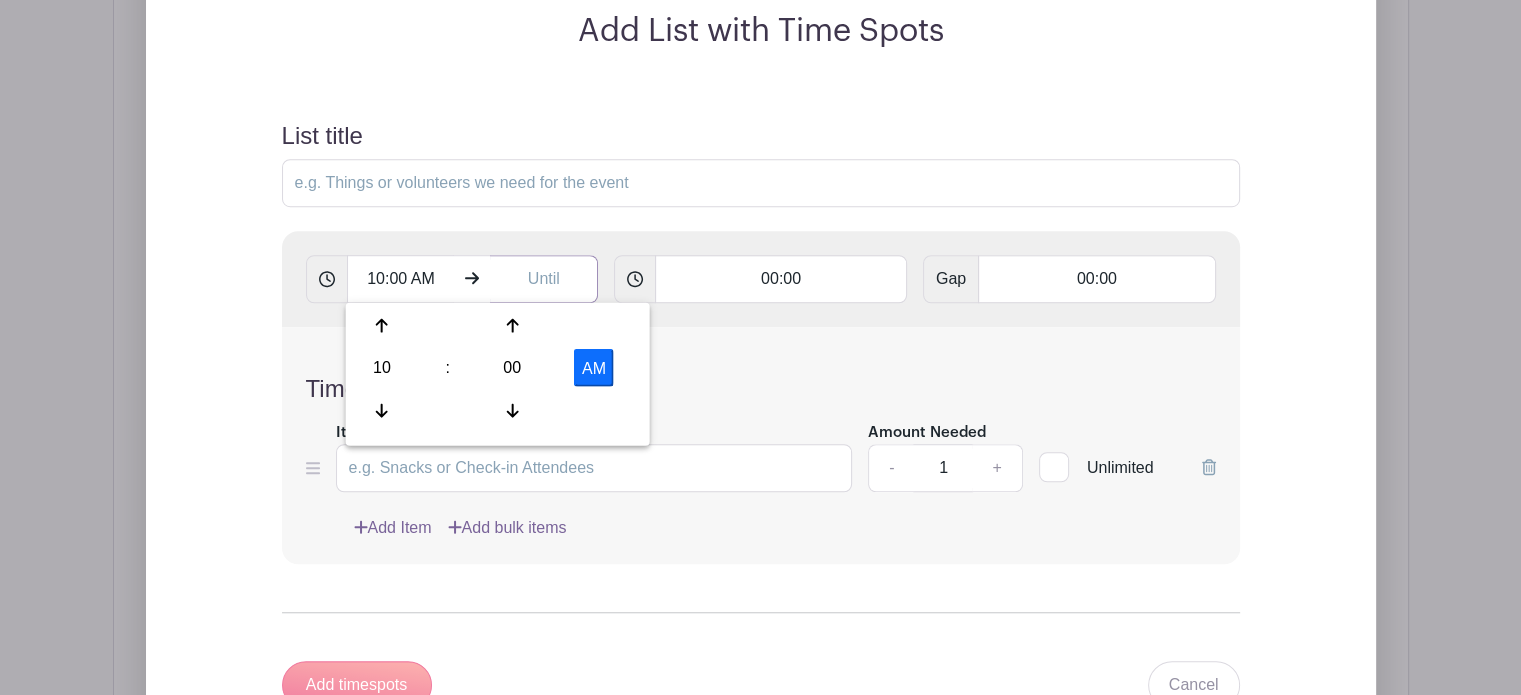 click at bounding box center [544, 279] 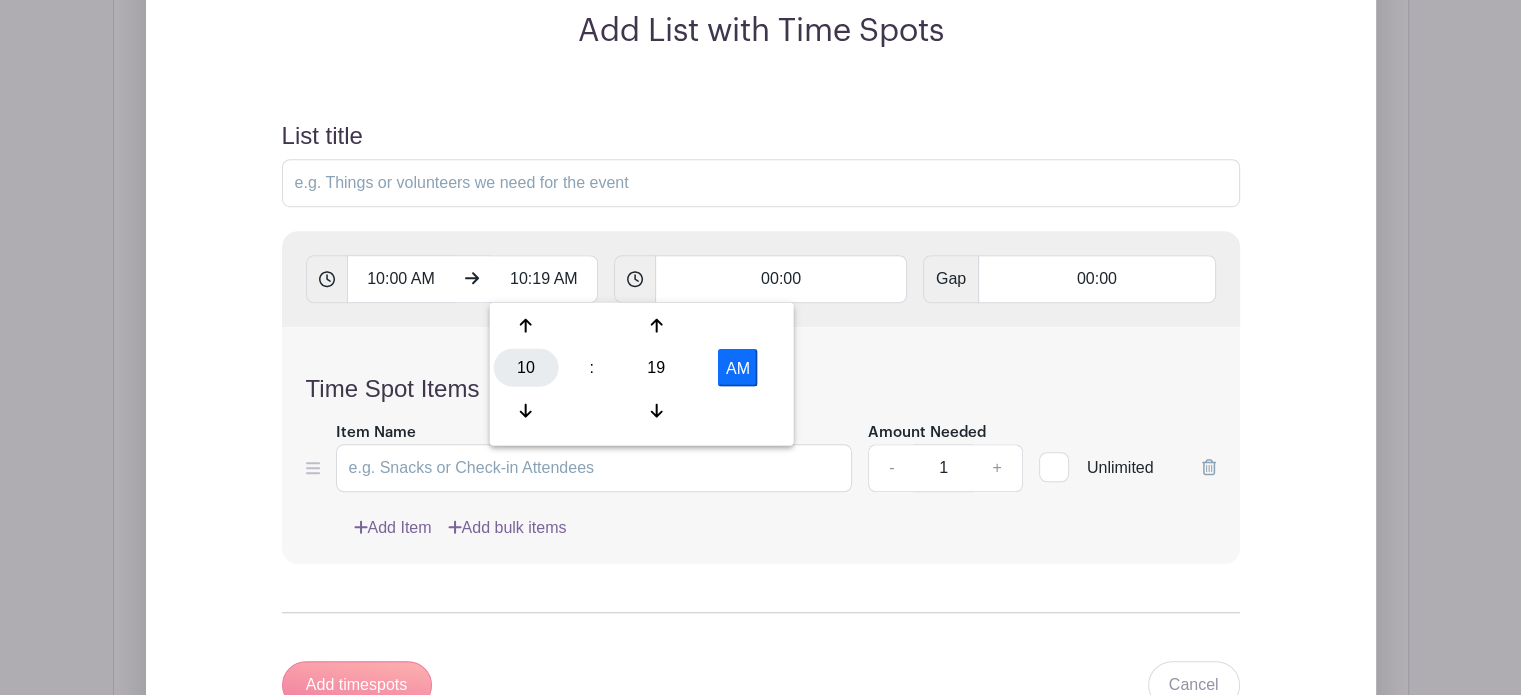 click on "10" at bounding box center [526, 368] 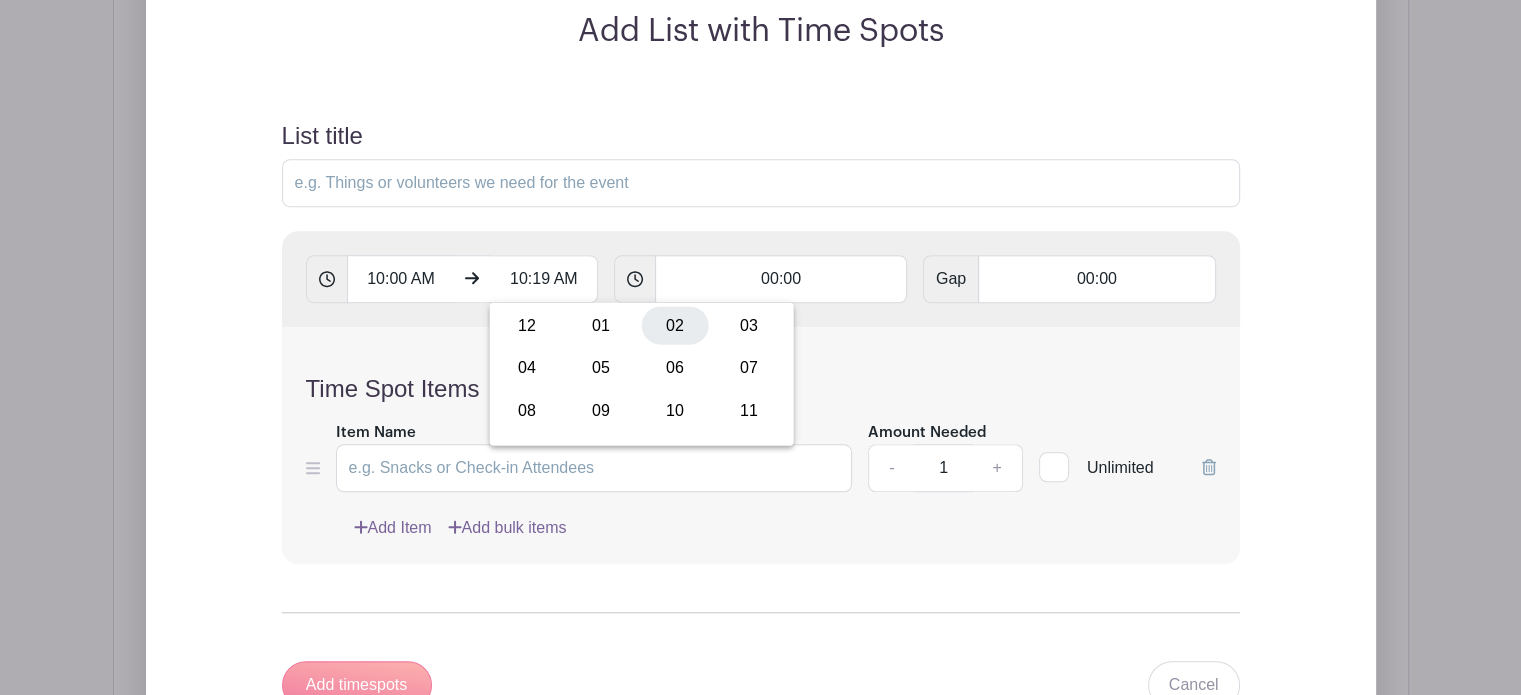 click on "02" at bounding box center [675, 325] 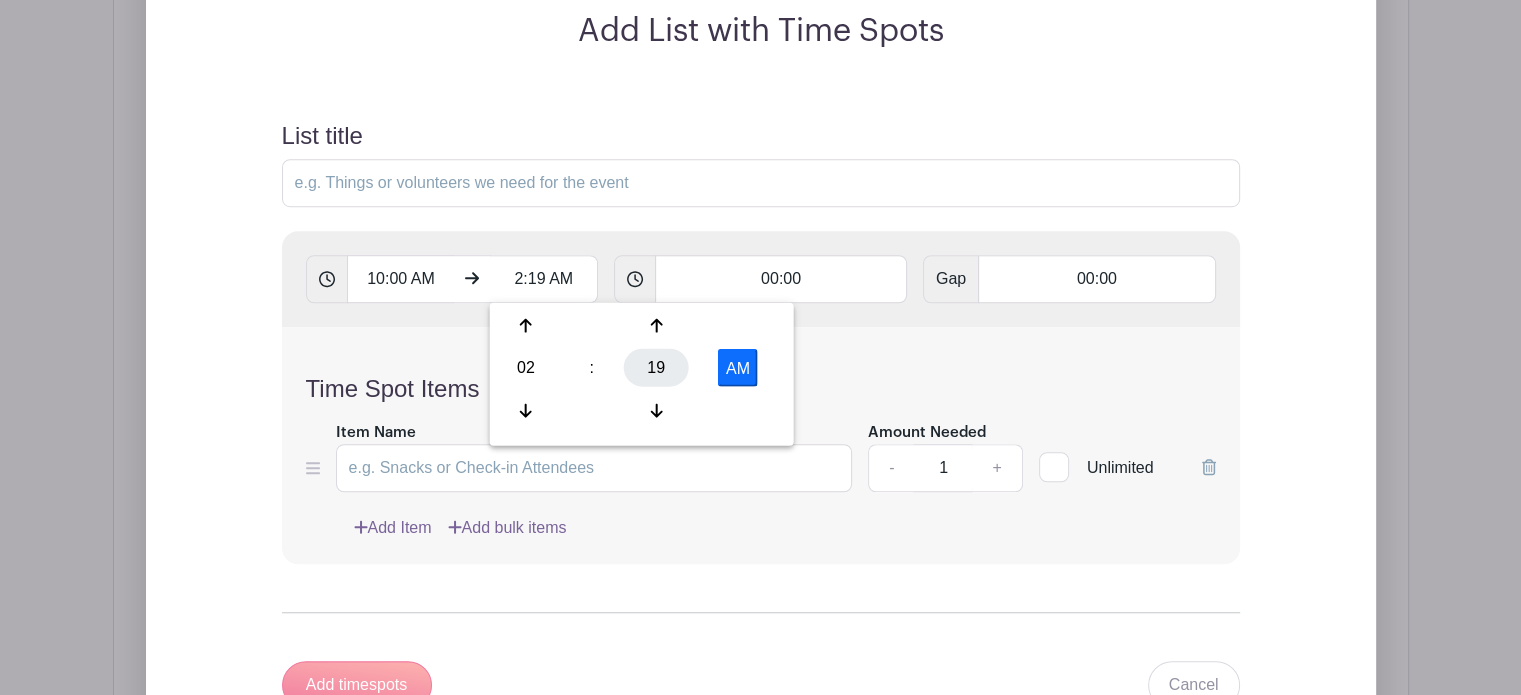 click on "19" at bounding box center (656, 368) 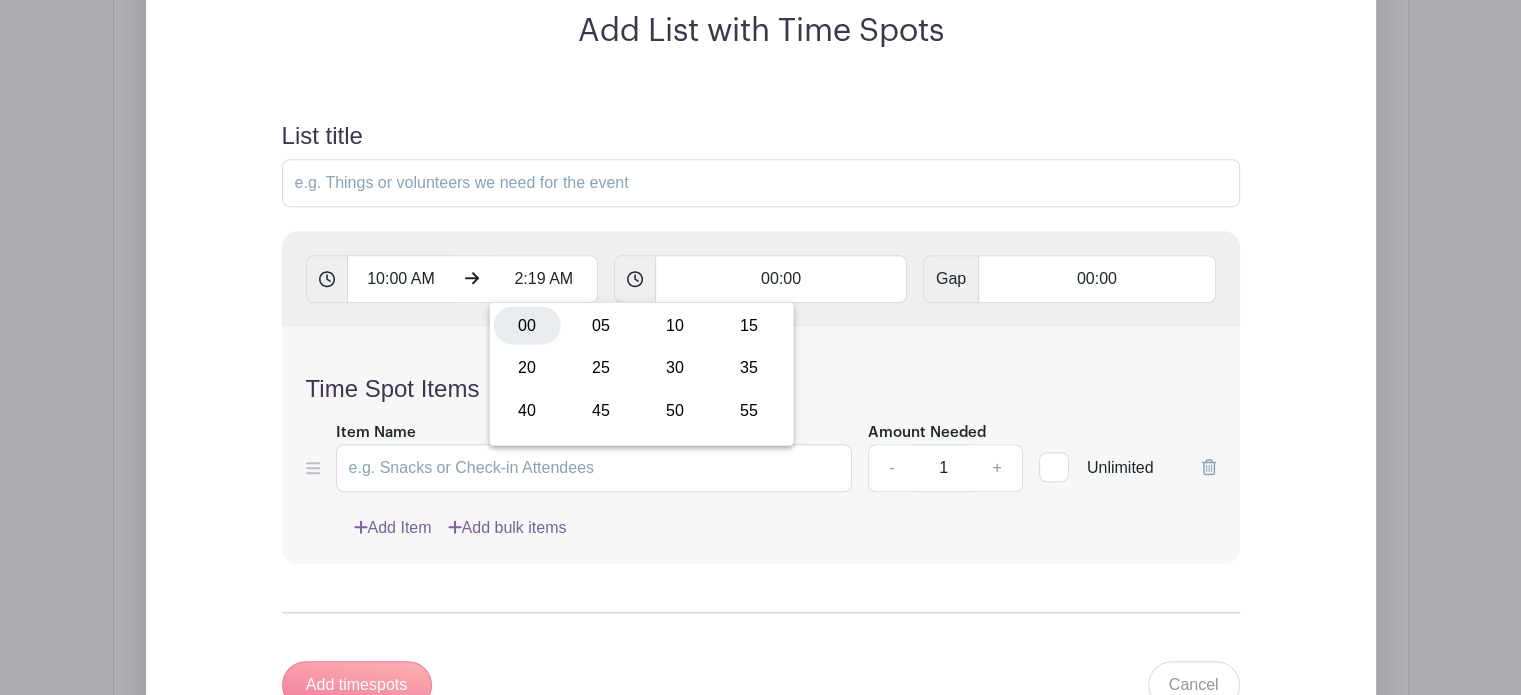 click on "00" at bounding box center [527, 325] 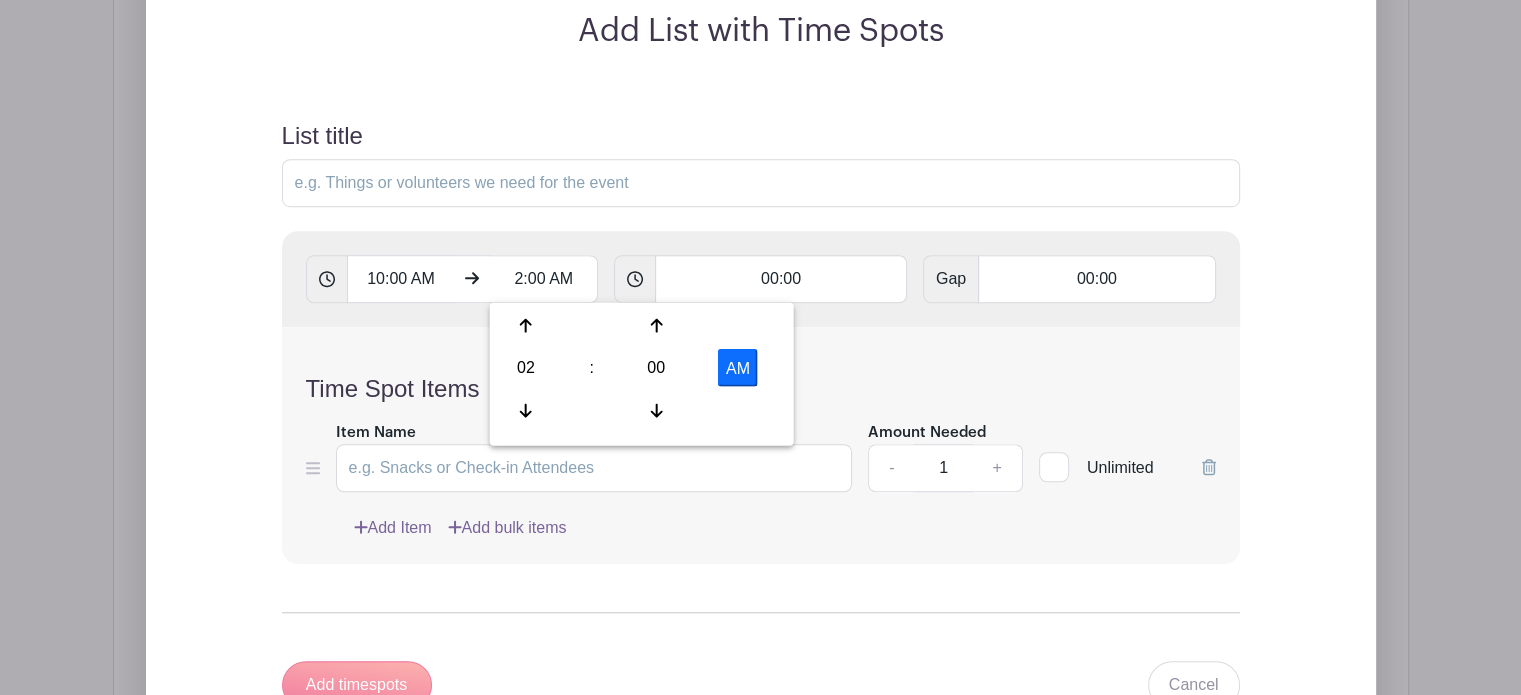 click on "AM" at bounding box center [738, 368] 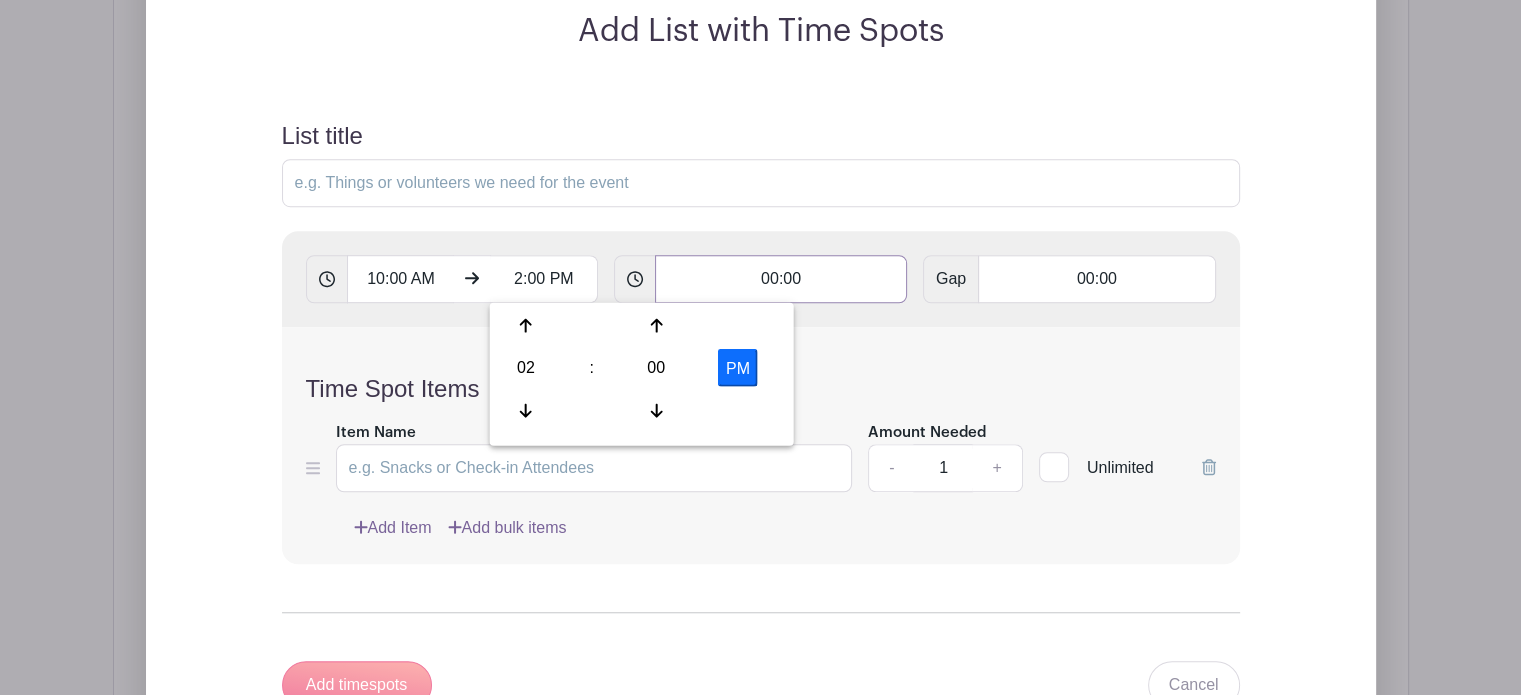 click on "00:00" at bounding box center [781, 279] 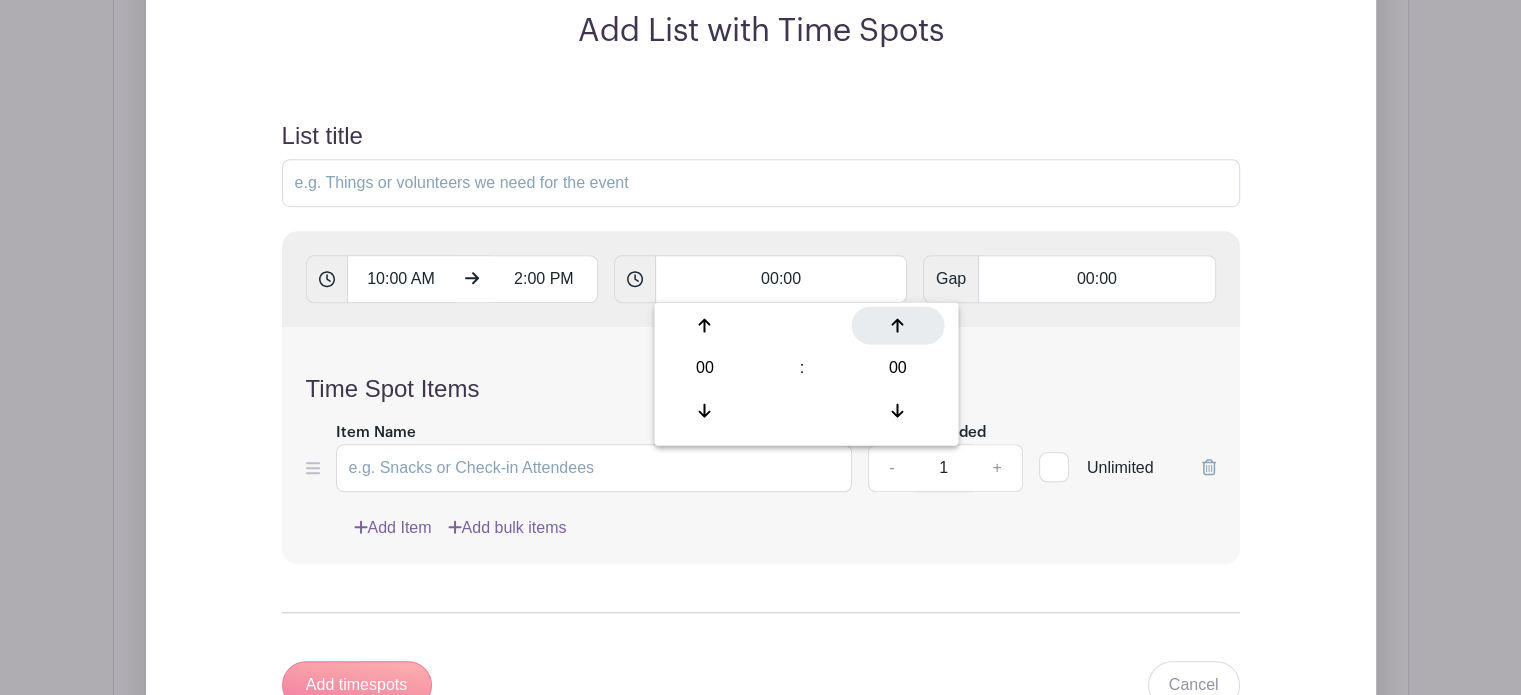 click at bounding box center (897, 325) 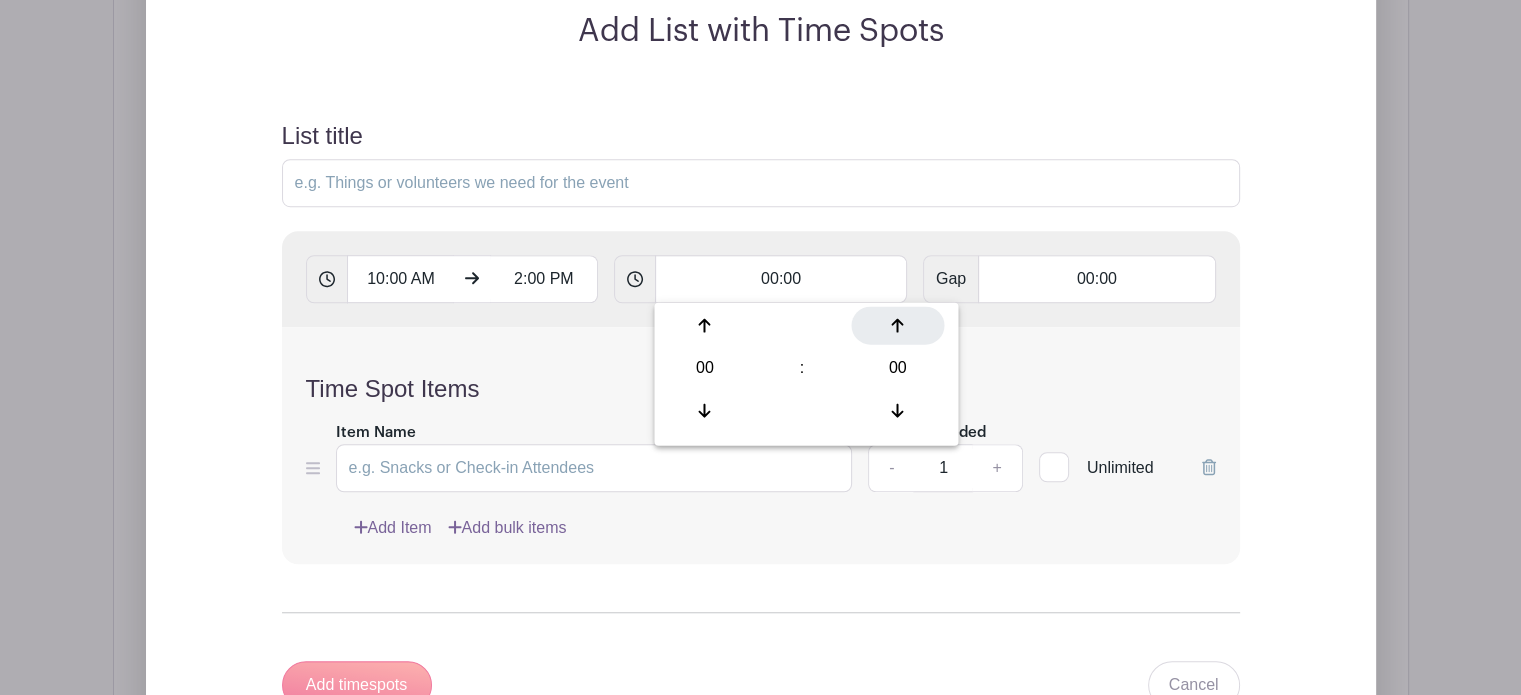 type on "00:01" 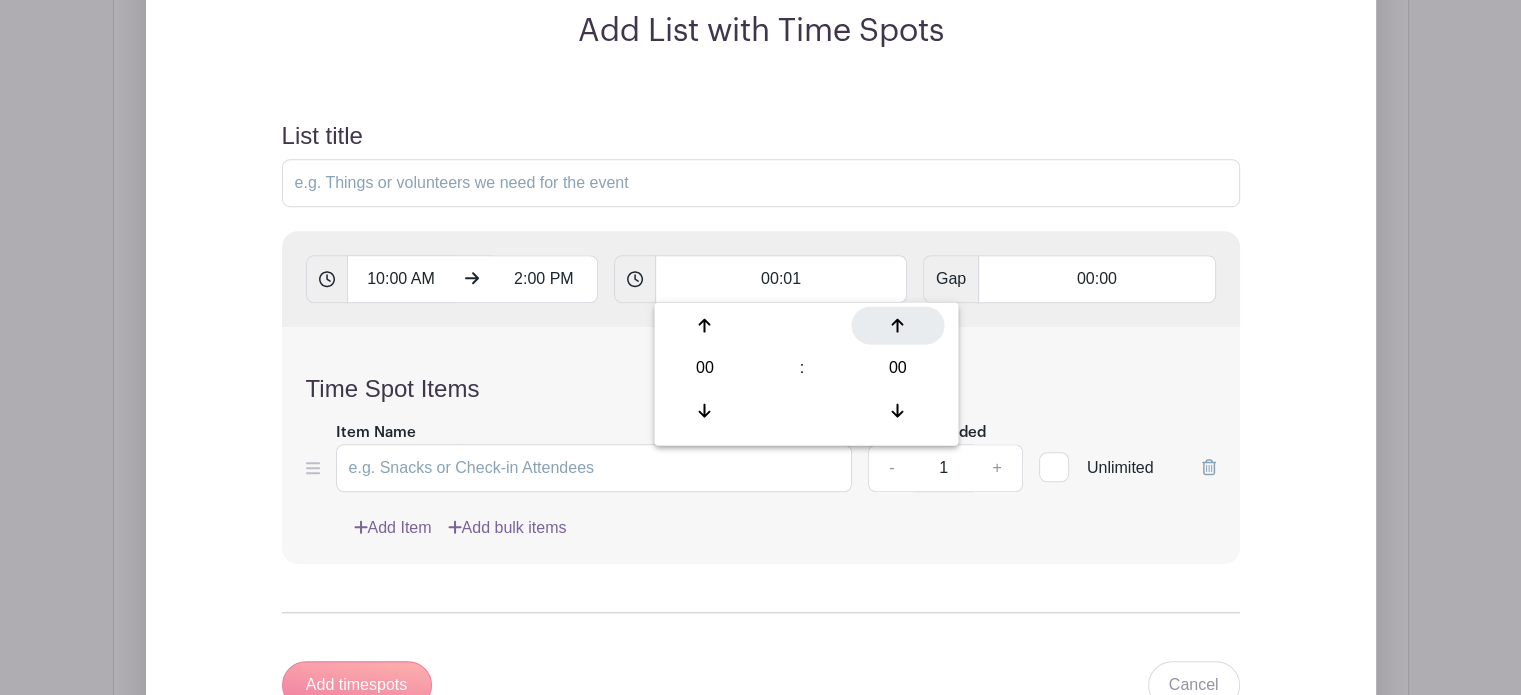 type on "Add 240 timespots" 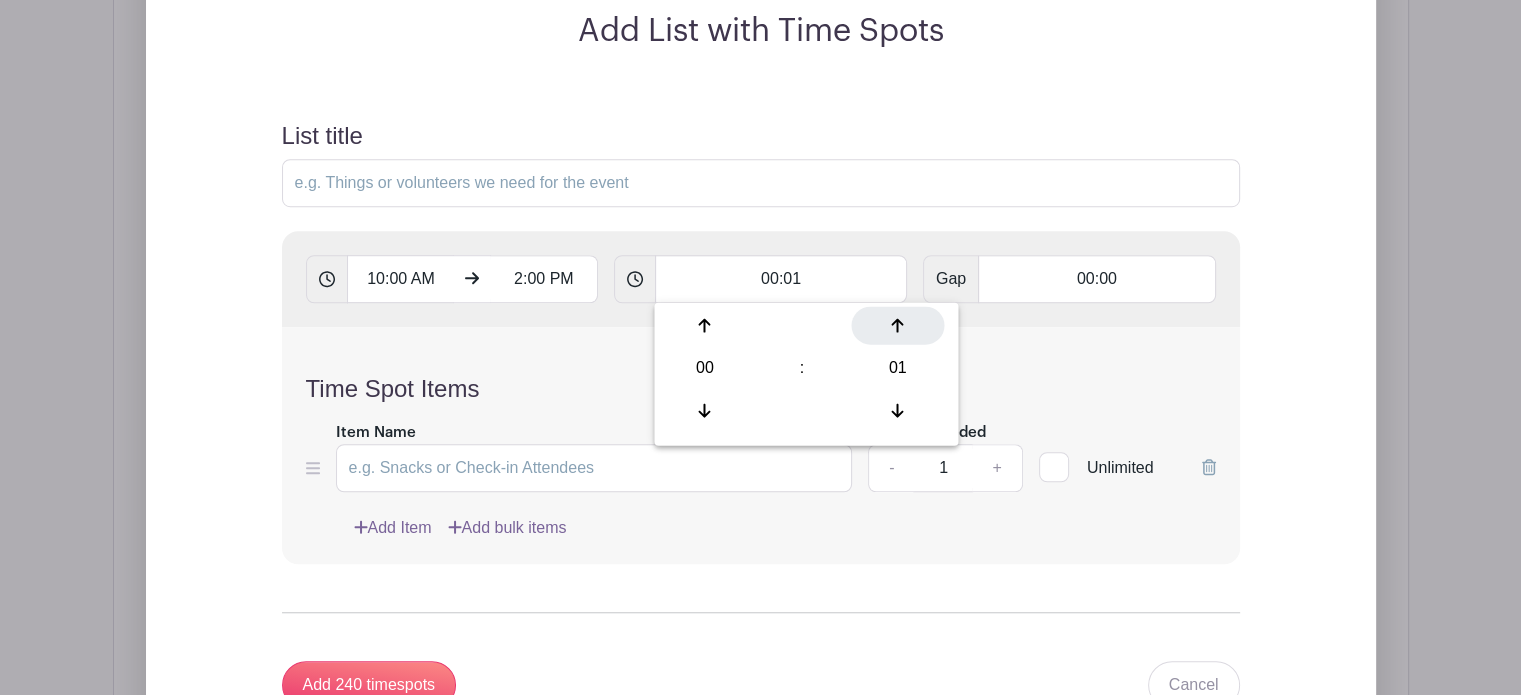 click at bounding box center [897, 325] 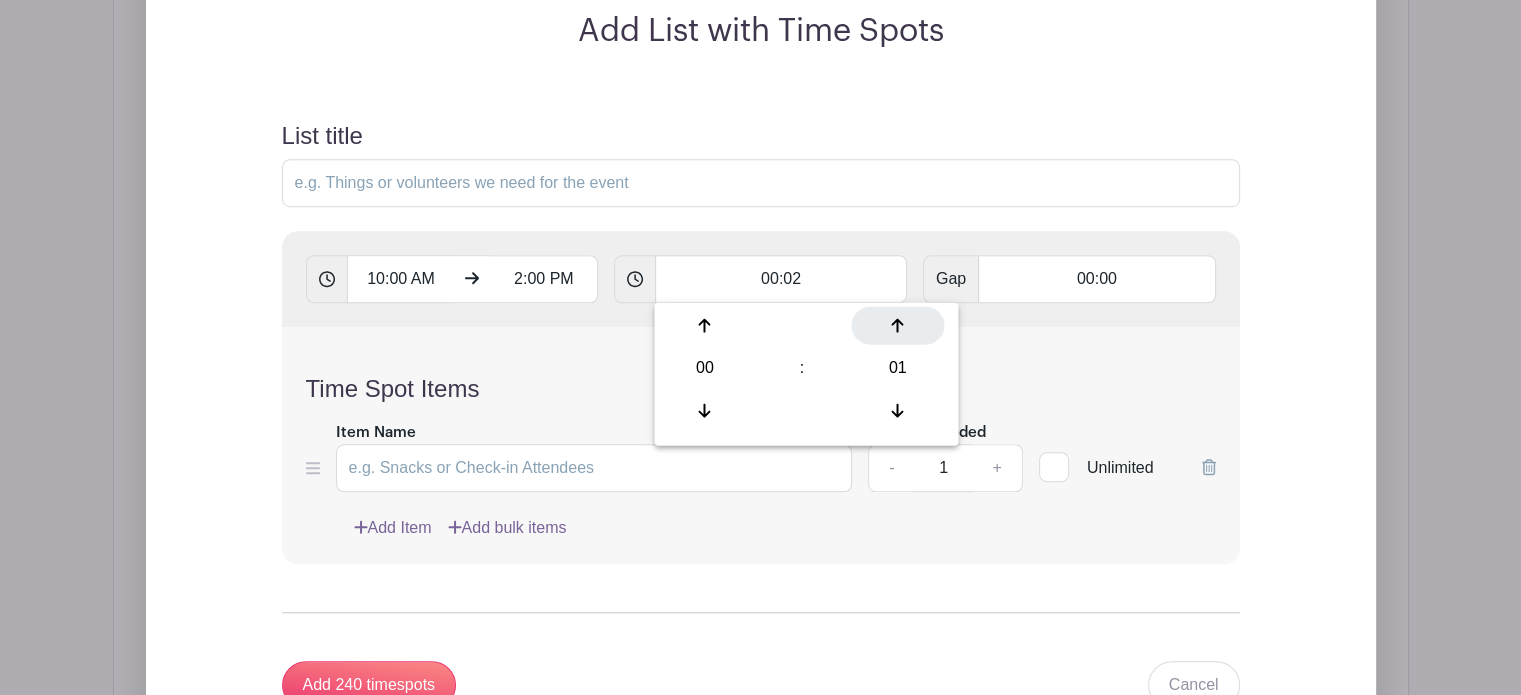 type on "Add 120 timespots" 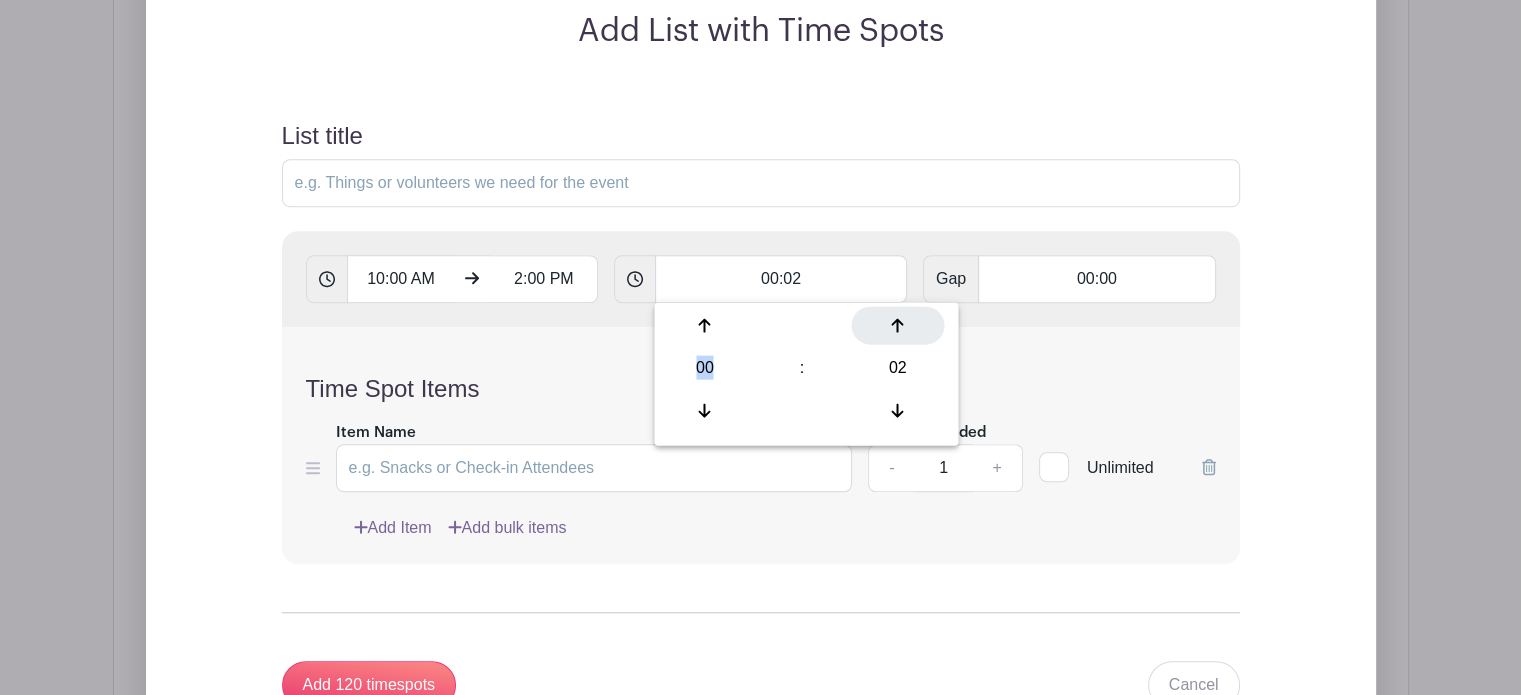 click at bounding box center (897, 325) 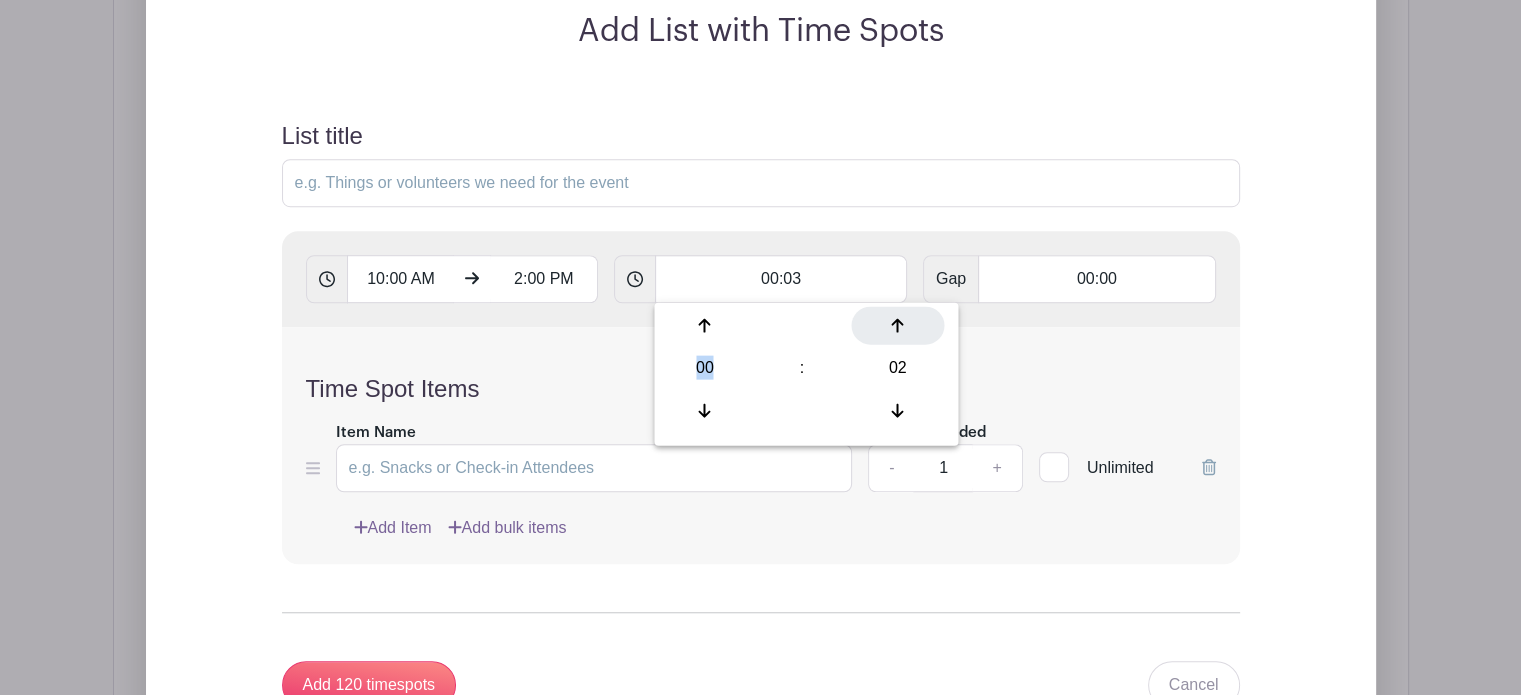type on "Add 80 timespots" 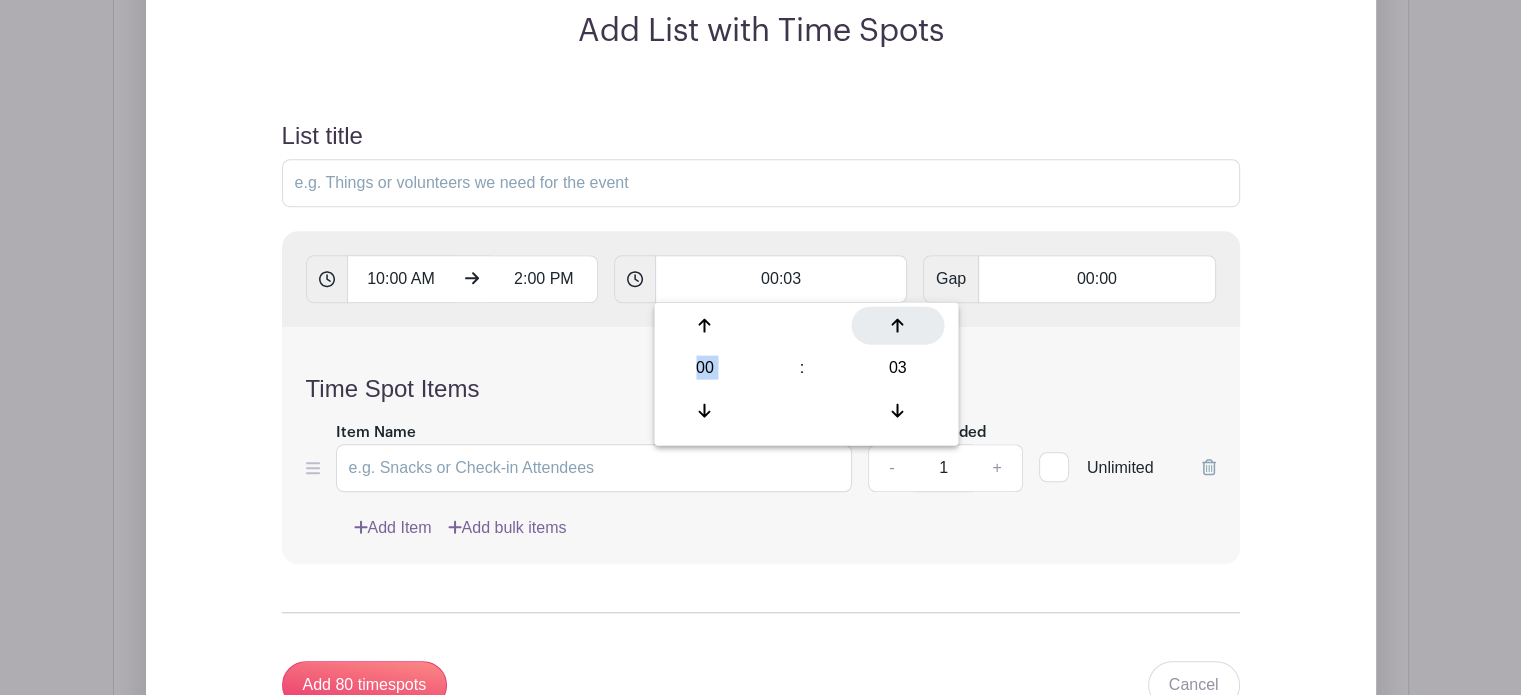 click at bounding box center [897, 325] 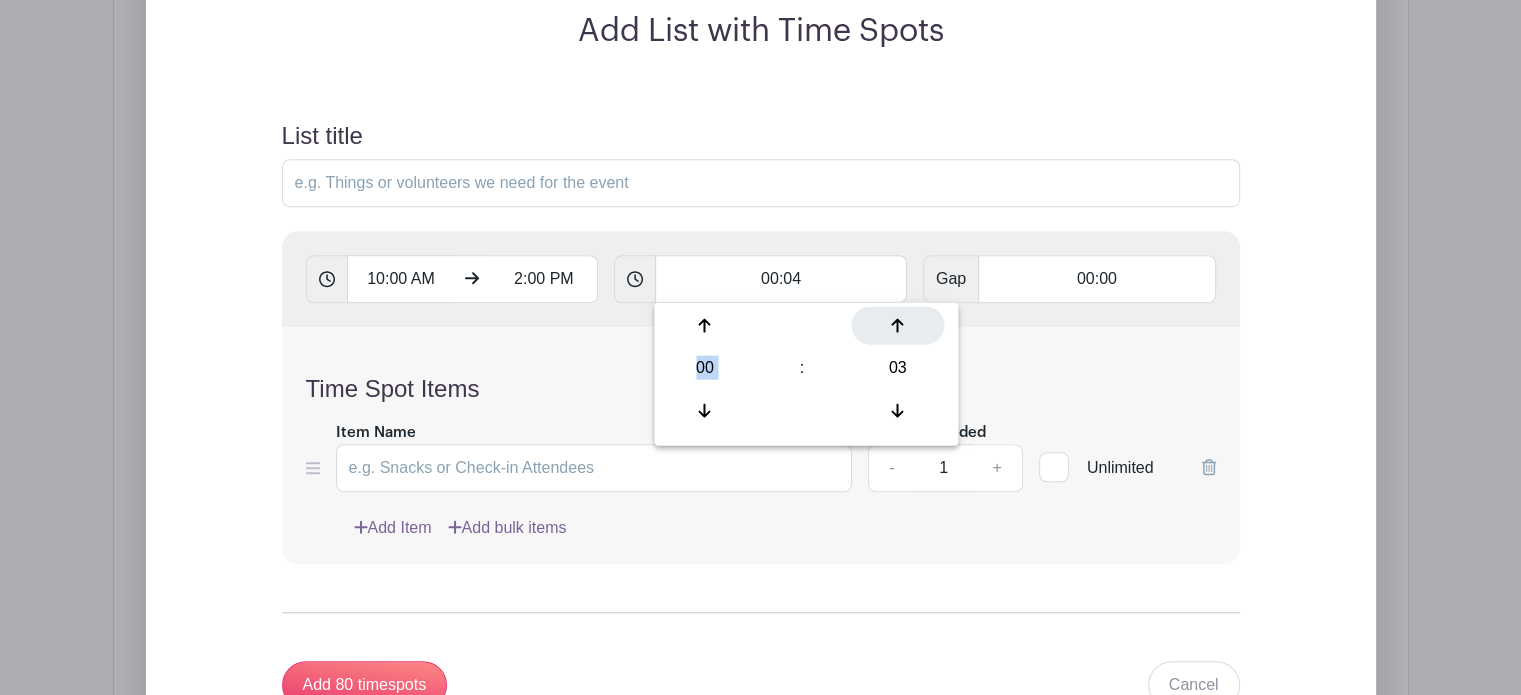 type on "Add 60 timespots" 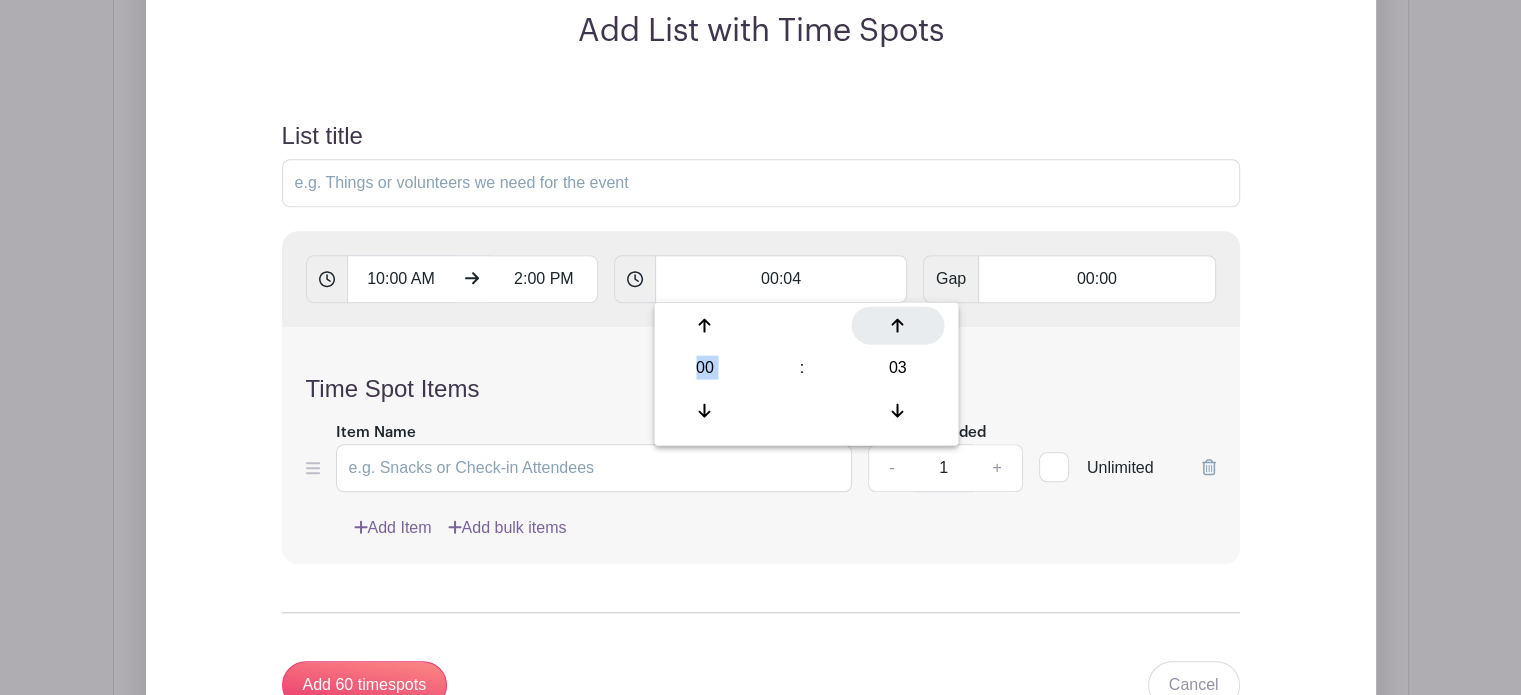 click at bounding box center [897, 325] 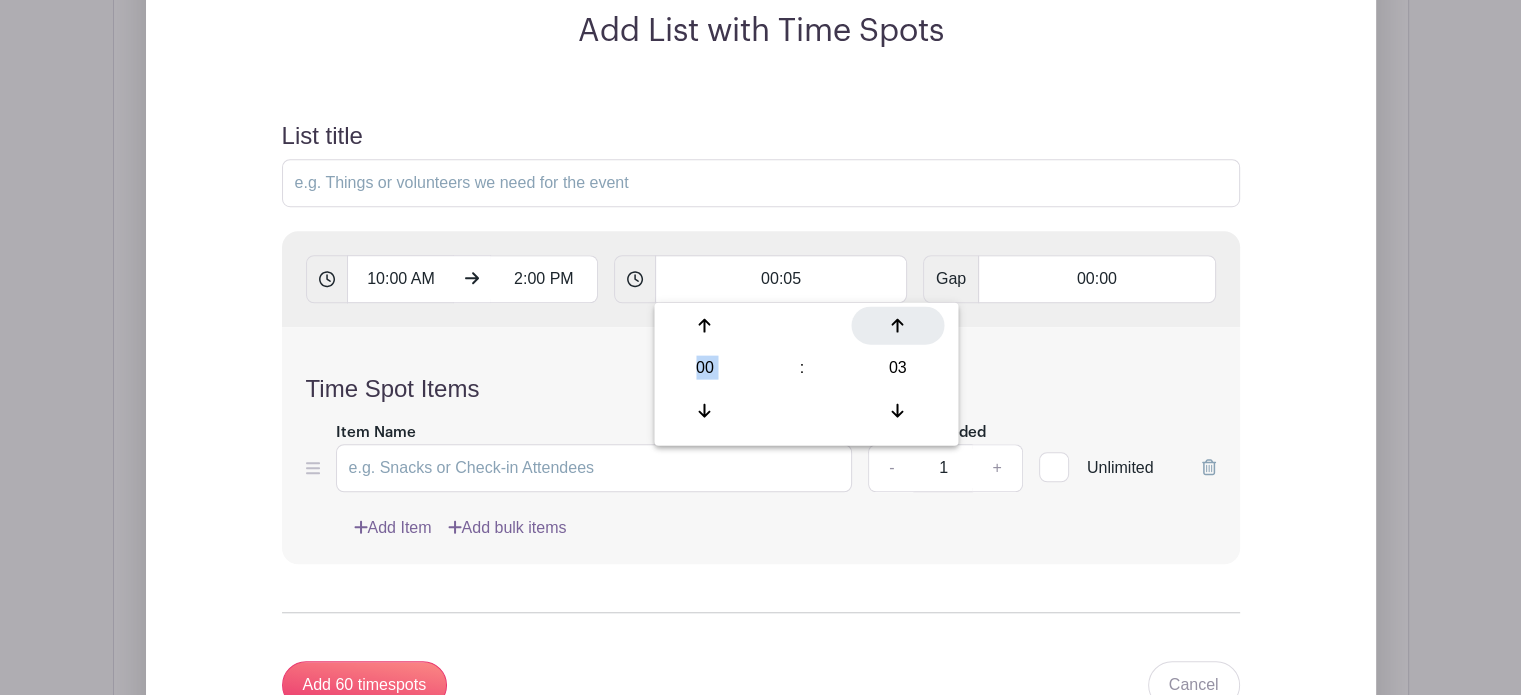 type on "Add 48 timespots" 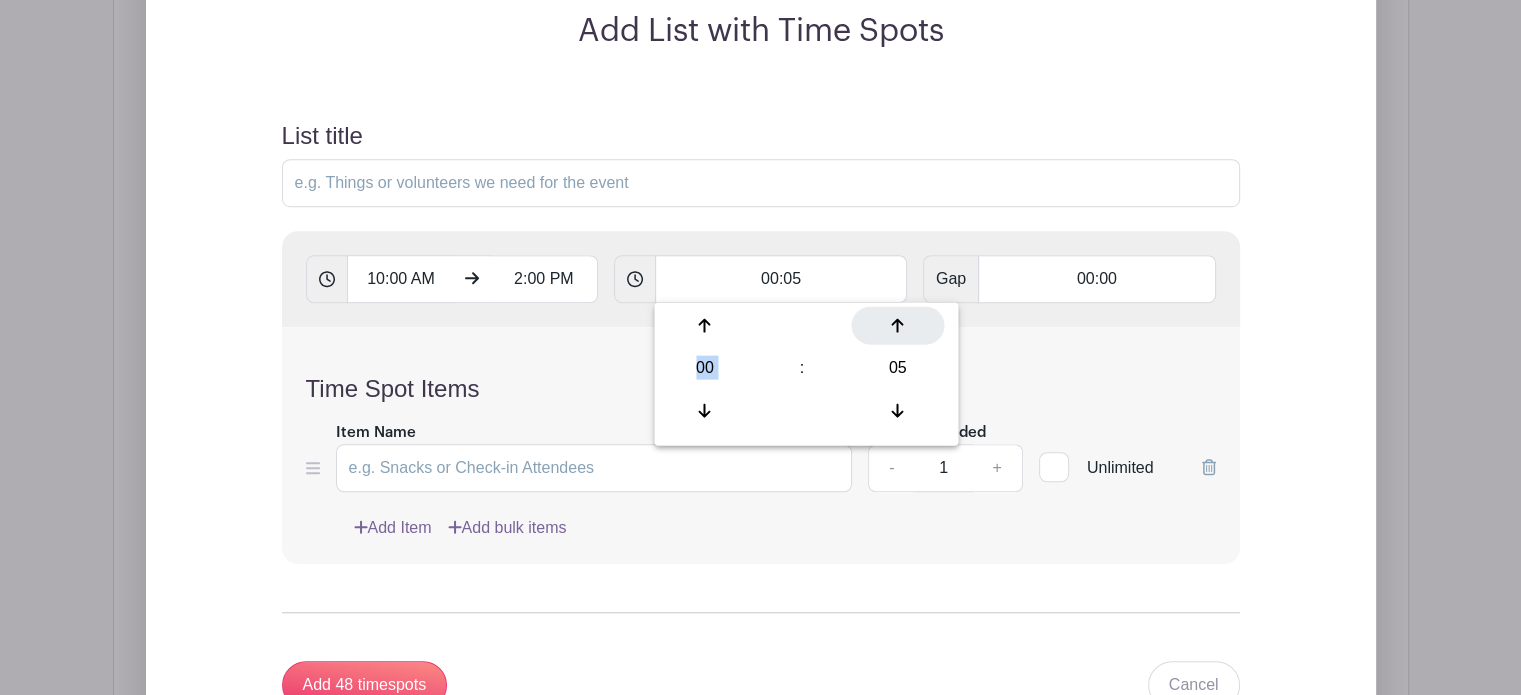 click at bounding box center [897, 325] 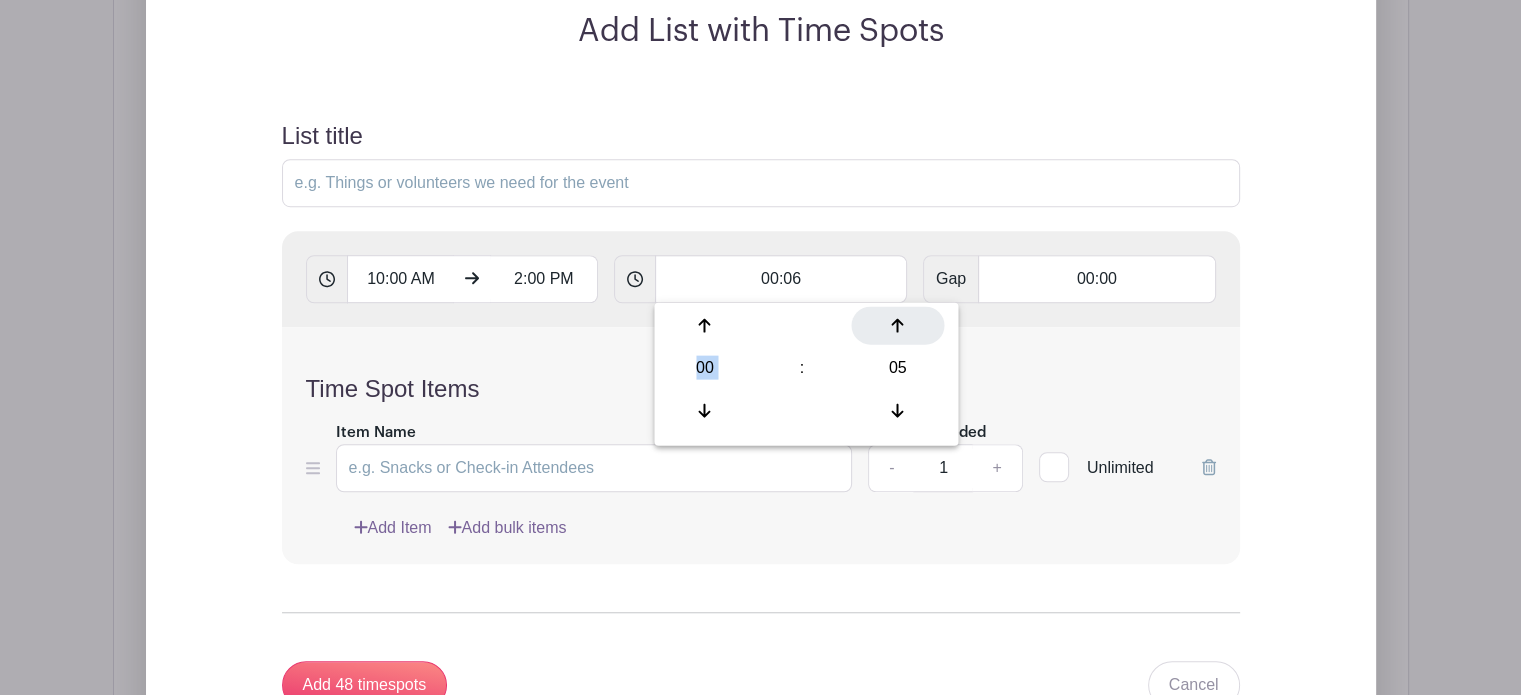type on "Add 40 timespots" 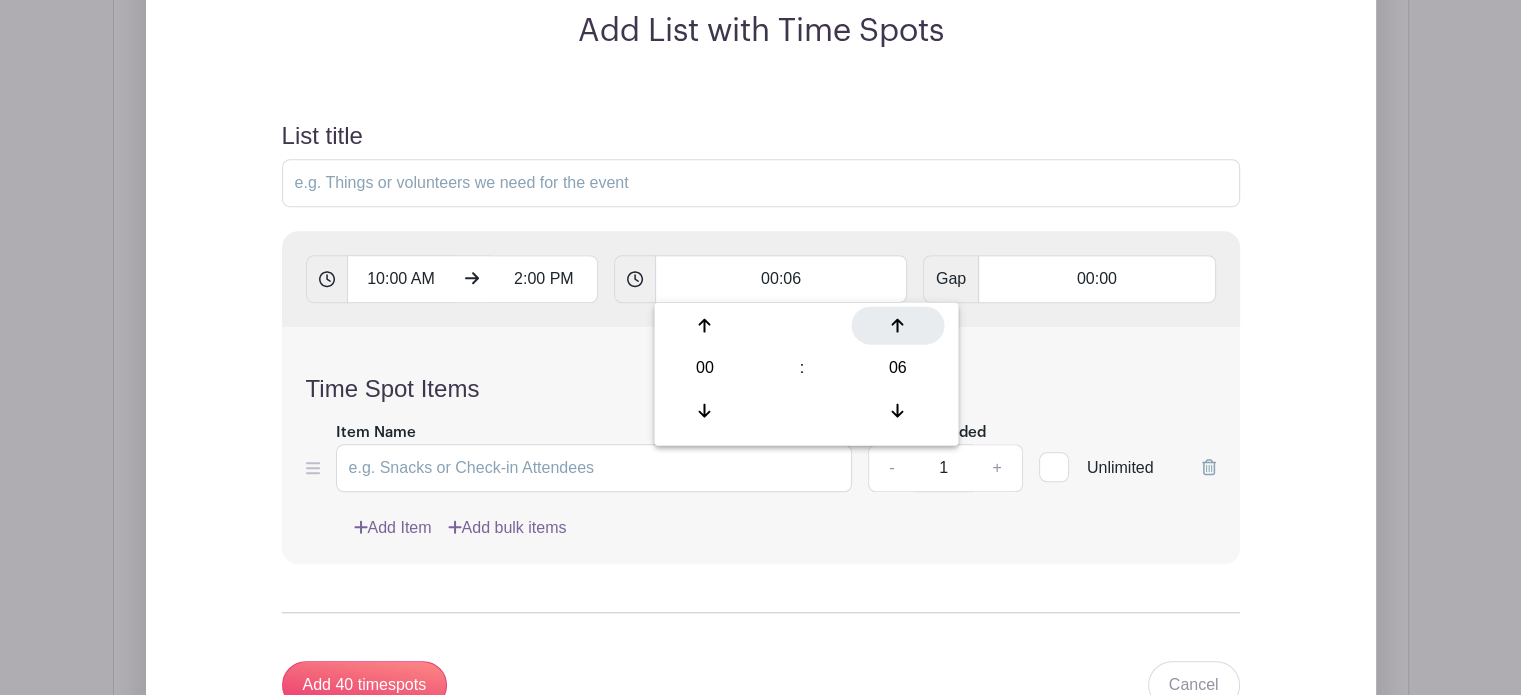 click at bounding box center [897, 325] 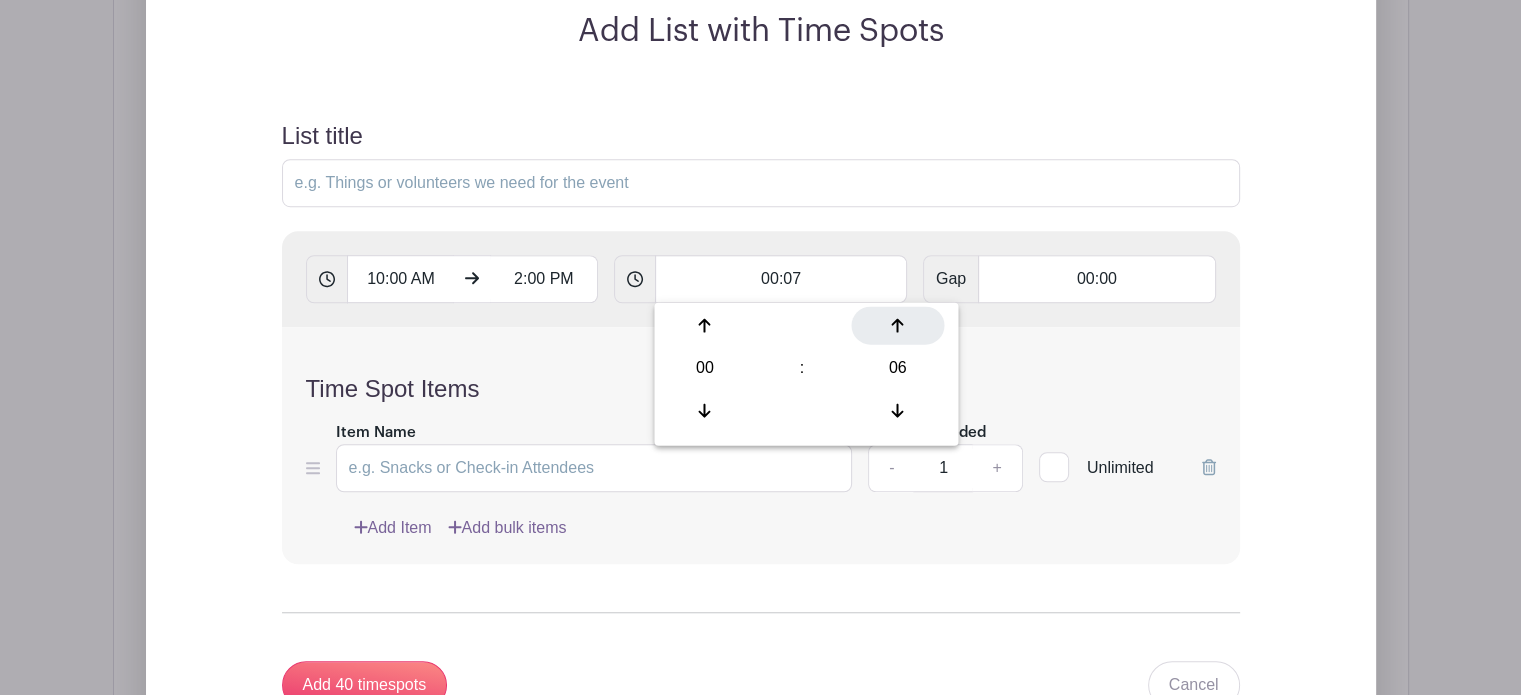 type on "Add 35 timespots" 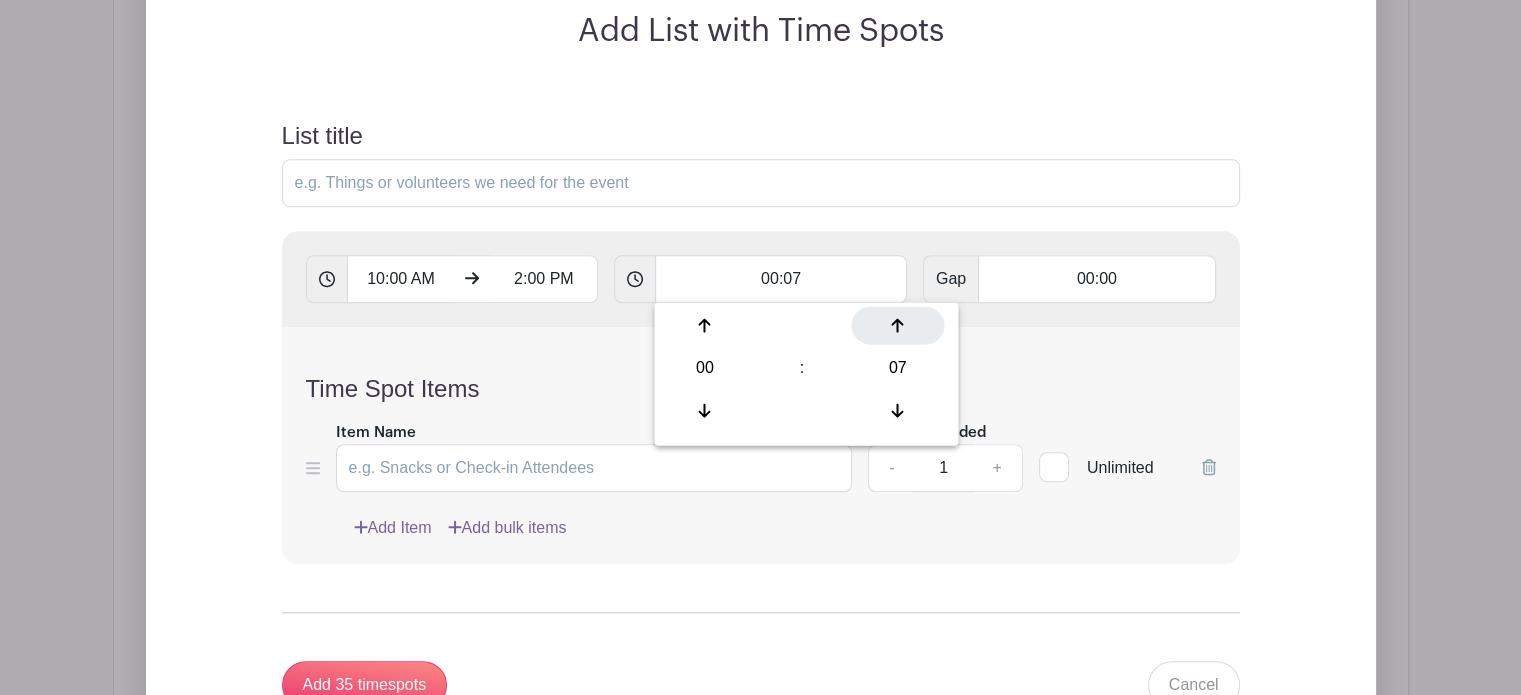 click at bounding box center (897, 325) 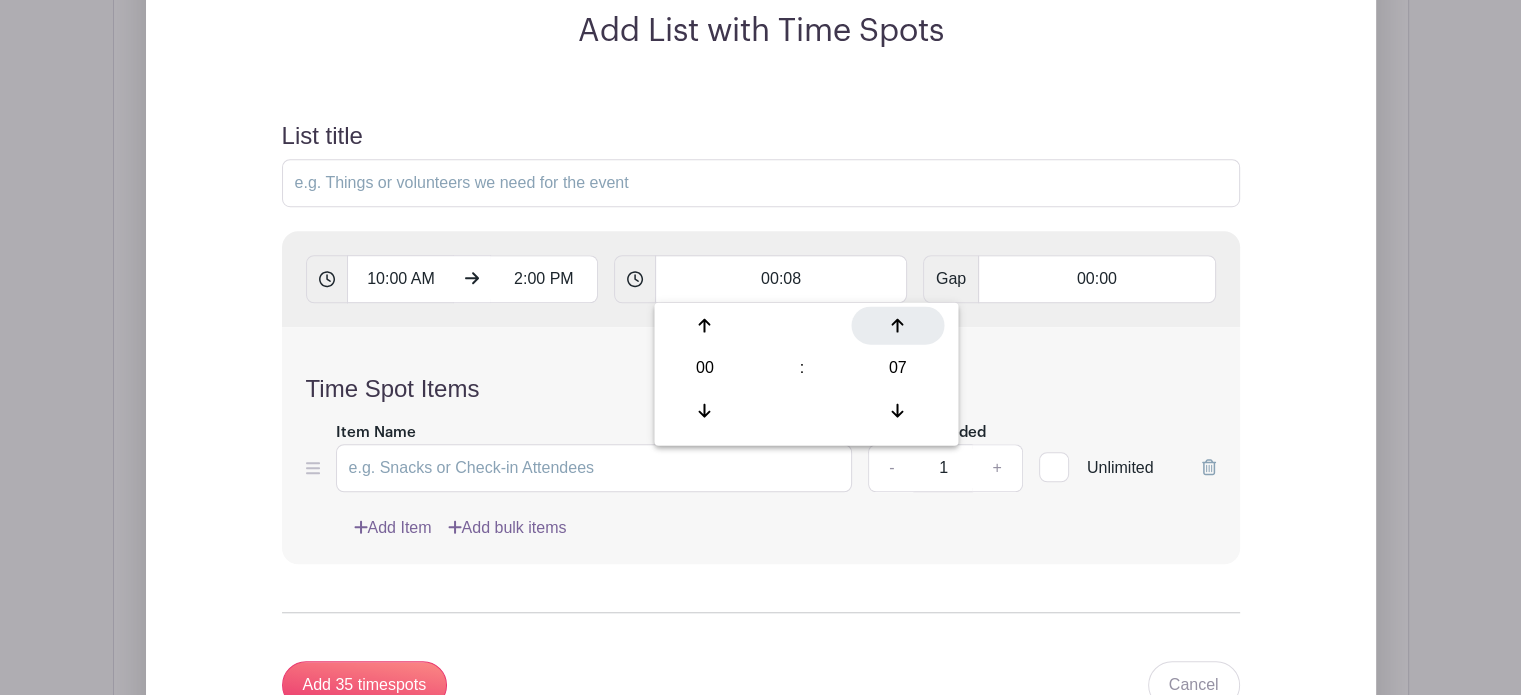 type on "Add 30 timespots" 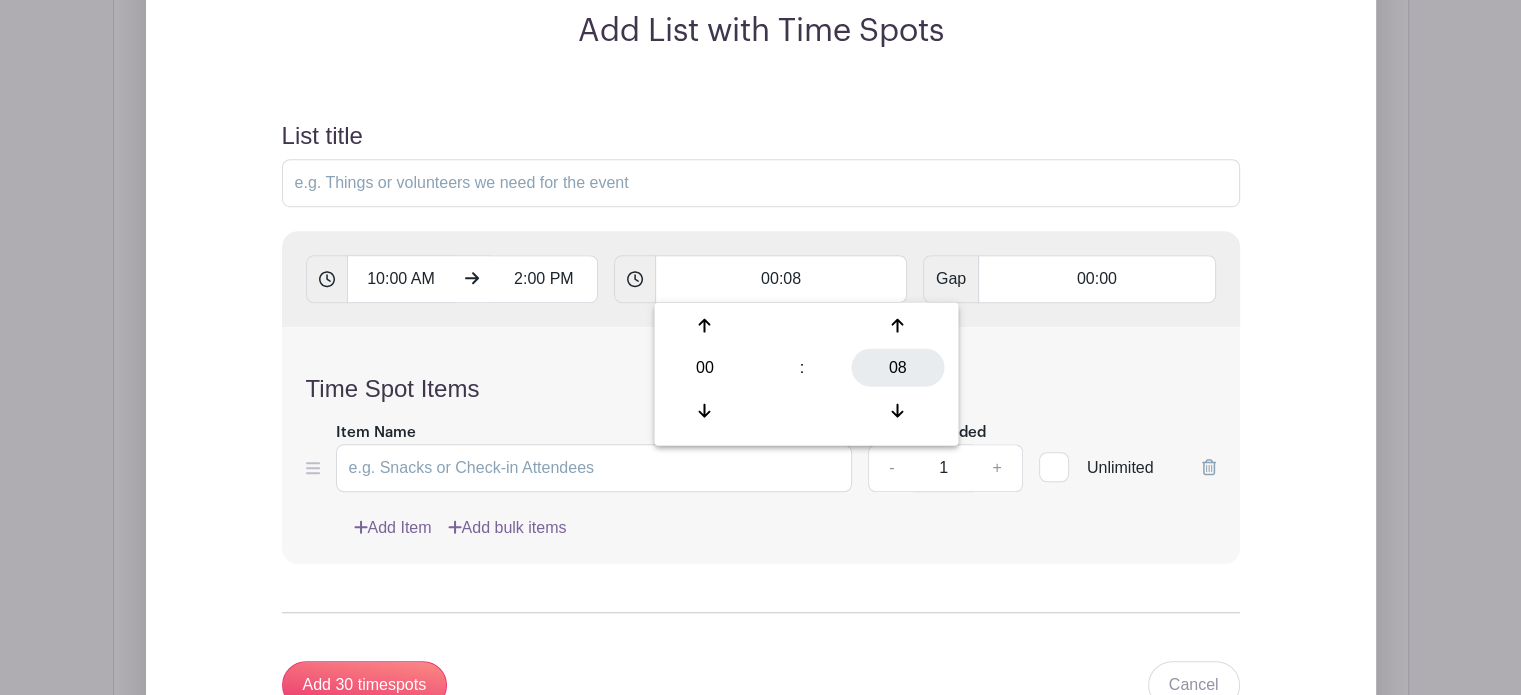 click on "08" at bounding box center [897, 368] 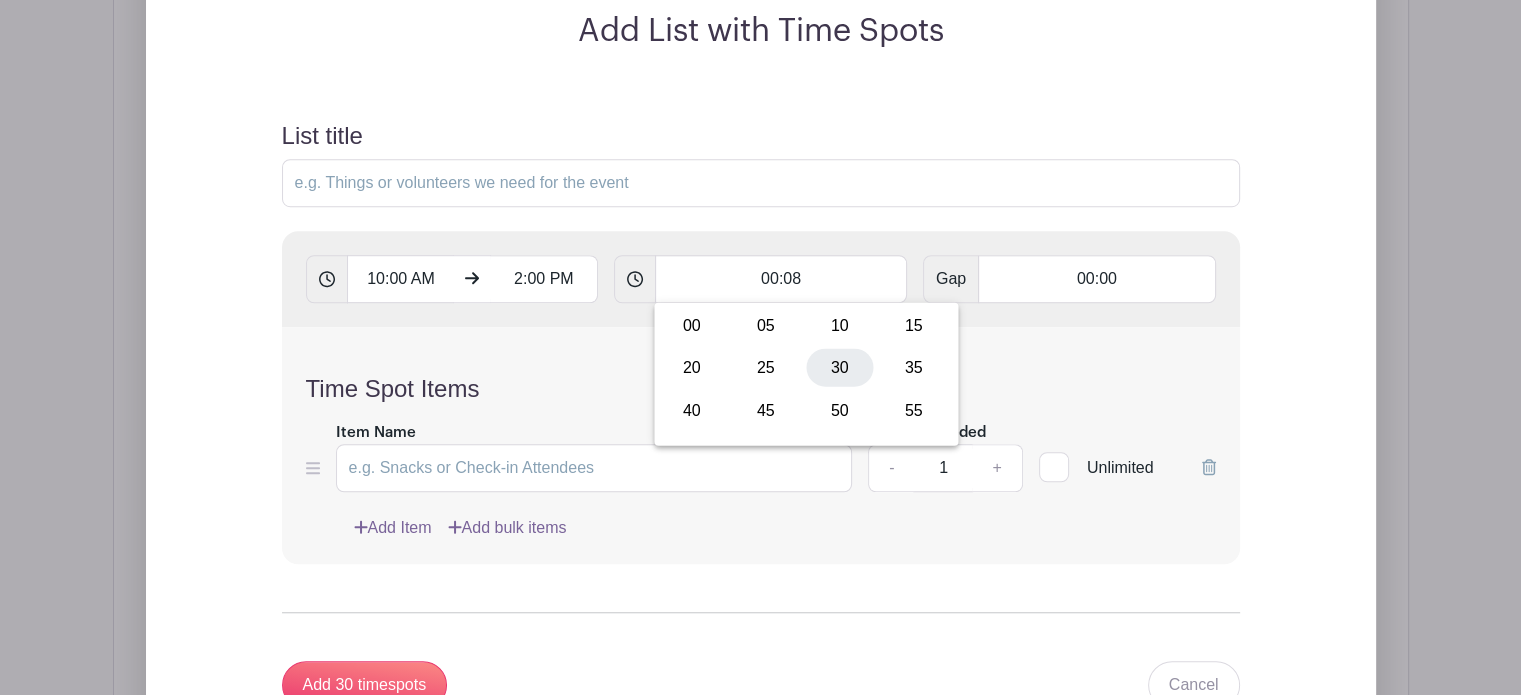 click on "30" at bounding box center [839, 368] 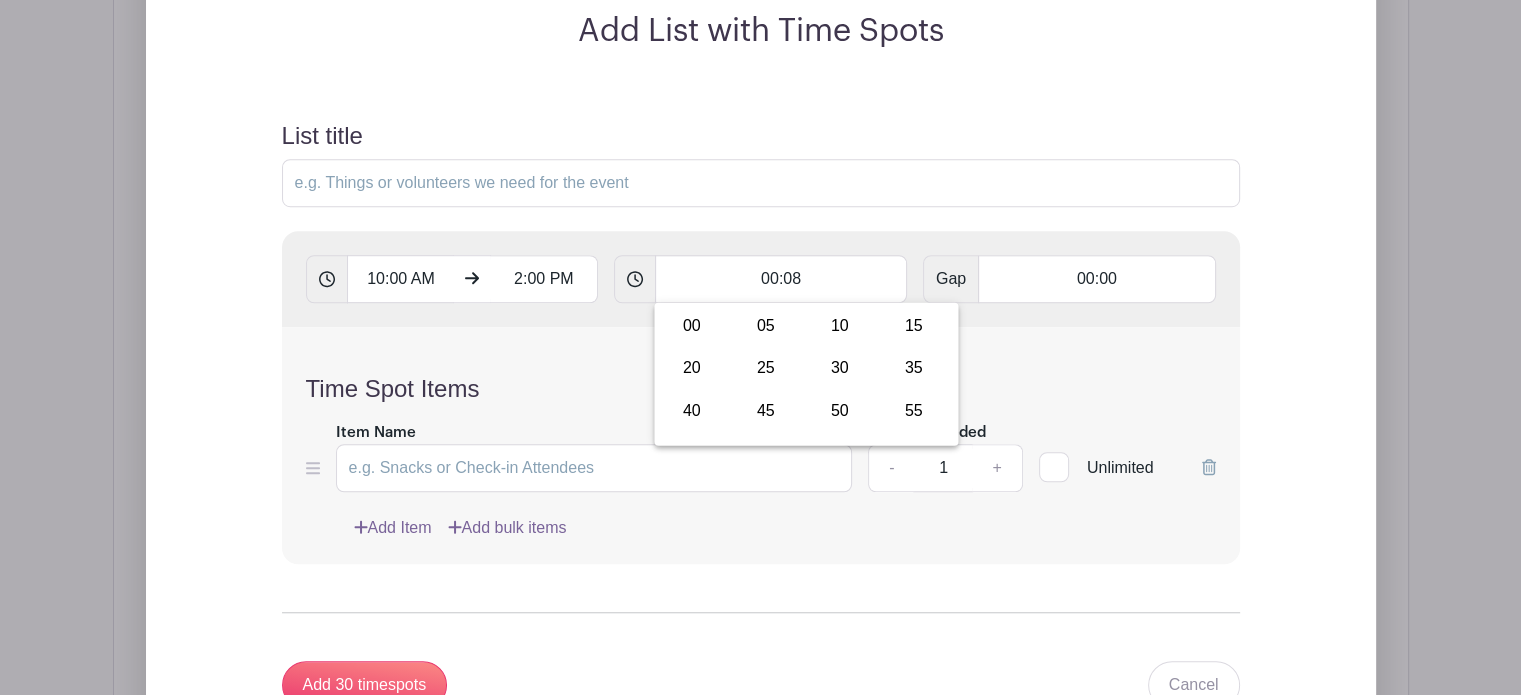 type on "00:30" 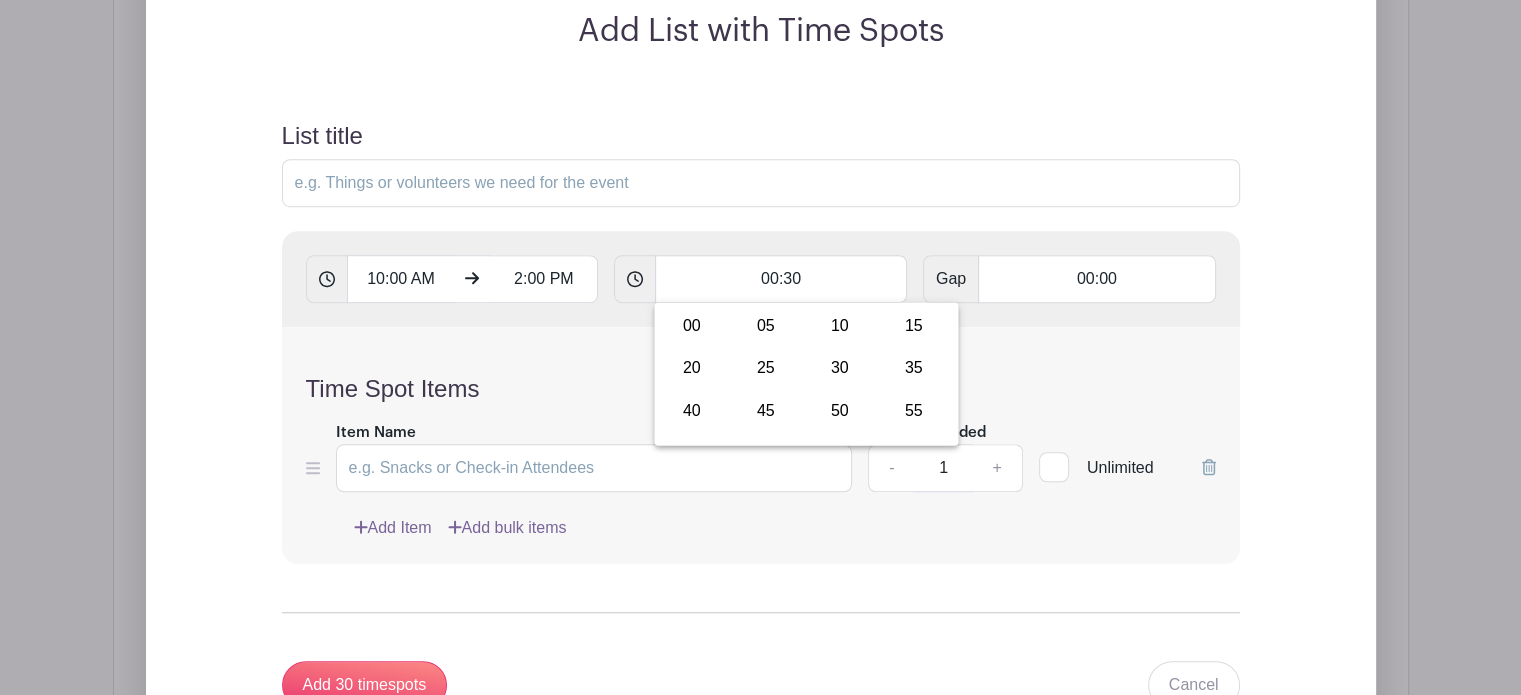 type on "Add 8 timespots" 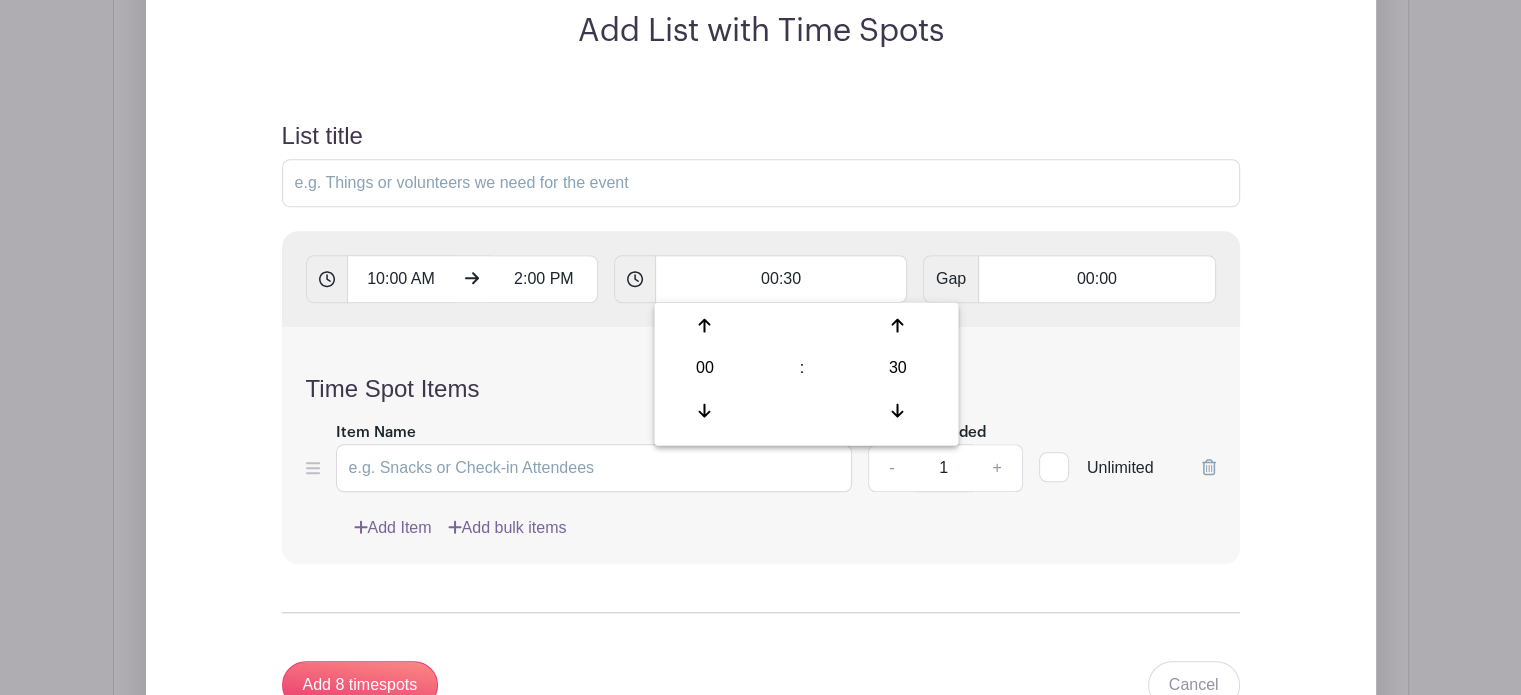 click on "Time Spot Items
Item Name
Amount Needed
-
1
+
Unlimited
Add Item
Add bulk items" at bounding box center (761, 445) 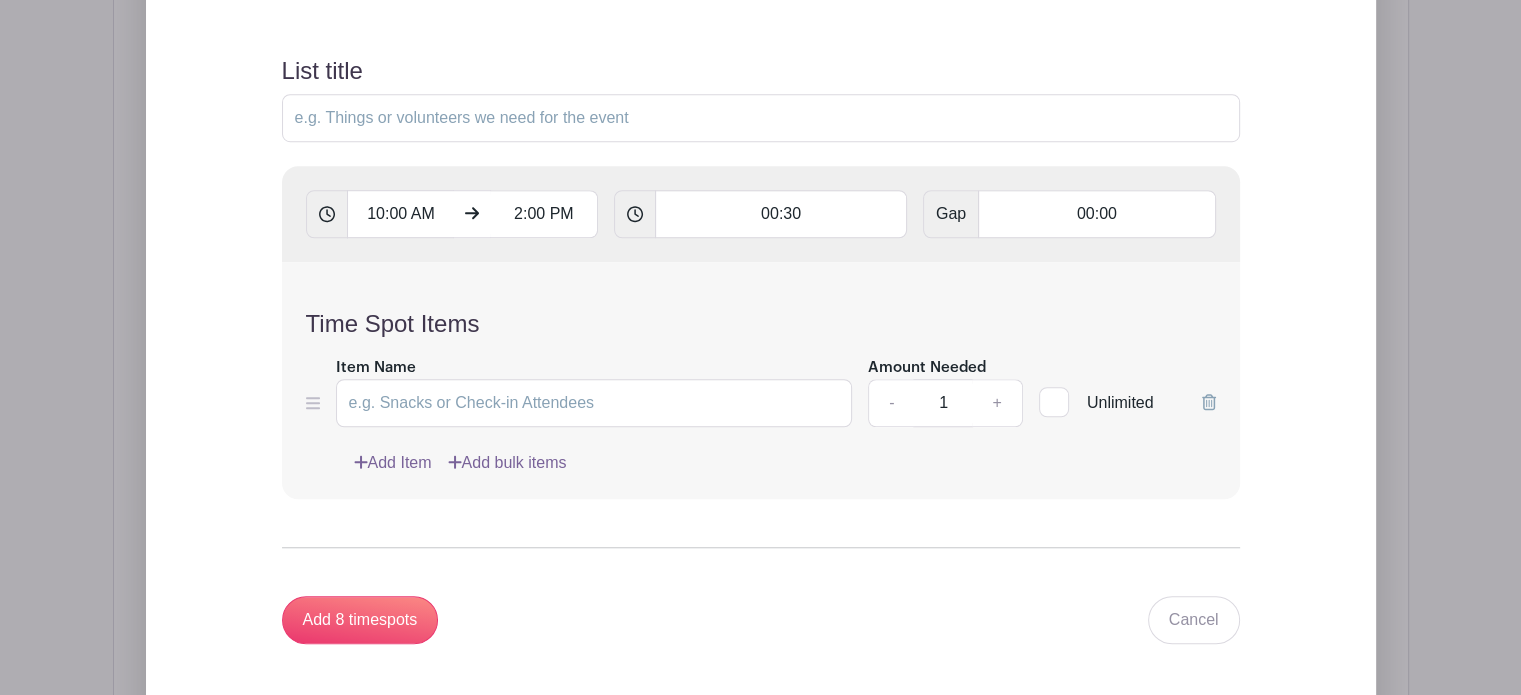 scroll, scrollTop: 1528, scrollLeft: 0, axis: vertical 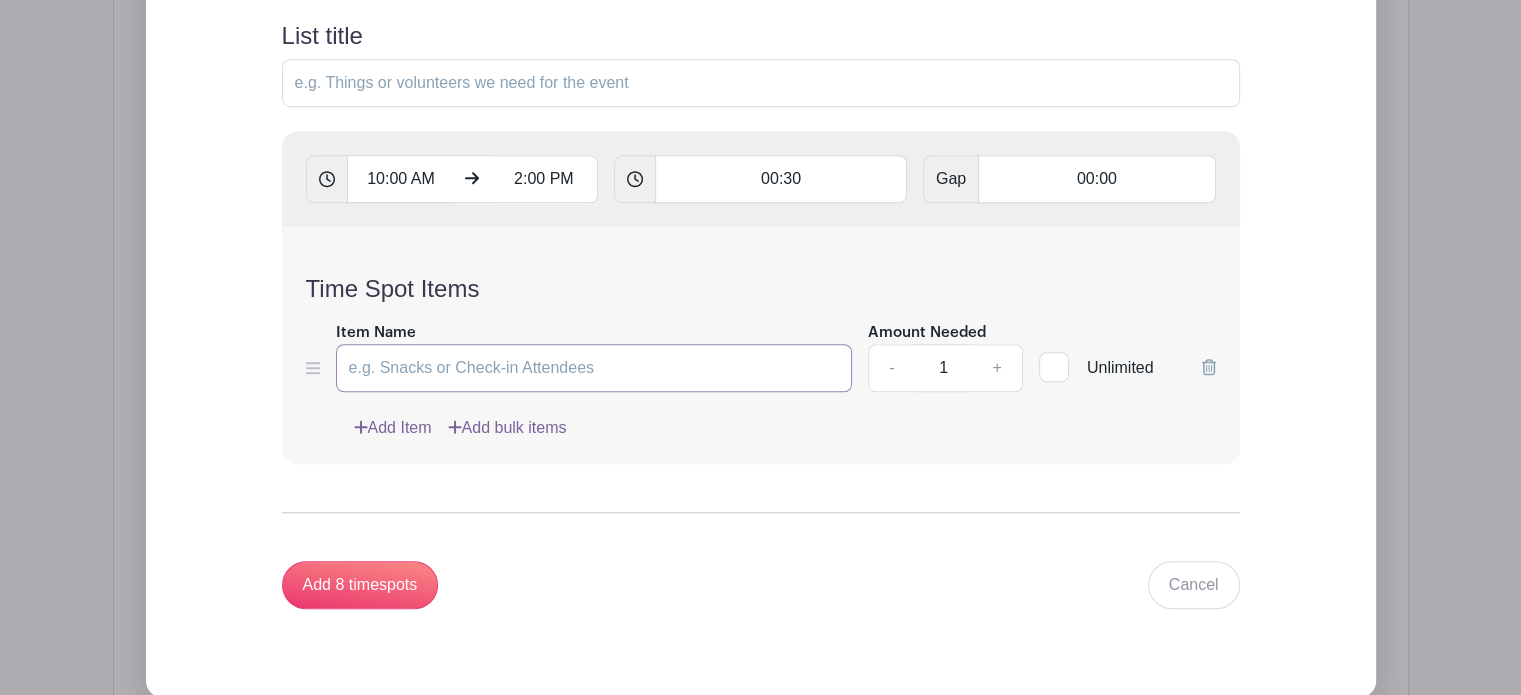 click on "Item Name" at bounding box center (594, 368) 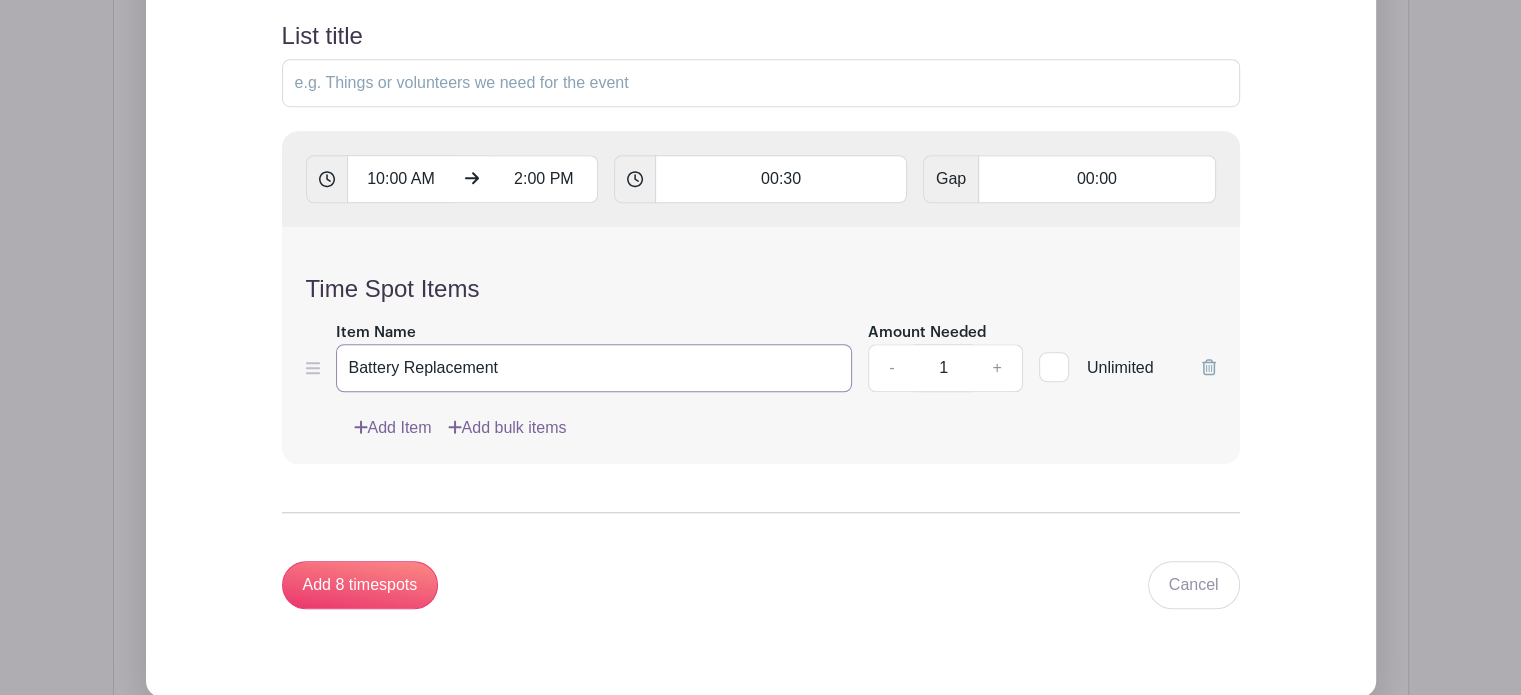 type on "Battery Replacement" 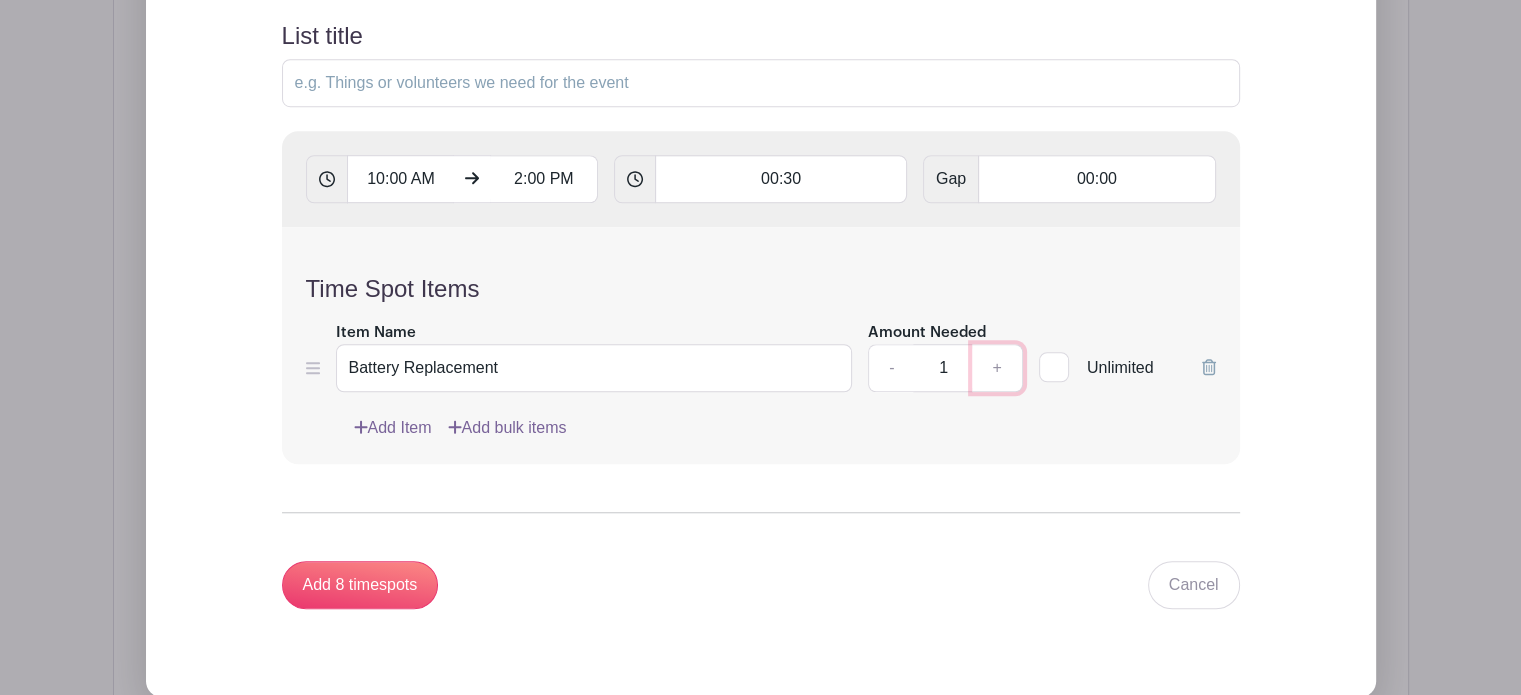 click on "+" at bounding box center [997, 368] 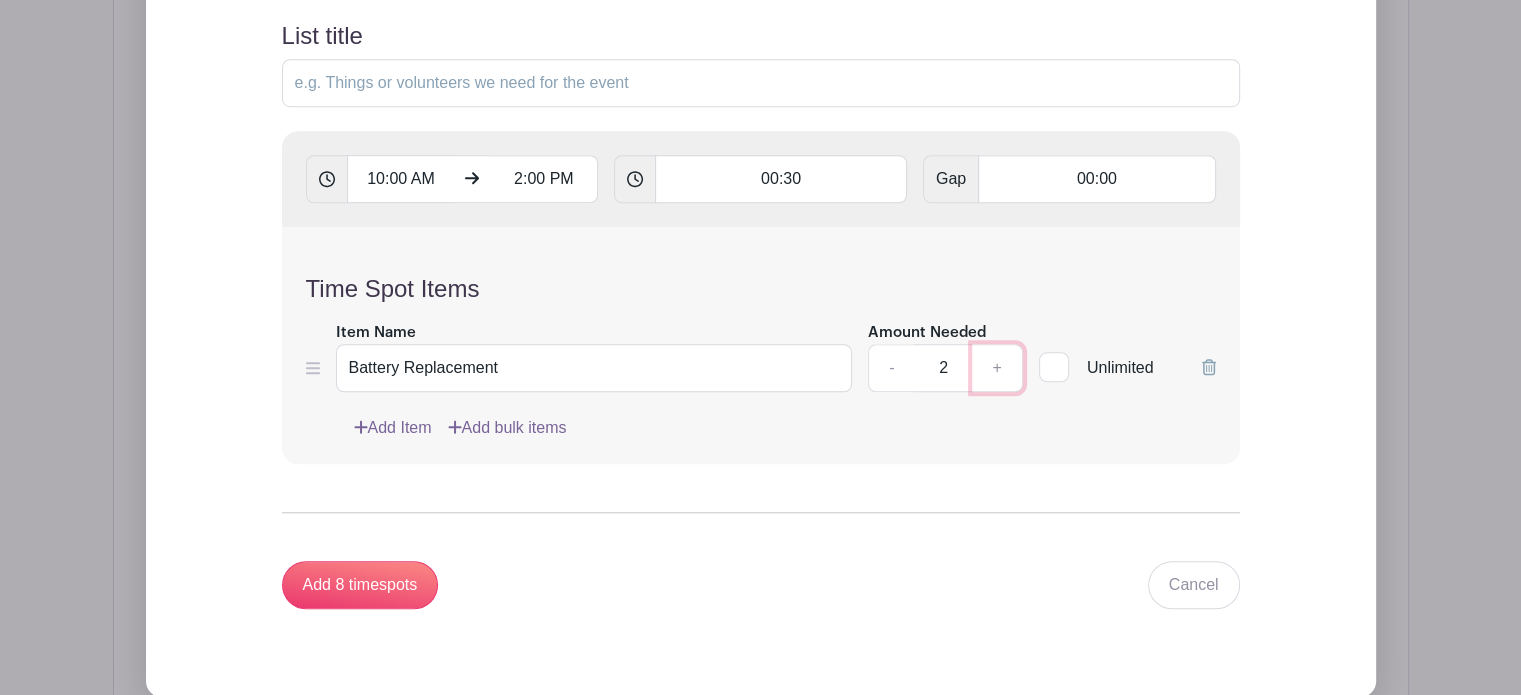 click on "+" at bounding box center [997, 368] 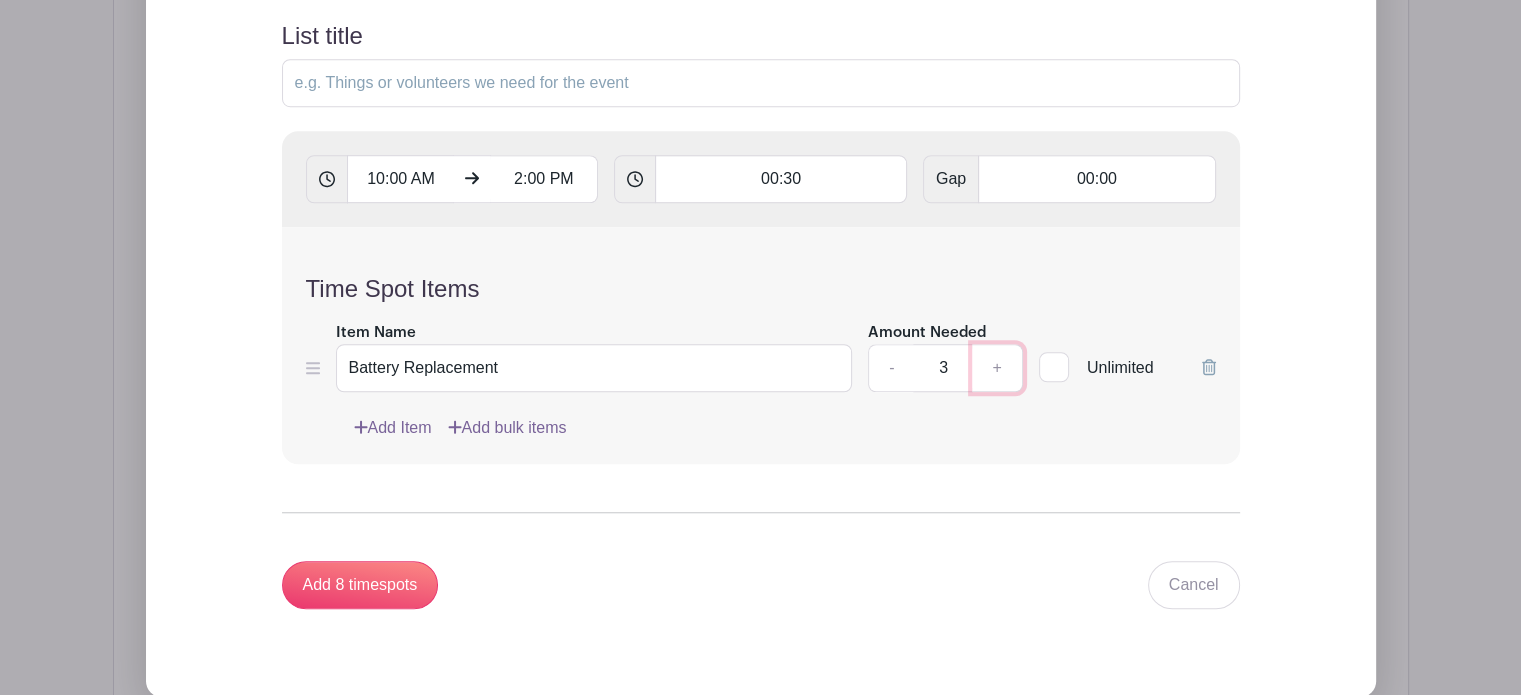 click on "+" at bounding box center (997, 368) 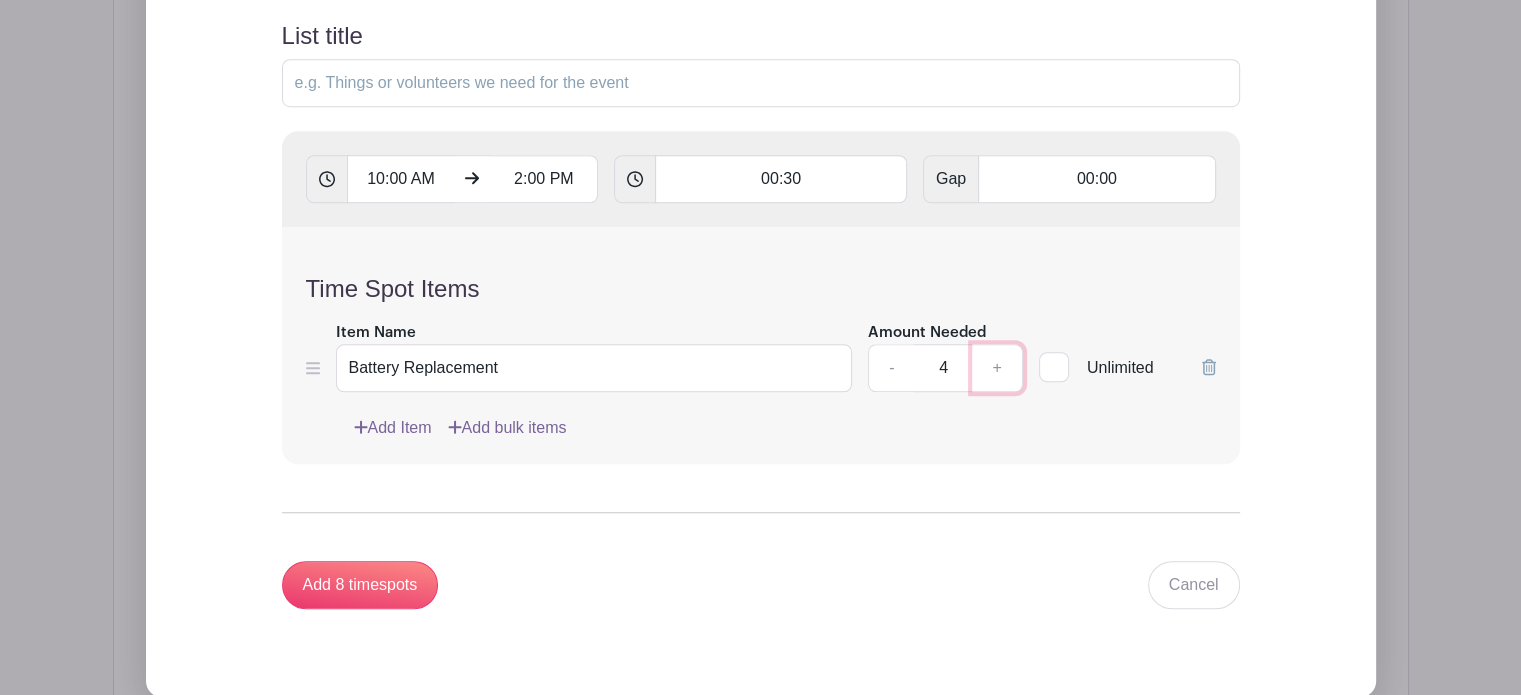 click on "+" at bounding box center (997, 368) 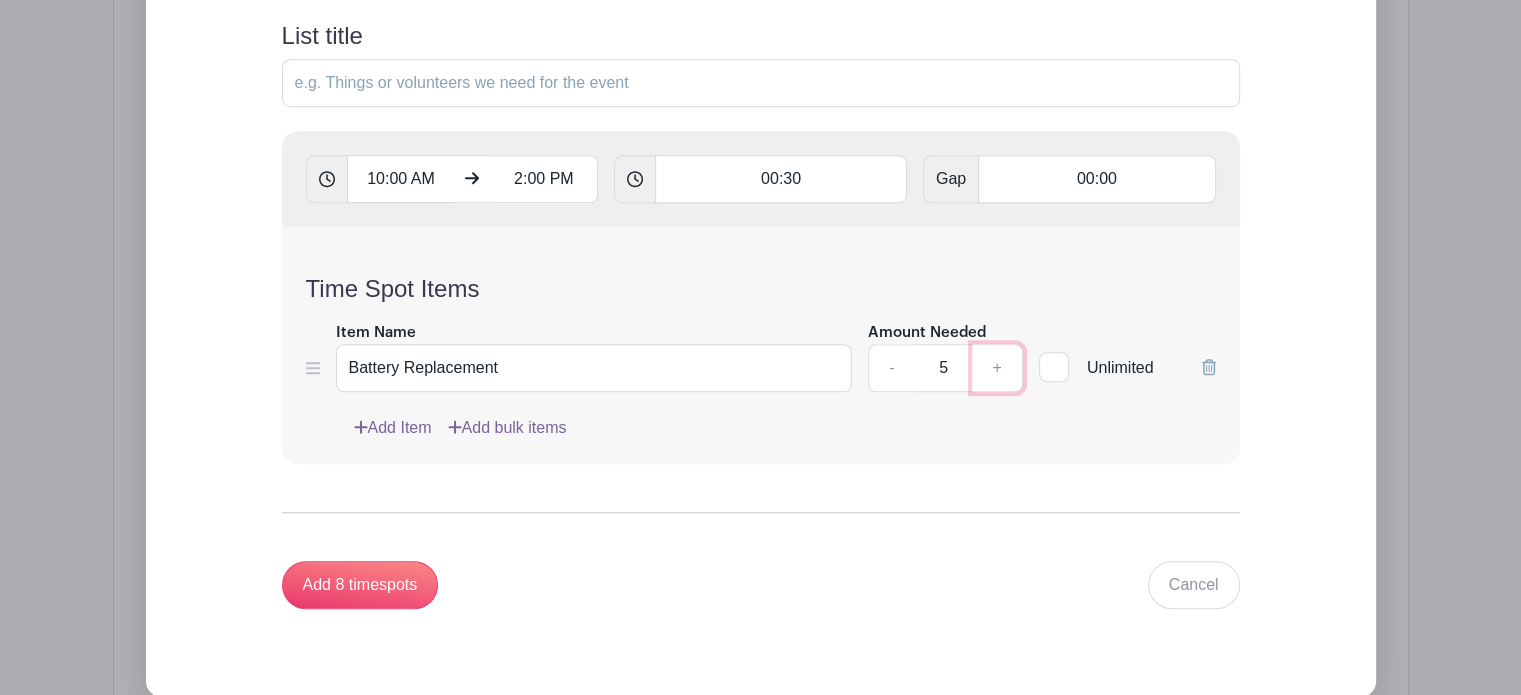 click on "+" at bounding box center (997, 368) 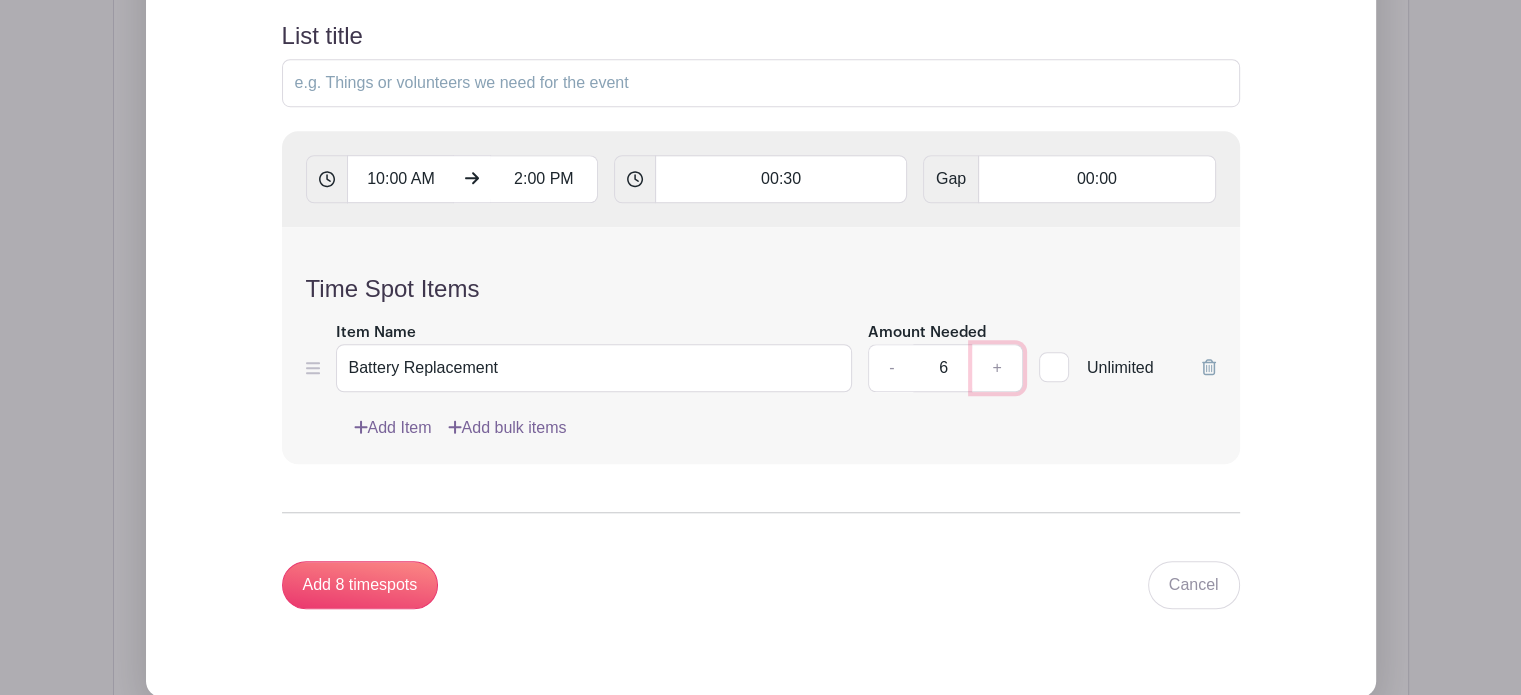 click on "+" at bounding box center (997, 368) 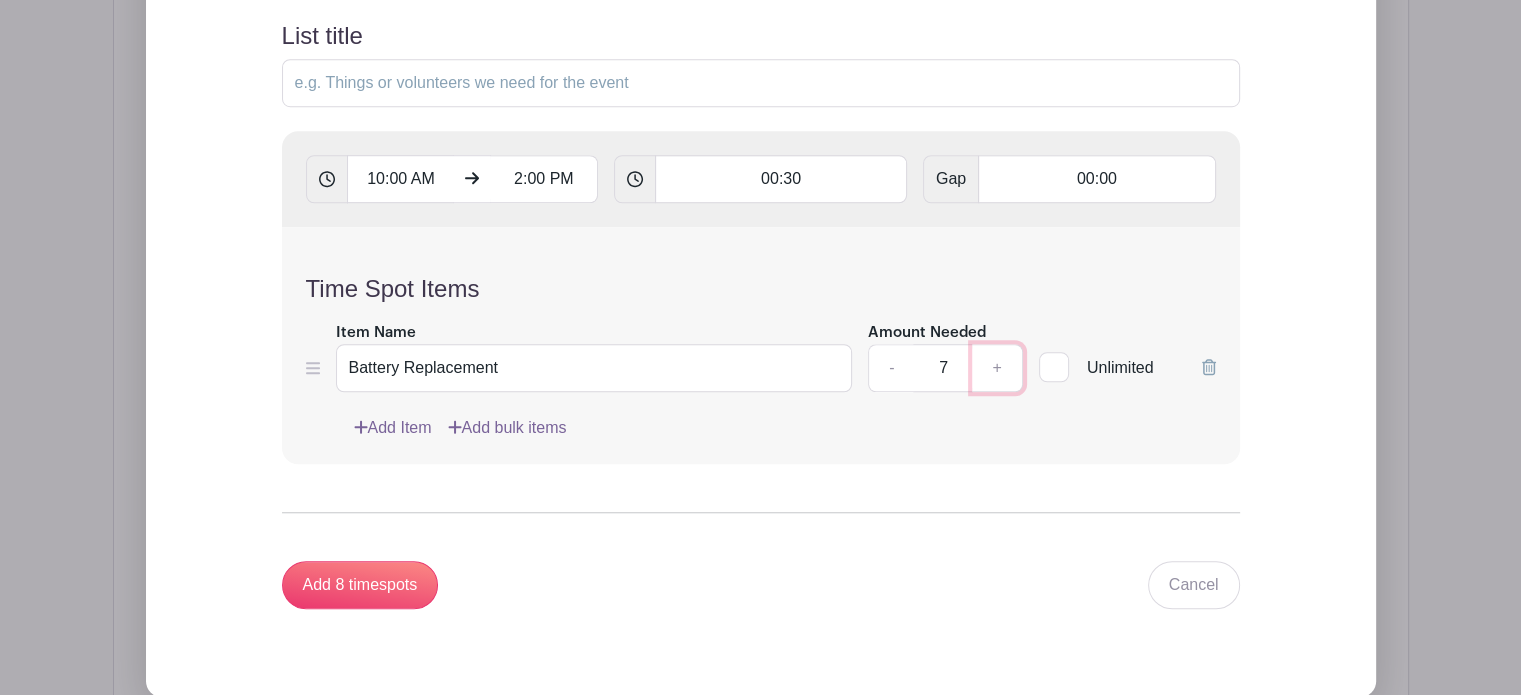 click on "+" at bounding box center [997, 368] 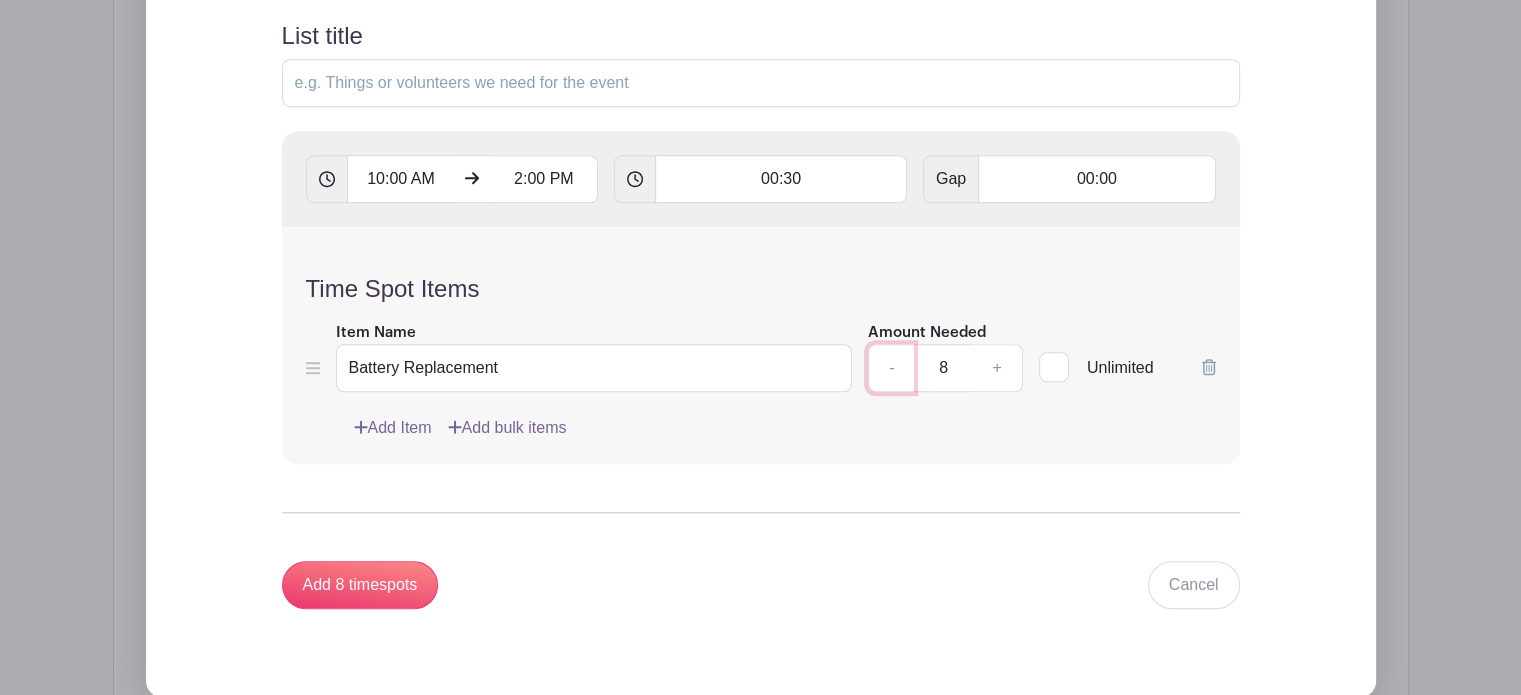 click on "-" at bounding box center [891, 368] 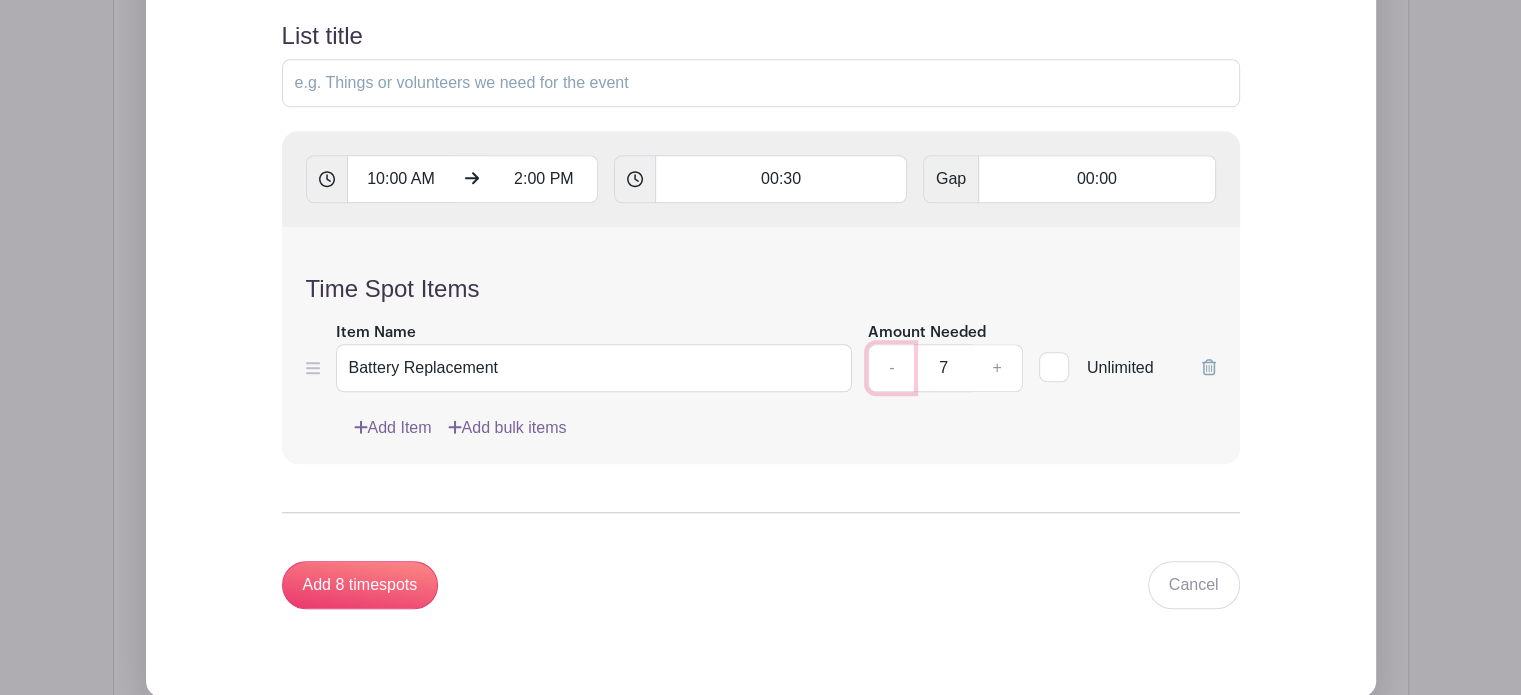 click on "-" at bounding box center [891, 368] 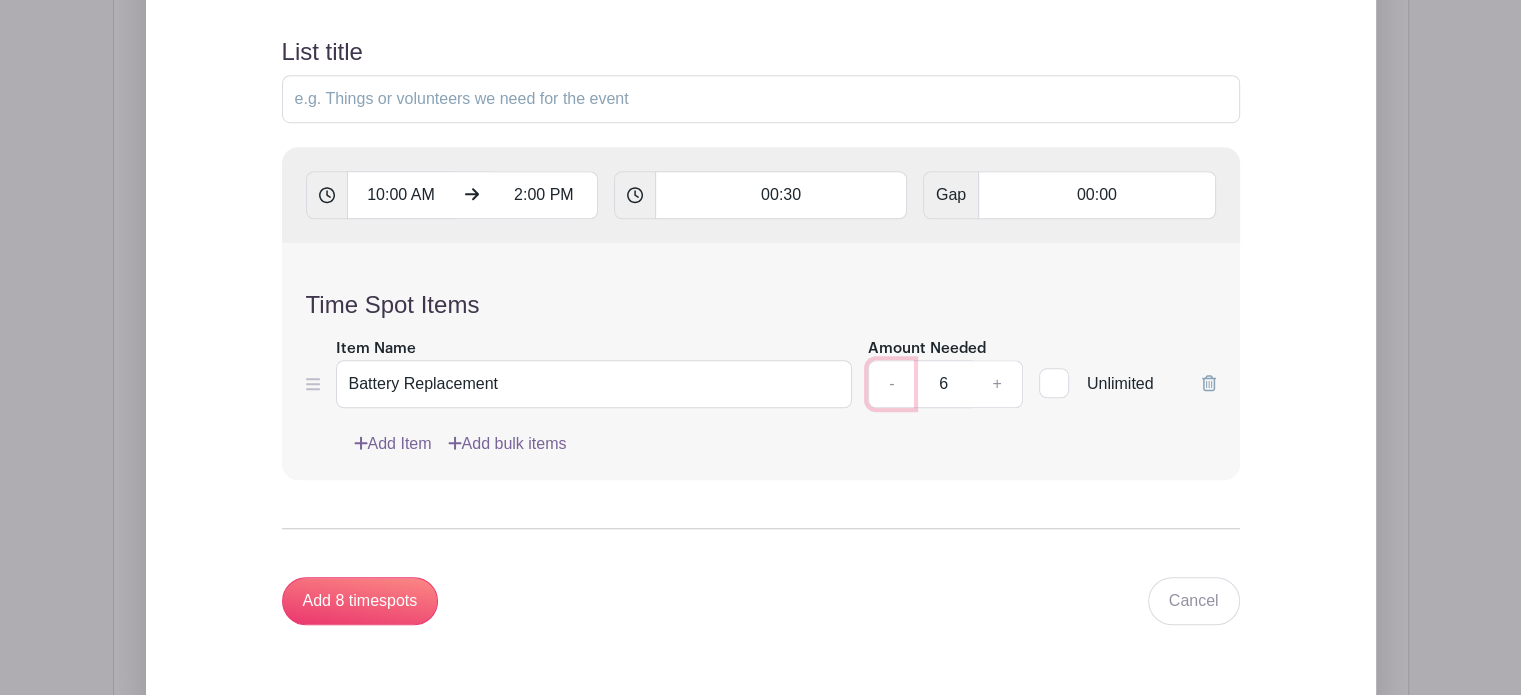 scroll, scrollTop: 1628, scrollLeft: 0, axis: vertical 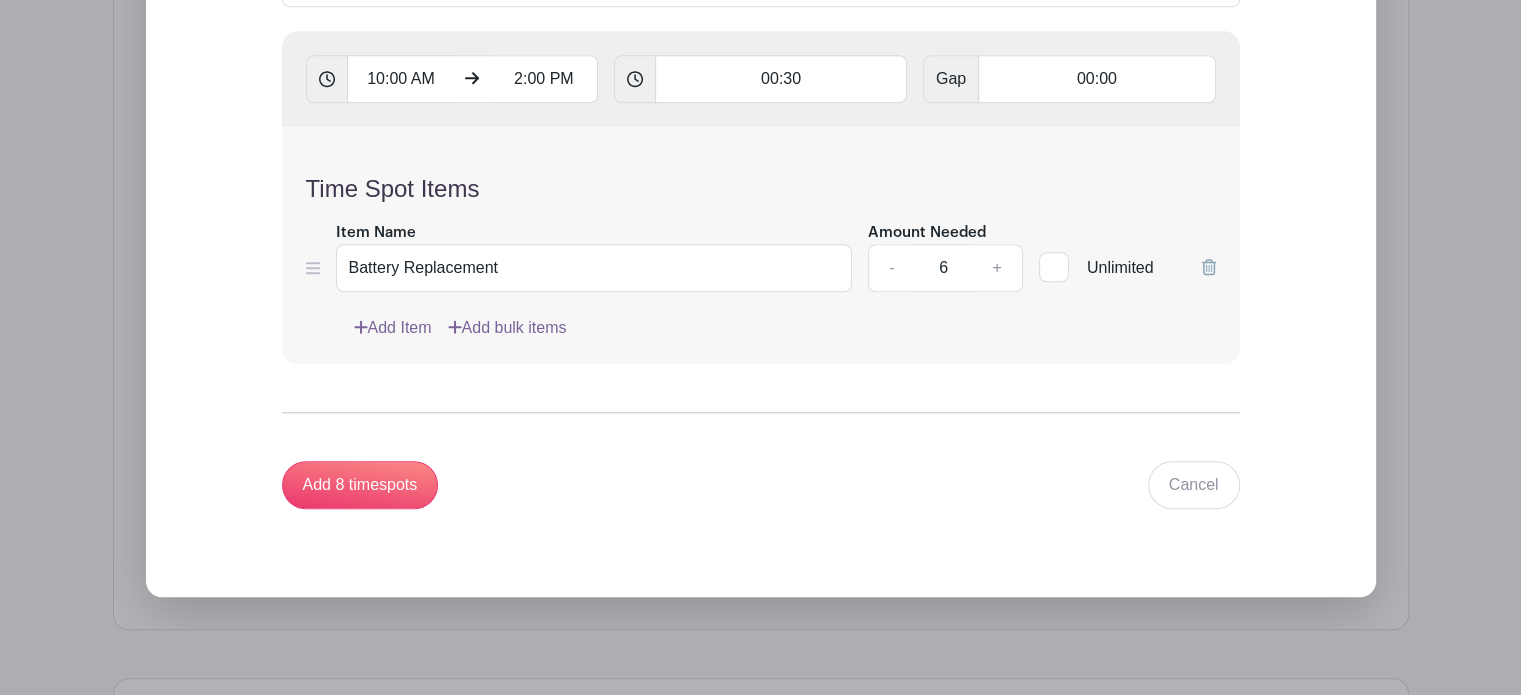 click on "List title
10:00 AM
2:00 PM
00:30
Gap
00:00
Time Spot Items
Item Name
Battery Replacement
Amount Needed
-
6
+
Unlimited
Add Item
Add bulk items" at bounding box center (761, 215) 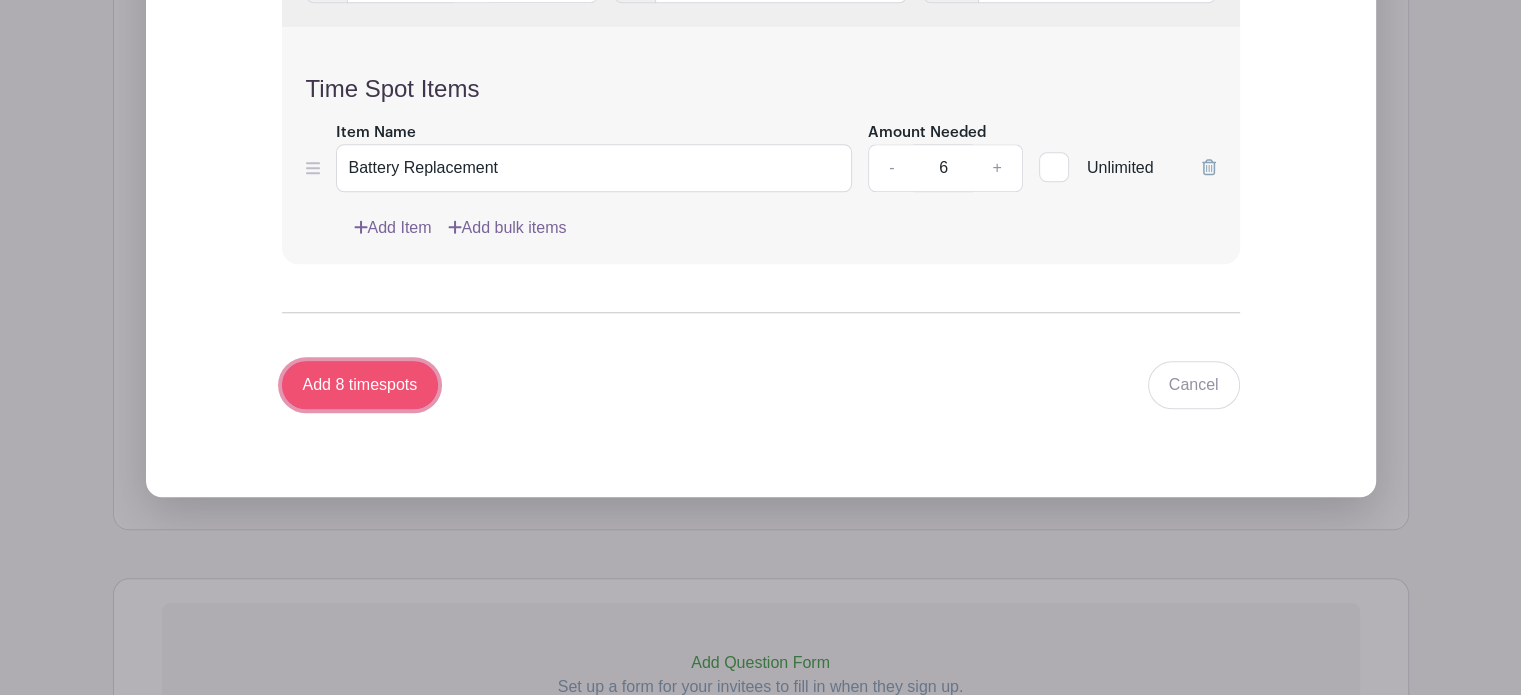 click on "Add 8 timespots" at bounding box center (360, 385) 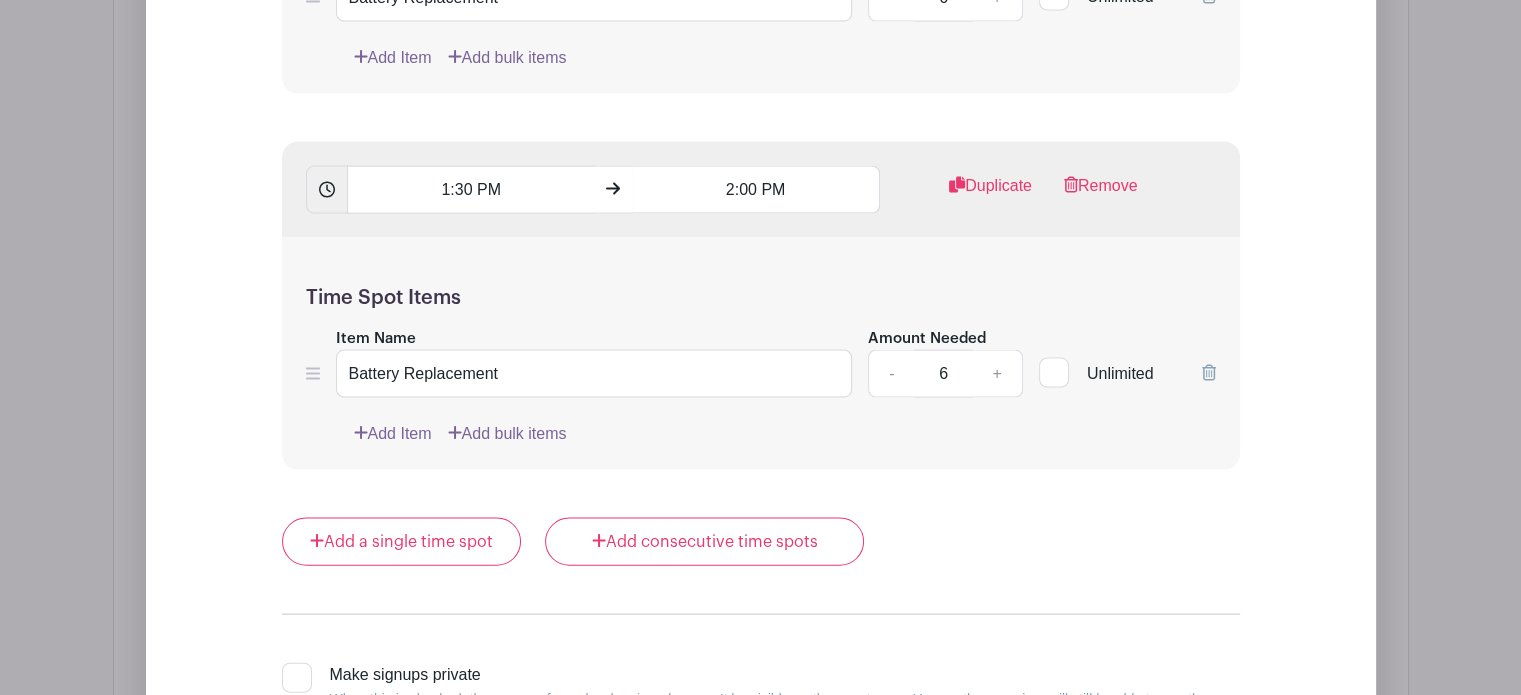 scroll, scrollTop: 4117, scrollLeft: 0, axis: vertical 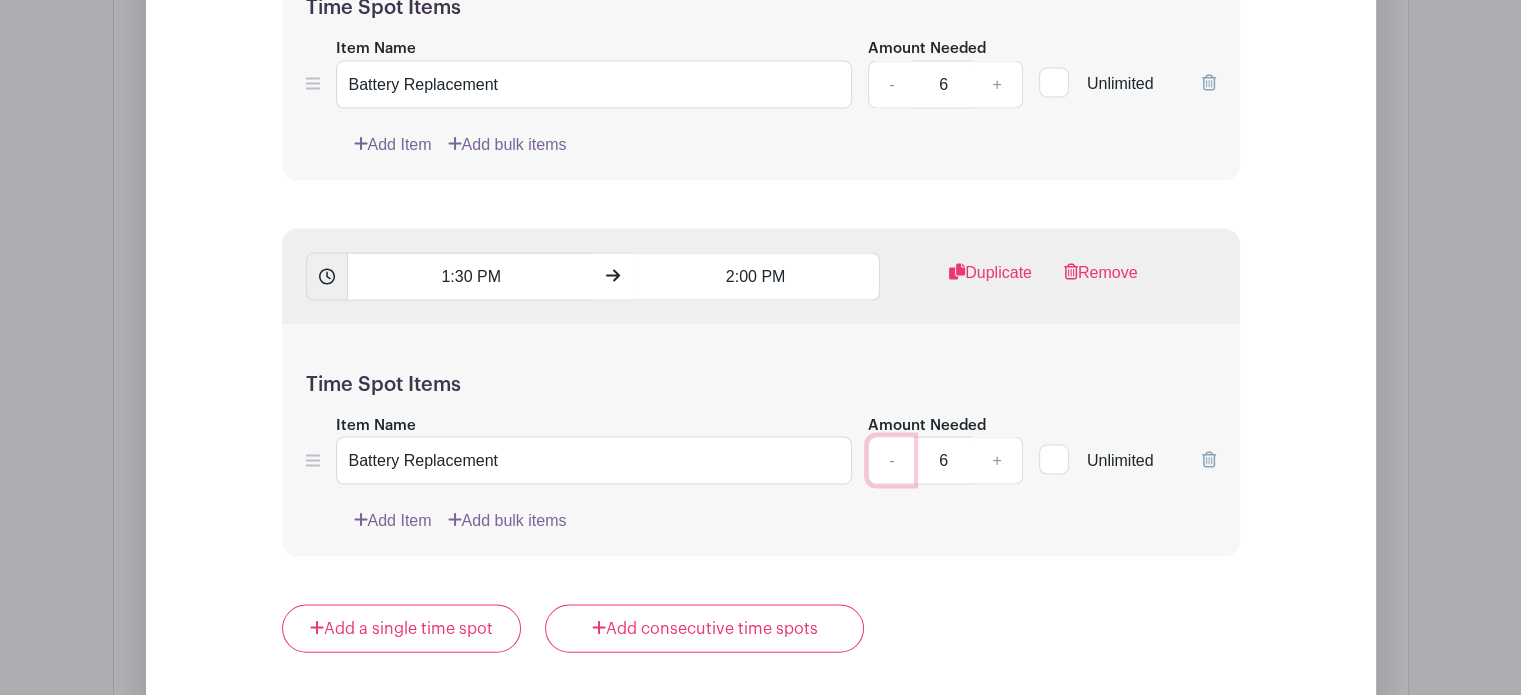 click on "-" at bounding box center [891, 461] 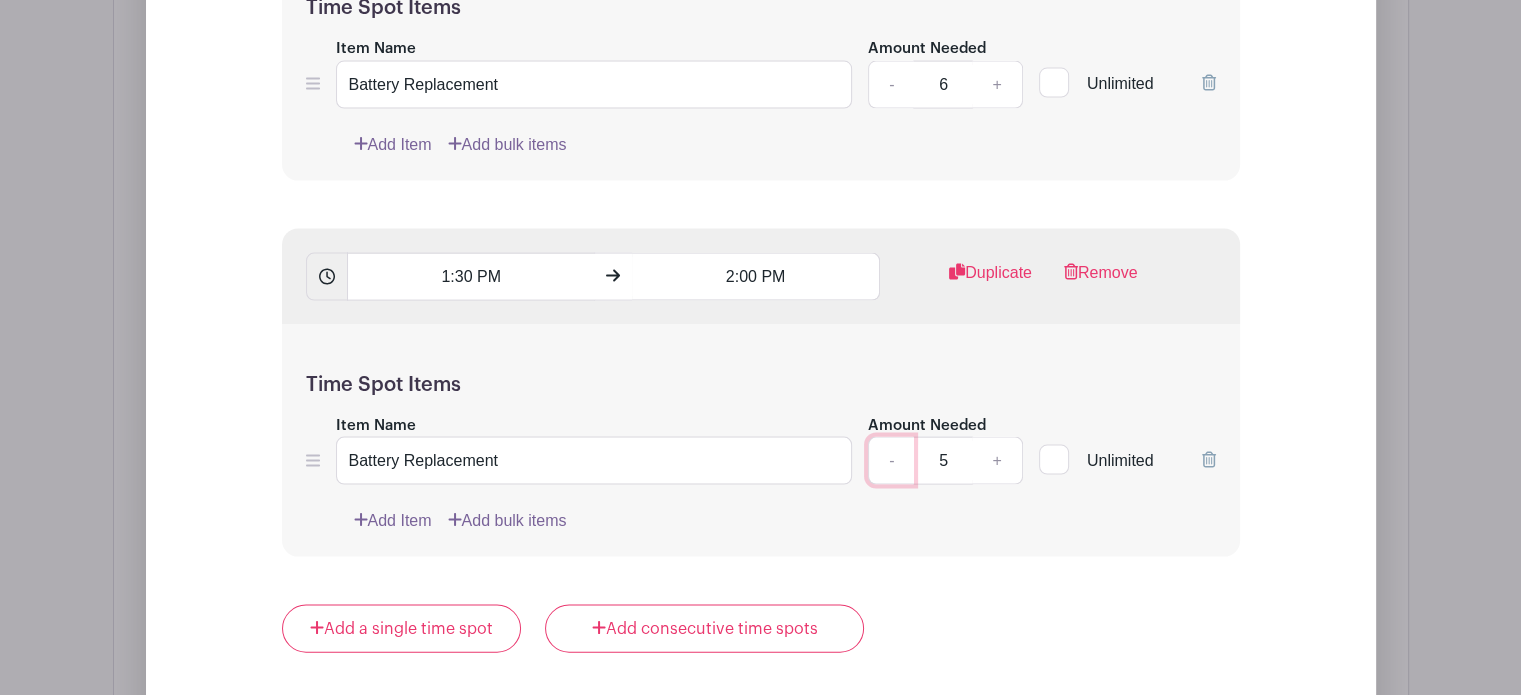 click on "-" at bounding box center [891, 461] 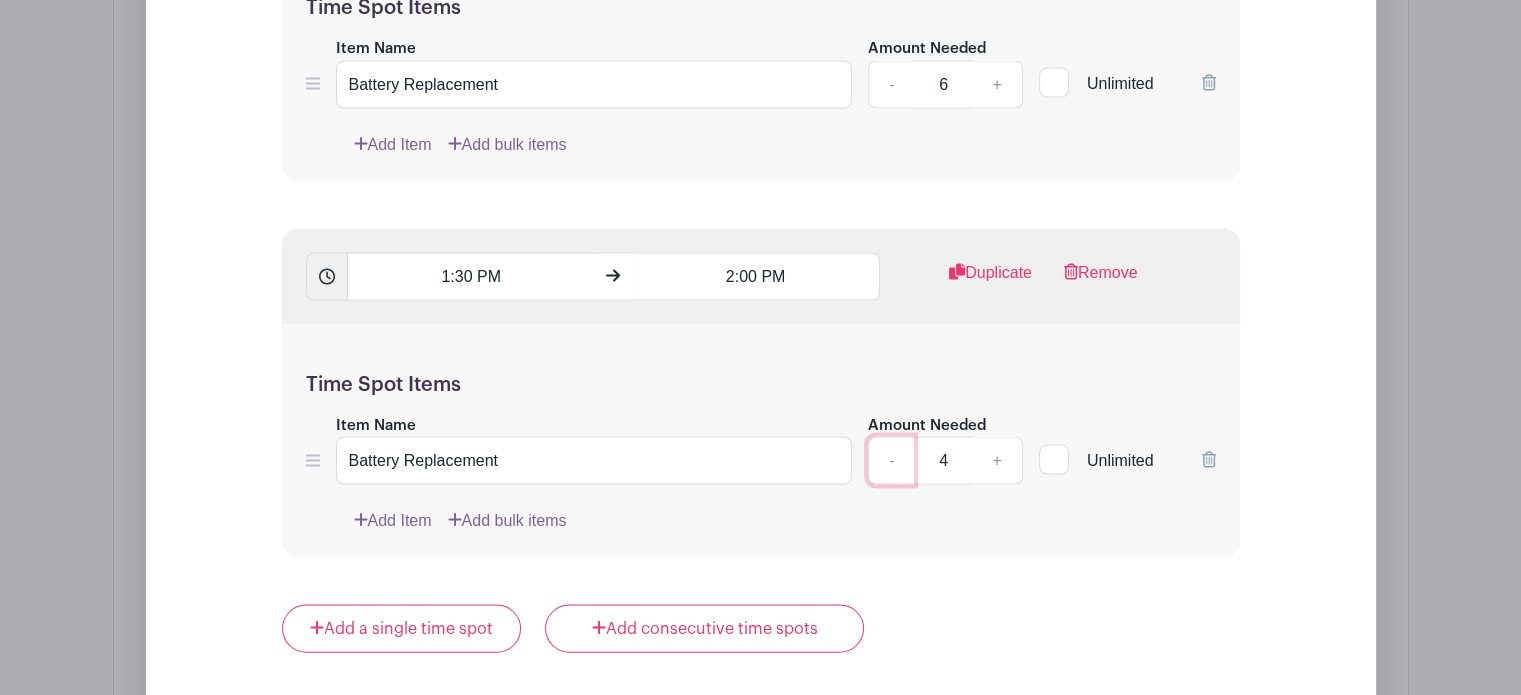 click on "-" at bounding box center [891, 461] 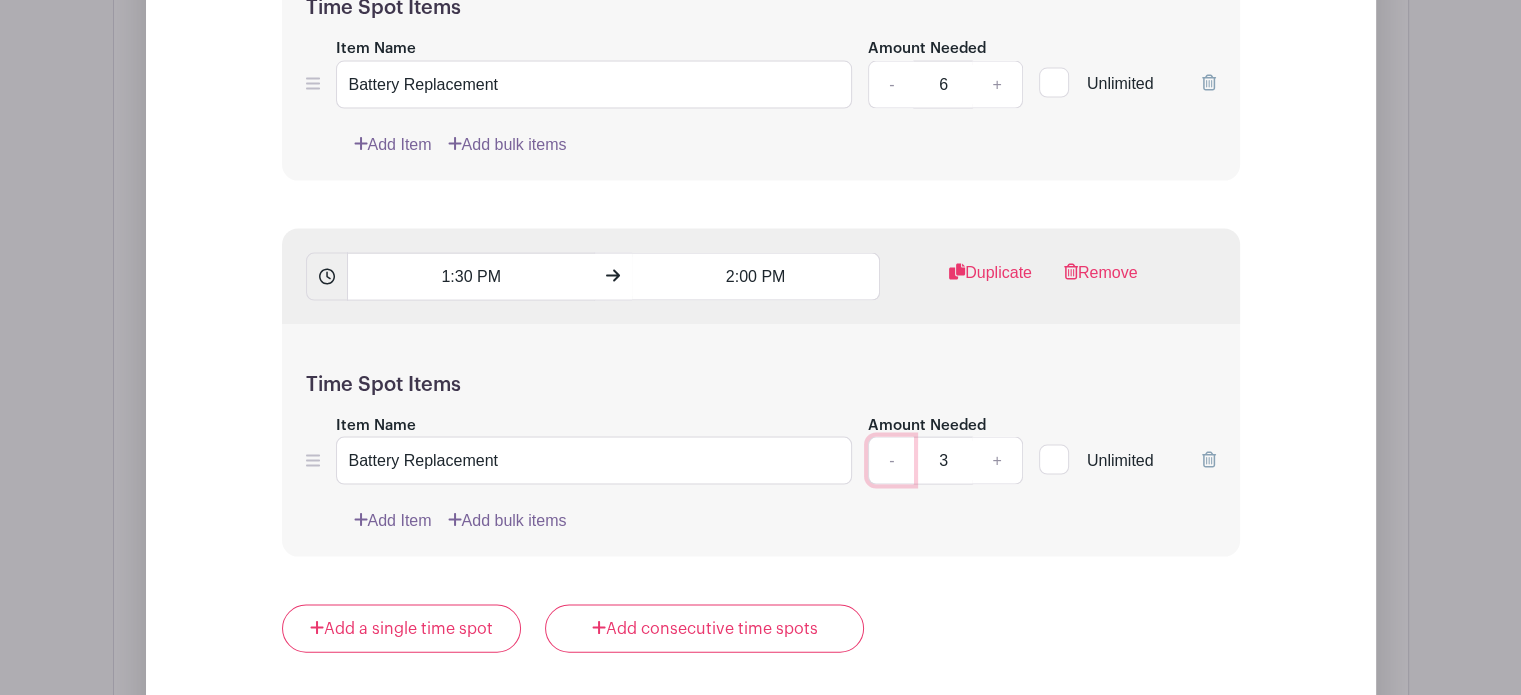 click on "-" at bounding box center (891, 461) 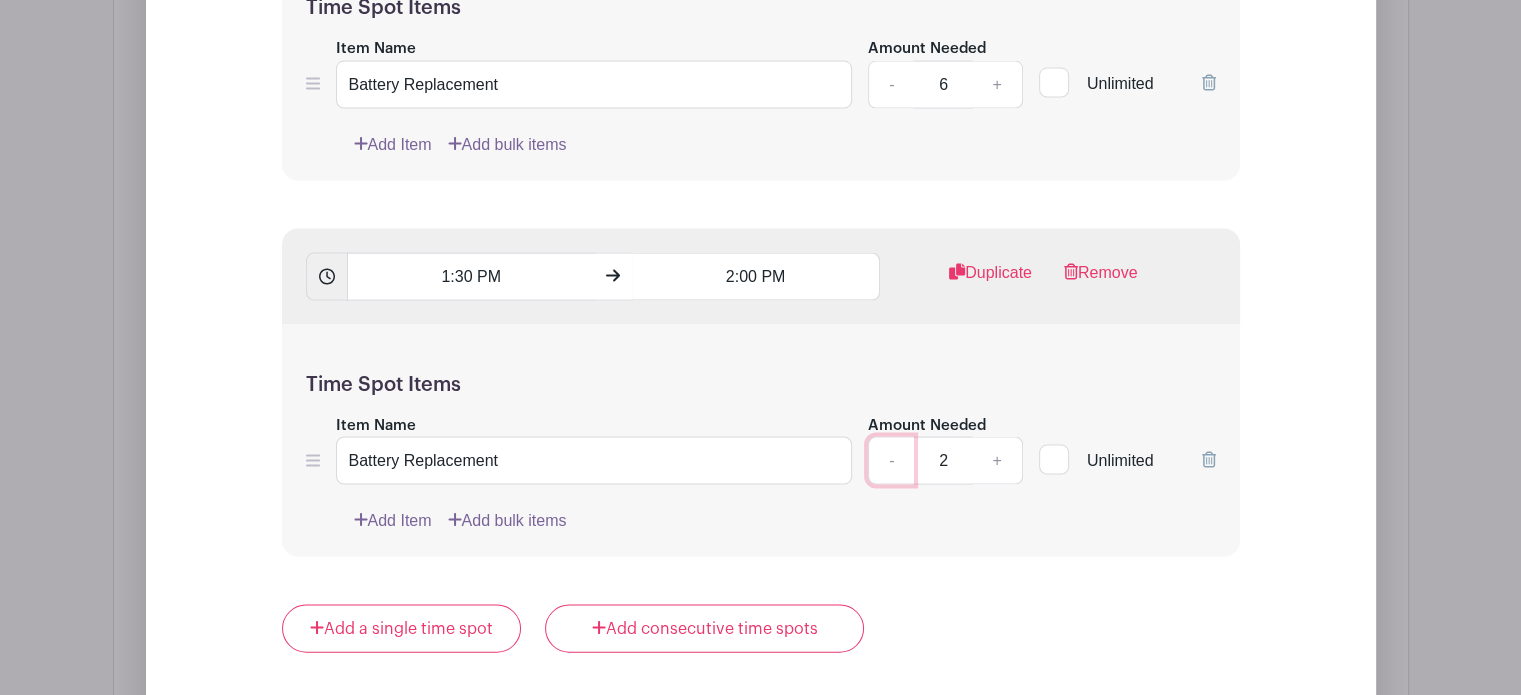 click on "-" at bounding box center (891, 461) 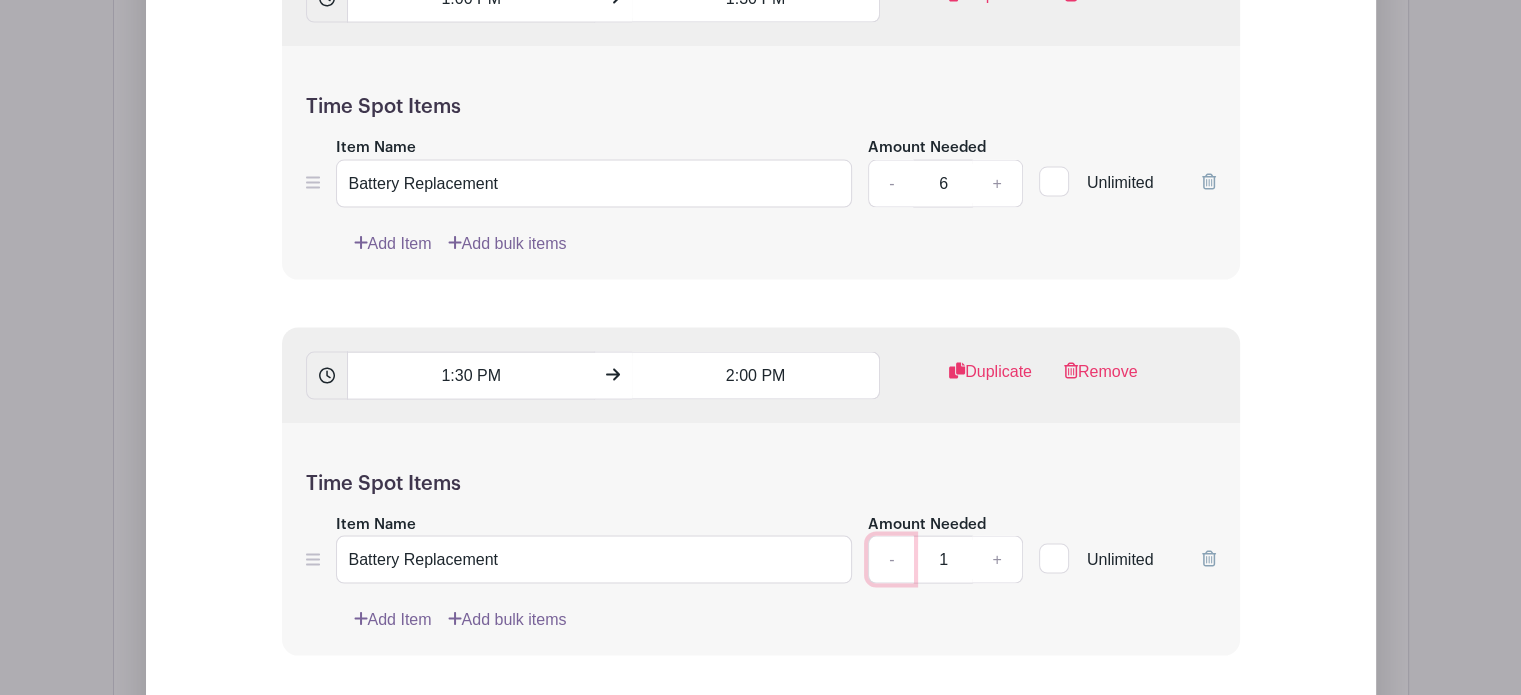 scroll, scrollTop: 3917, scrollLeft: 0, axis: vertical 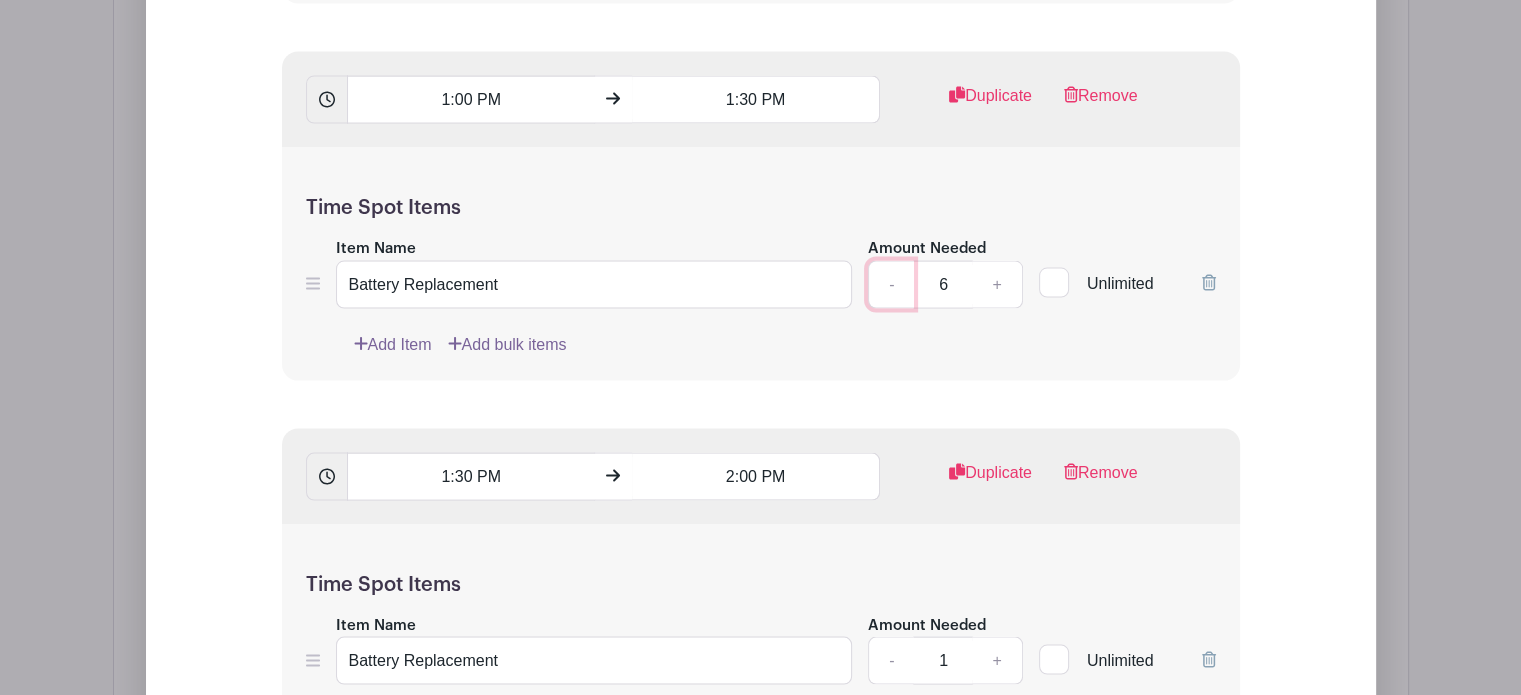 click on "-" at bounding box center [891, 285] 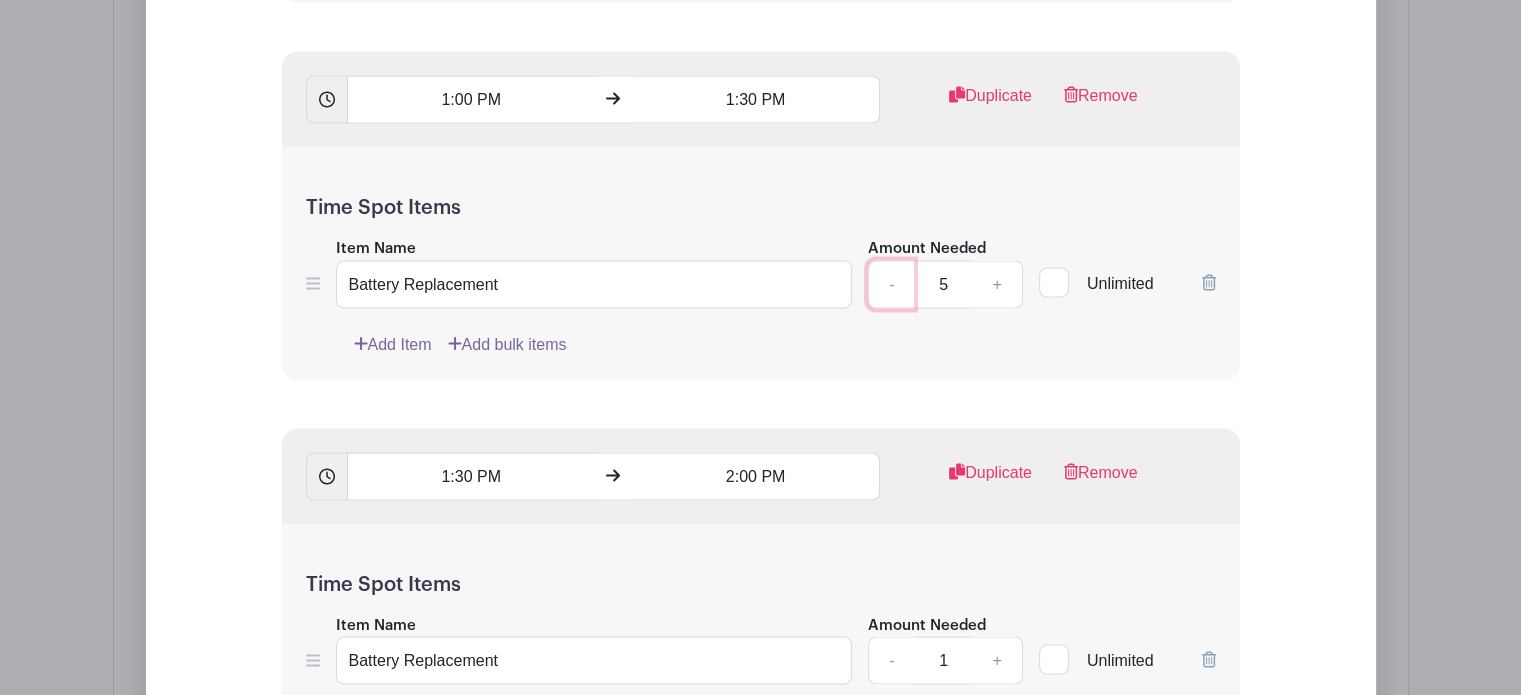 click on "-" at bounding box center [891, 285] 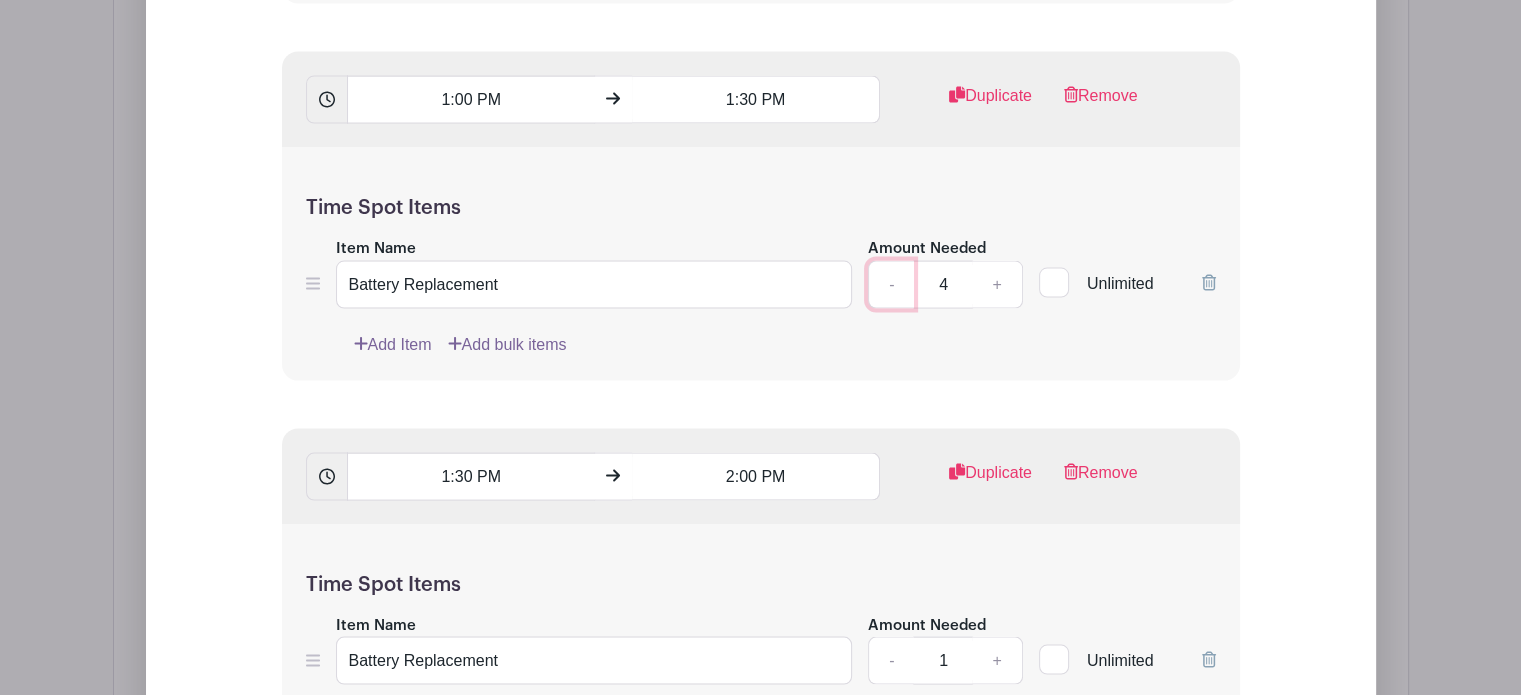 click on "-" at bounding box center (891, 285) 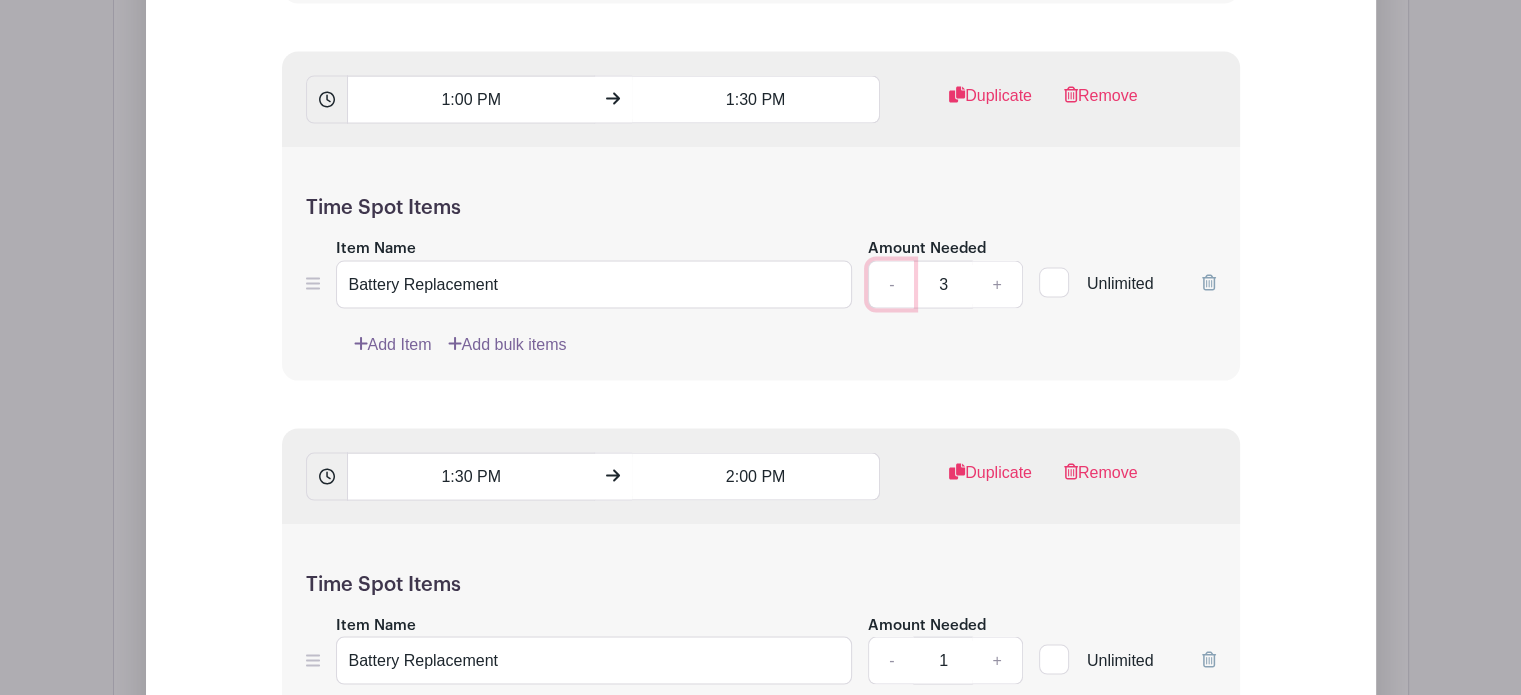 click on "-" at bounding box center (891, 285) 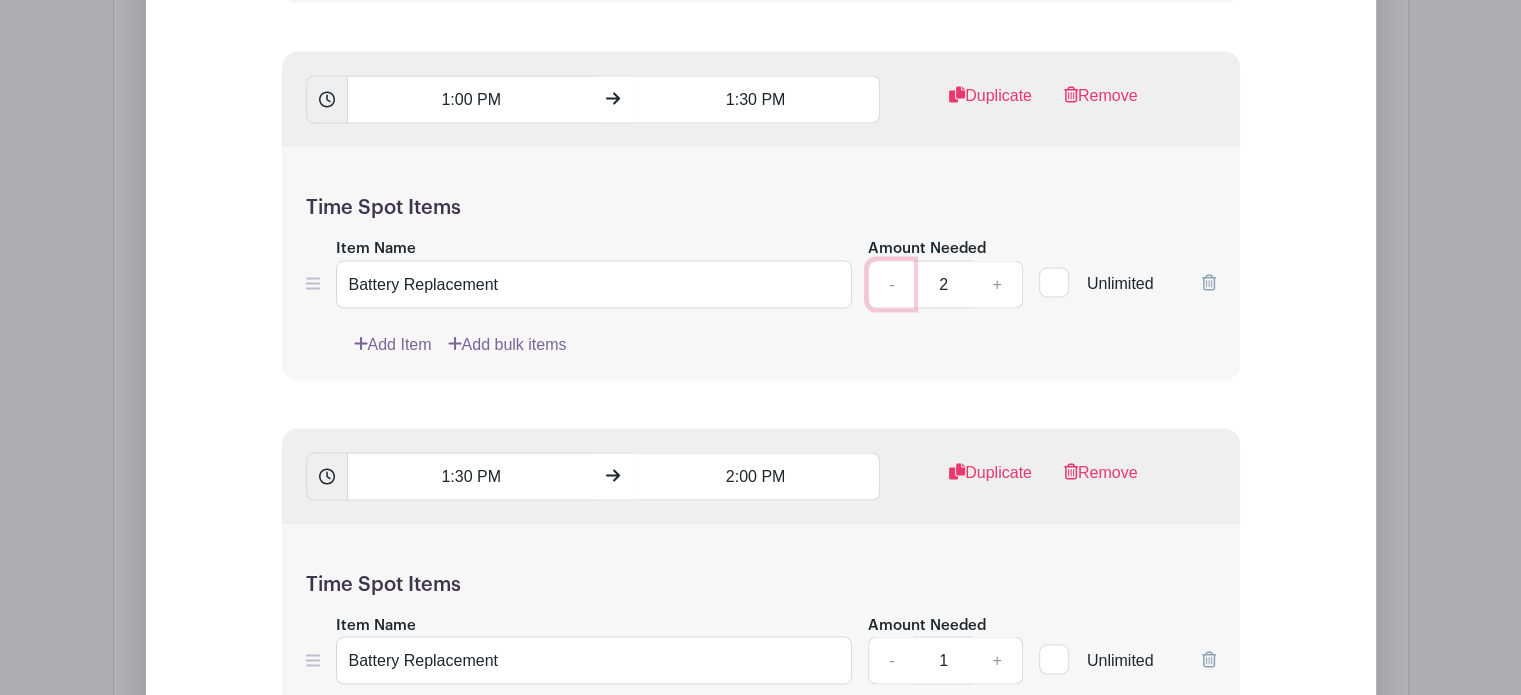 click on "-" at bounding box center (891, 285) 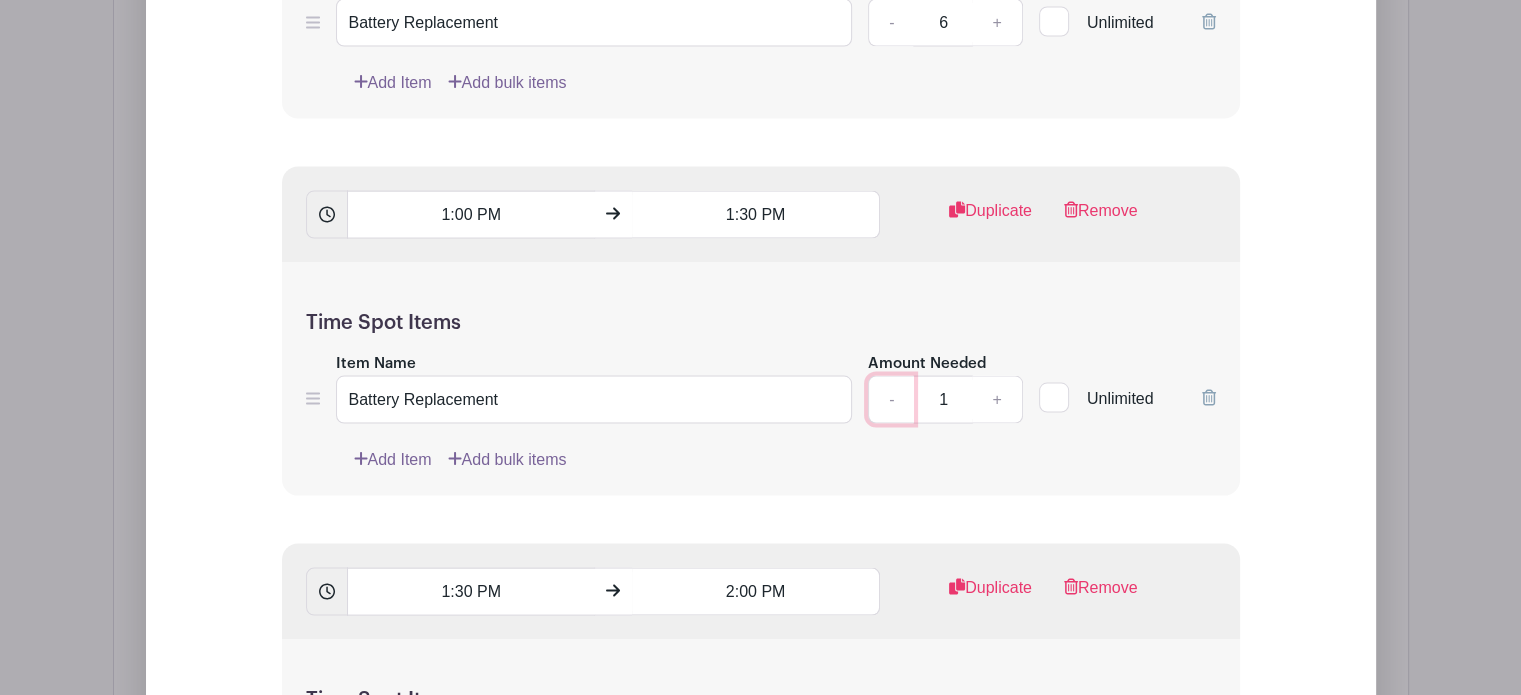 scroll, scrollTop: 3517, scrollLeft: 0, axis: vertical 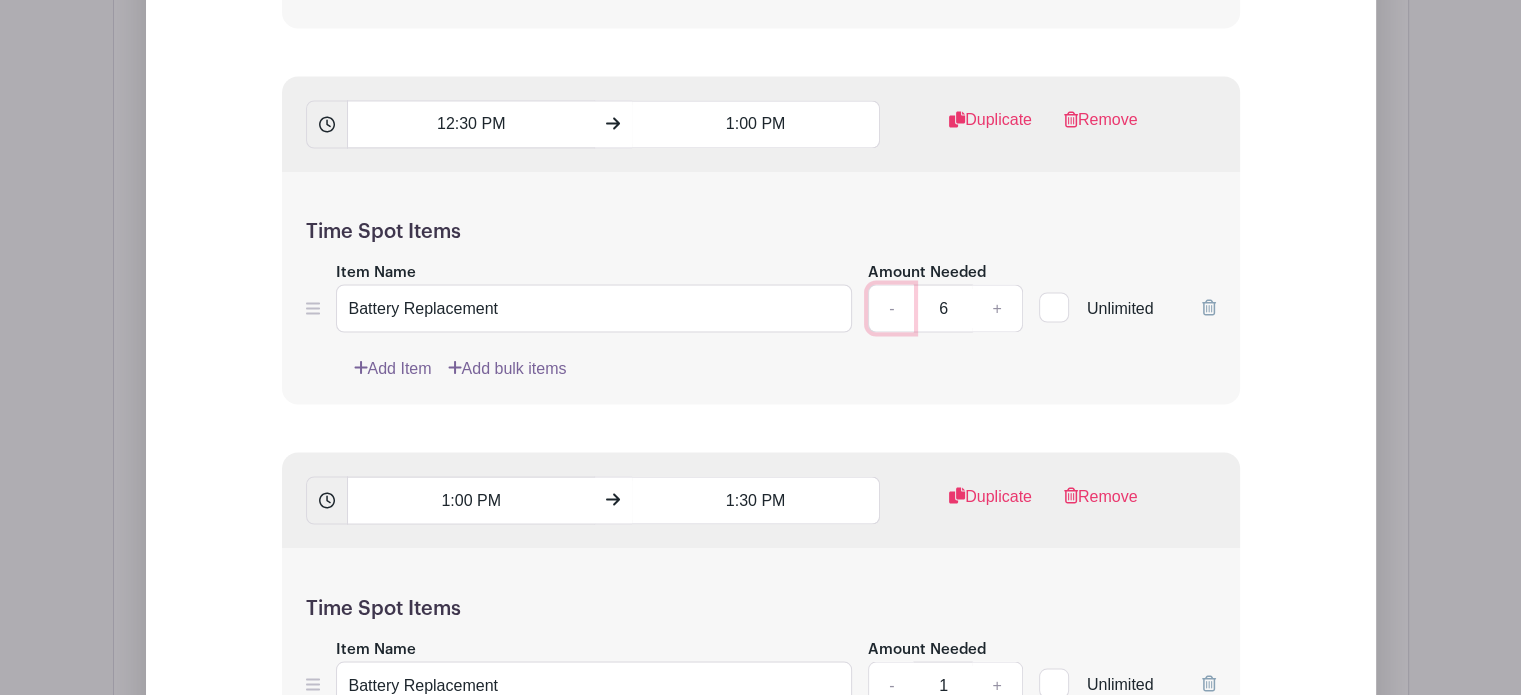 click on "-" at bounding box center (891, 308) 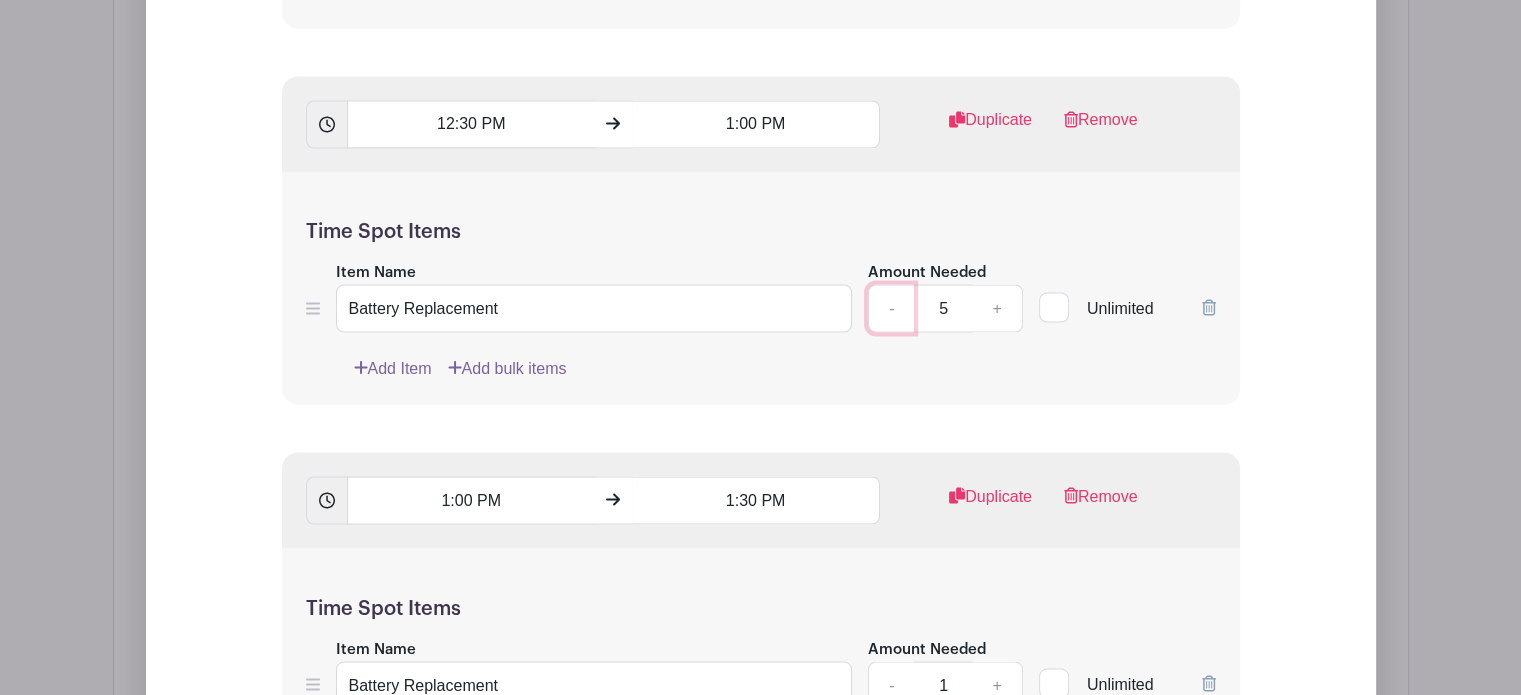 click on "-" at bounding box center (891, 308) 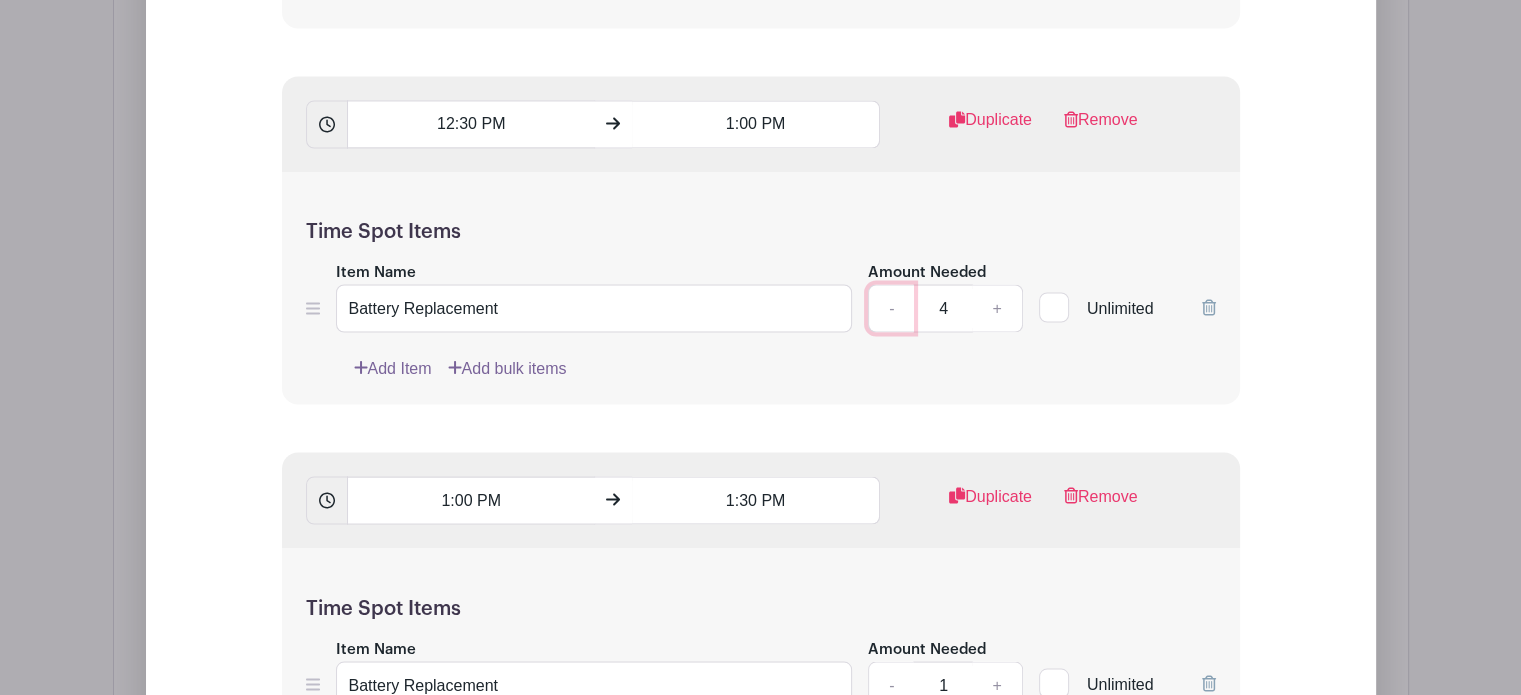 click on "-" at bounding box center [891, 308] 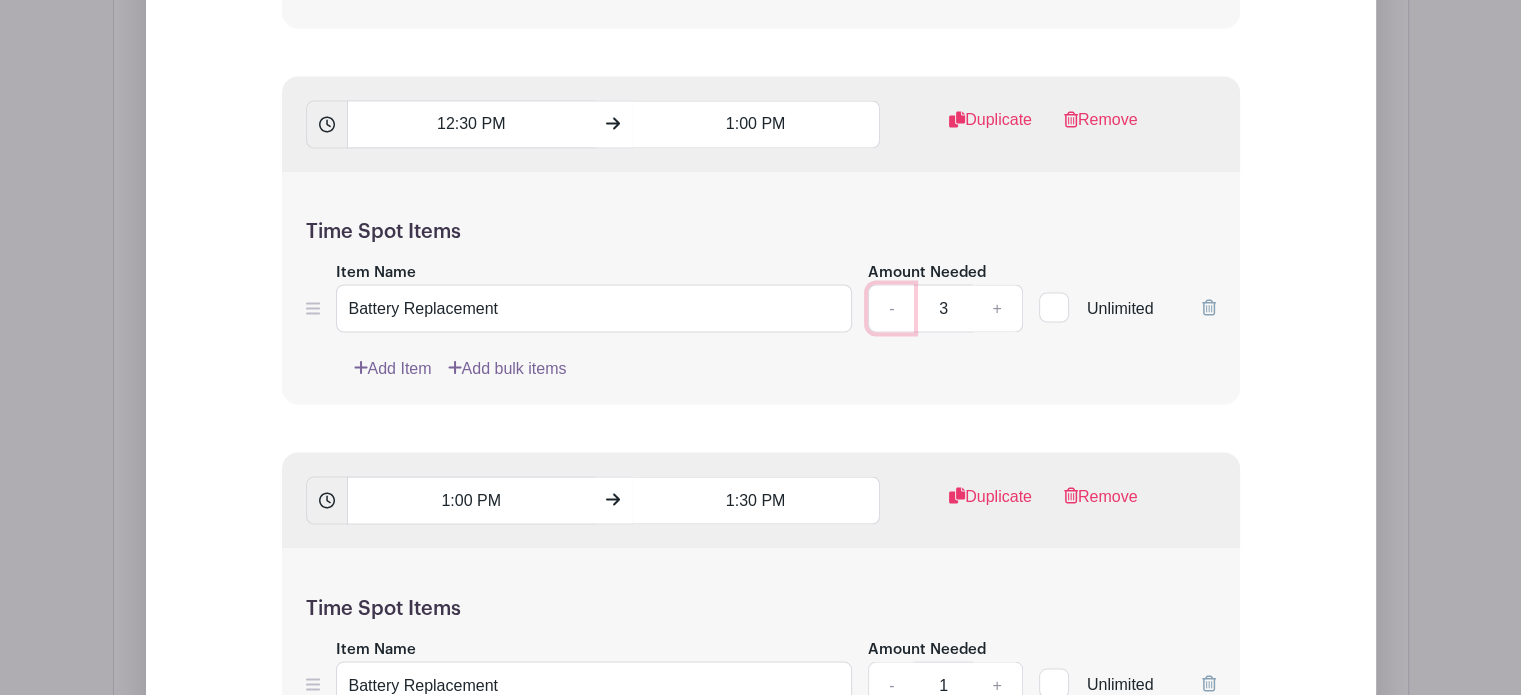 click on "-" at bounding box center (891, 308) 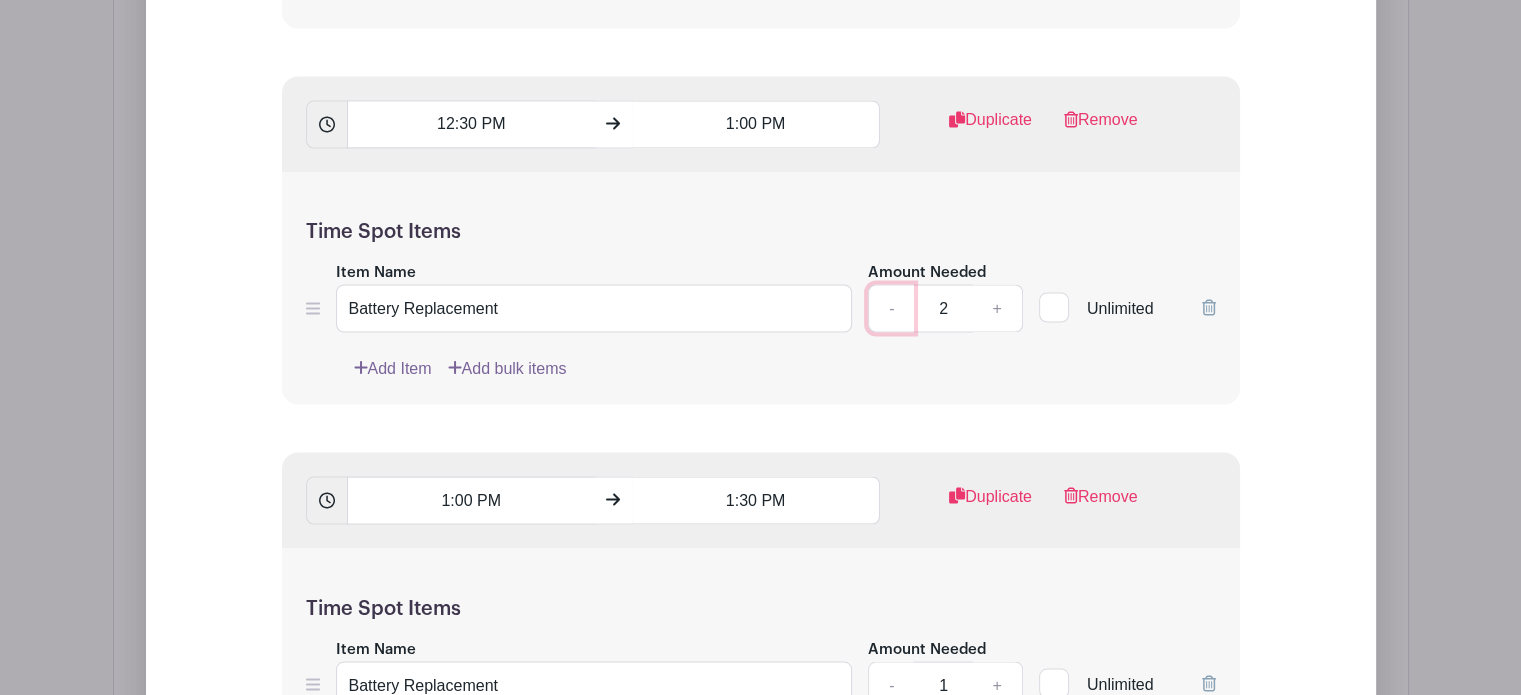click on "-" at bounding box center [891, 308] 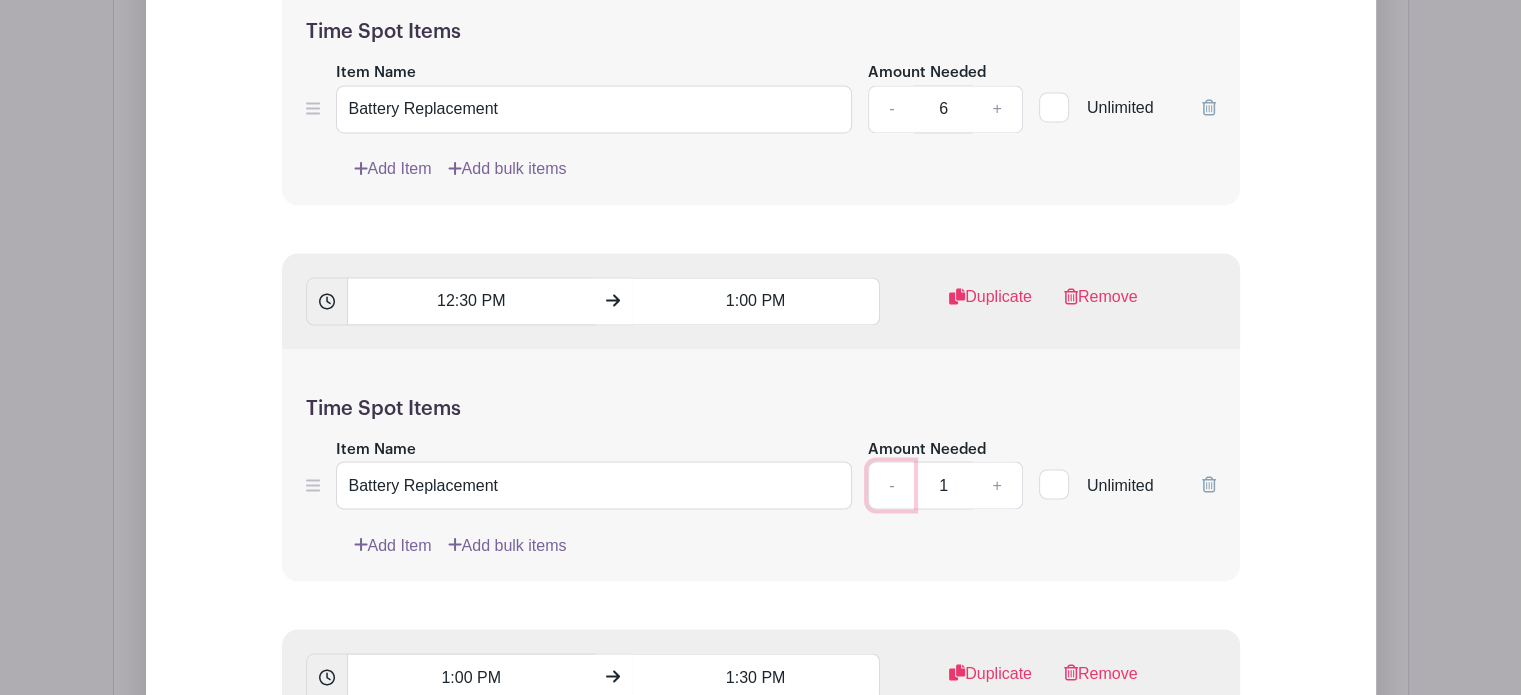 scroll, scrollTop: 3217, scrollLeft: 0, axis: vertical 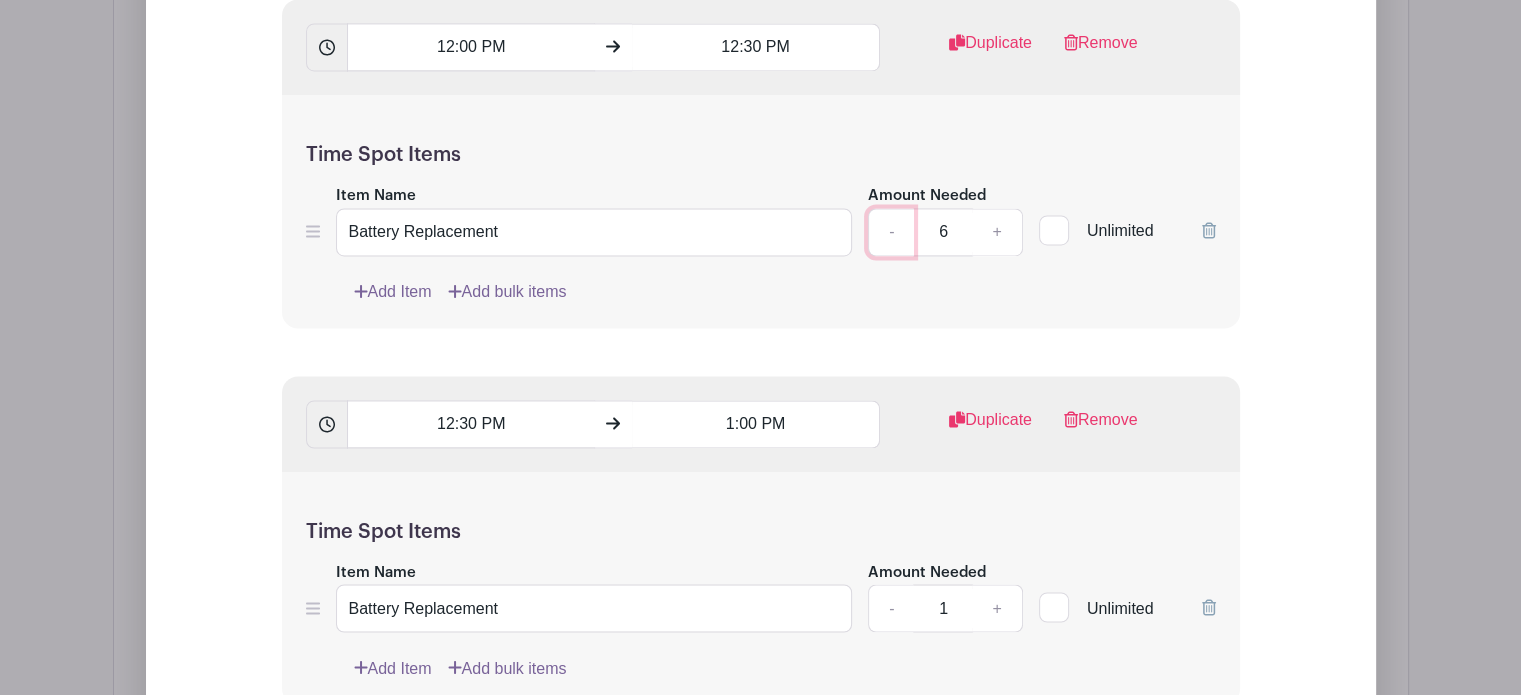 click on "-" at bounding box center (891, 232) 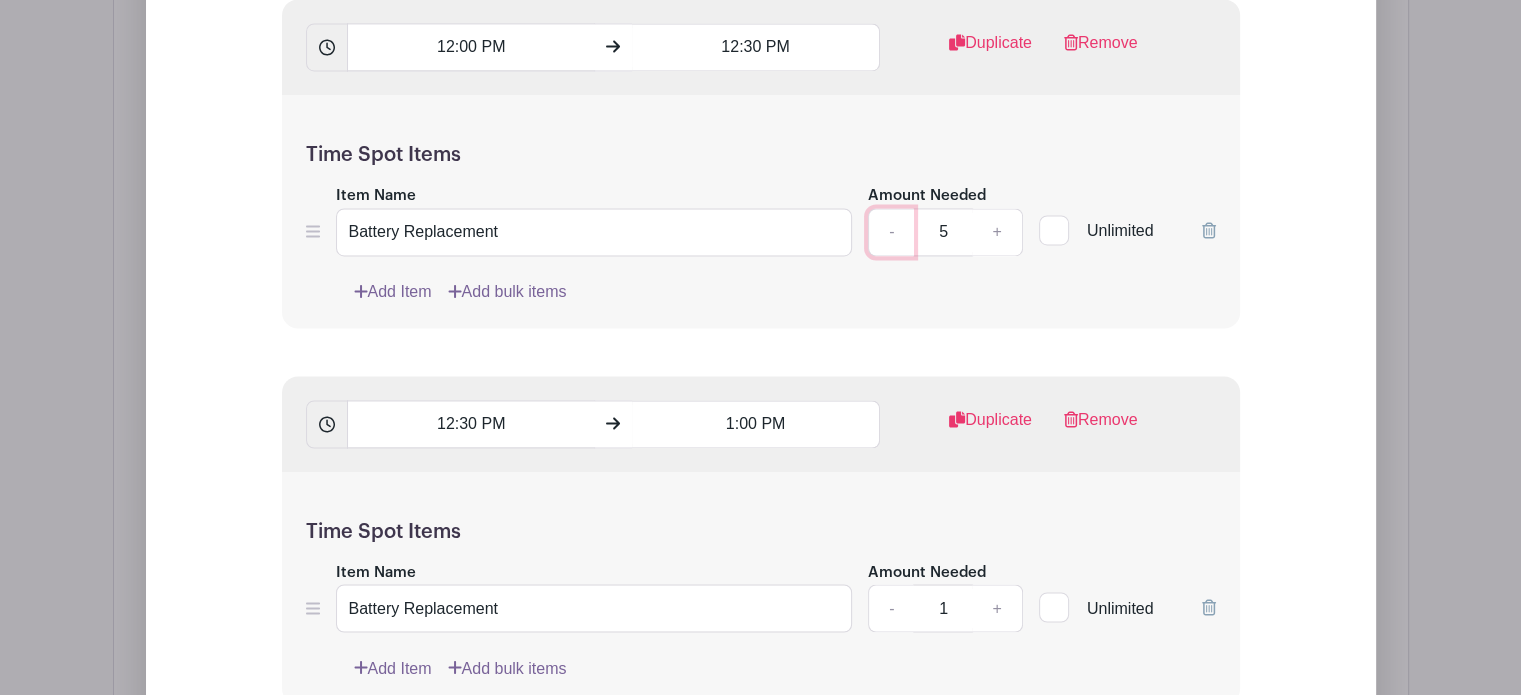 click on "-" at bounding box center [891, 232] 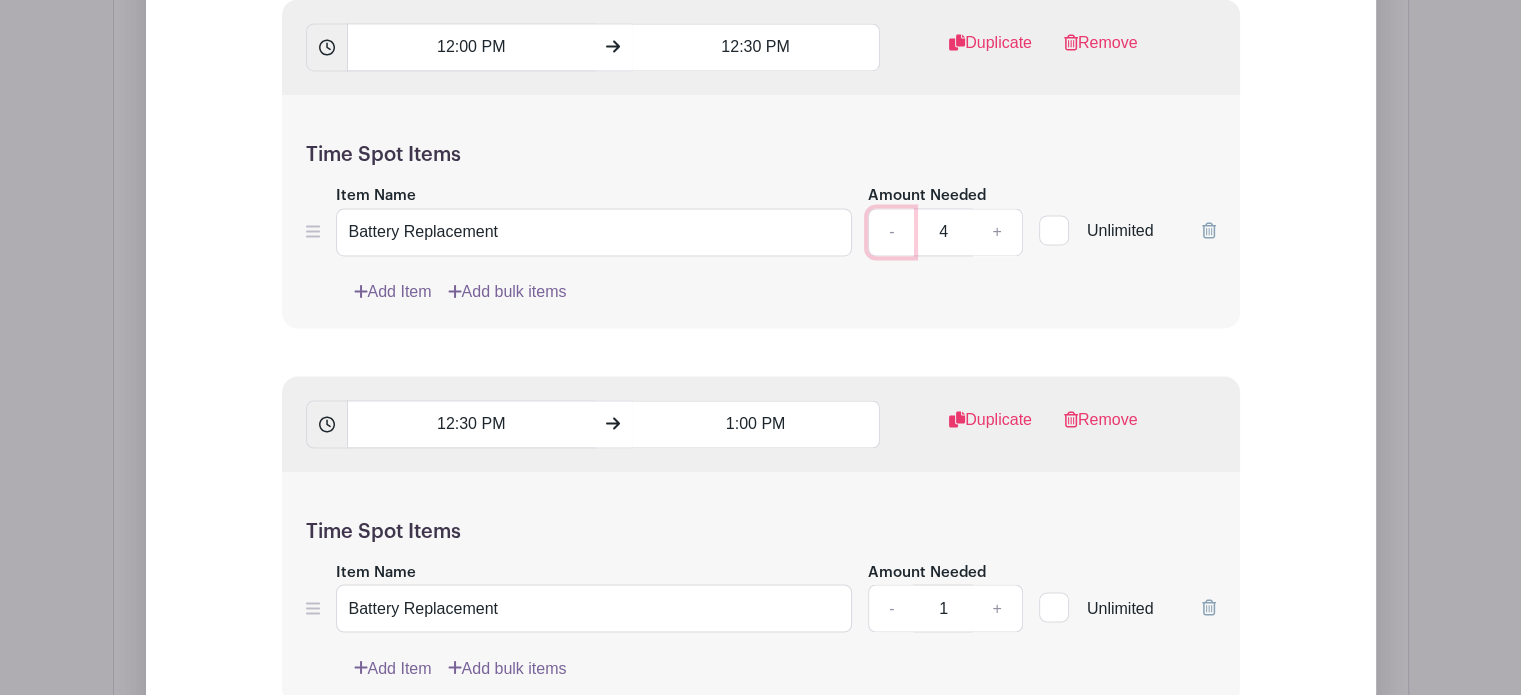 click on "-" at bounding box center (891, 232) 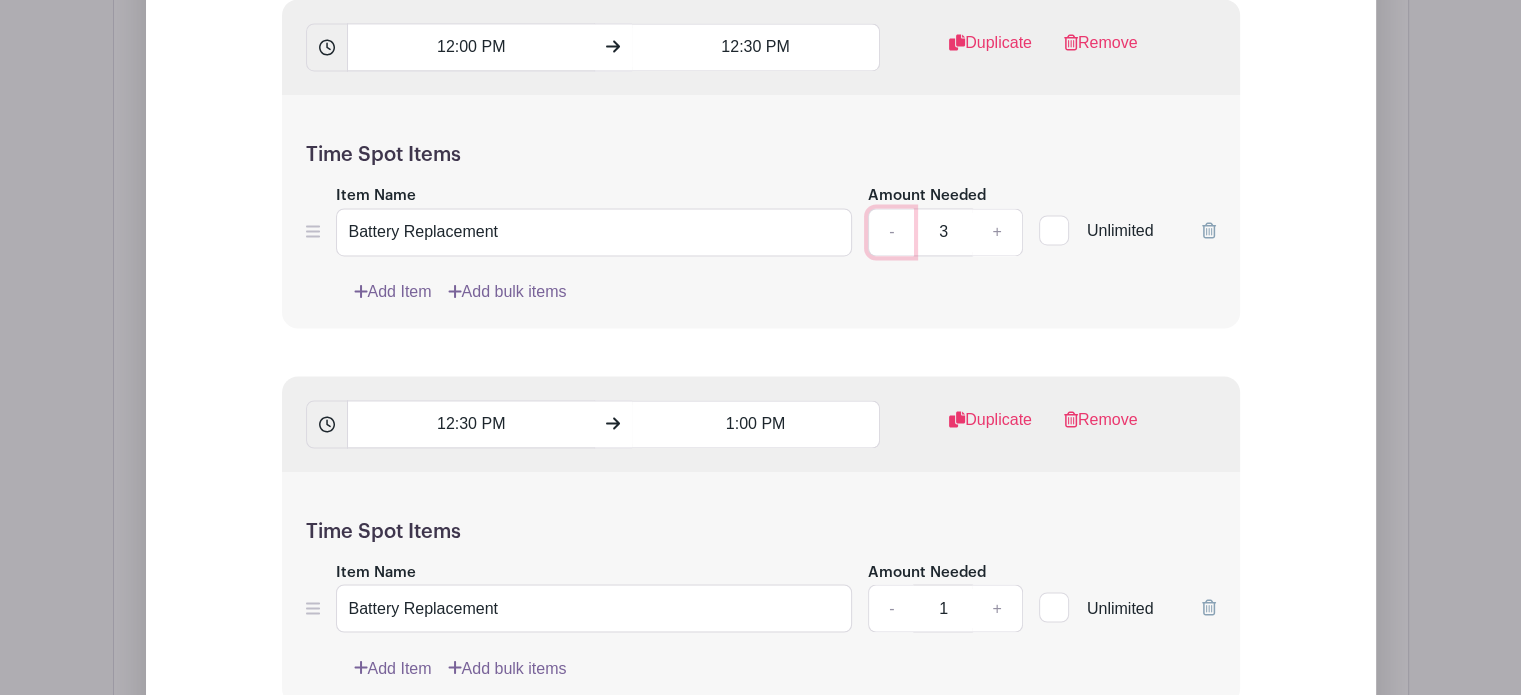 click on "-" at bounding box center [891, 232] 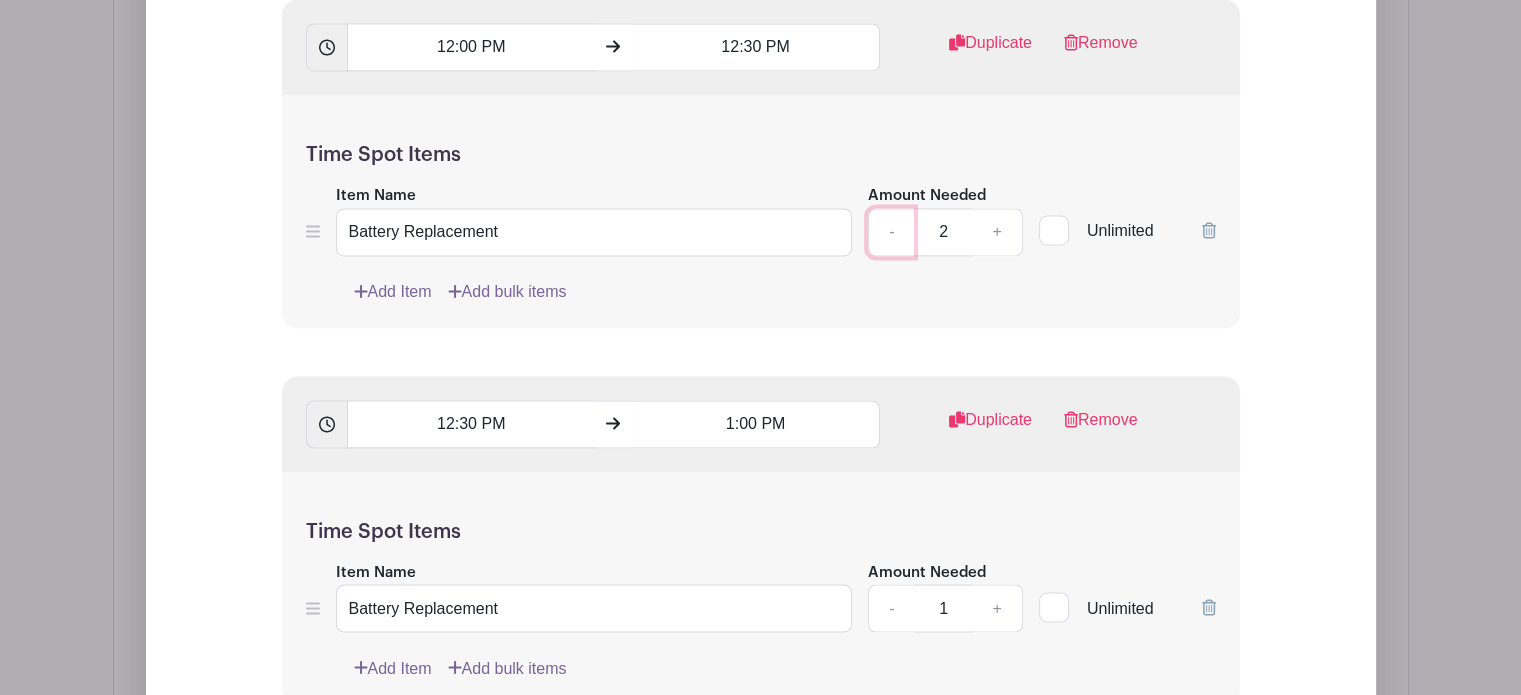 click on "-" at bounding box center (891, 232) 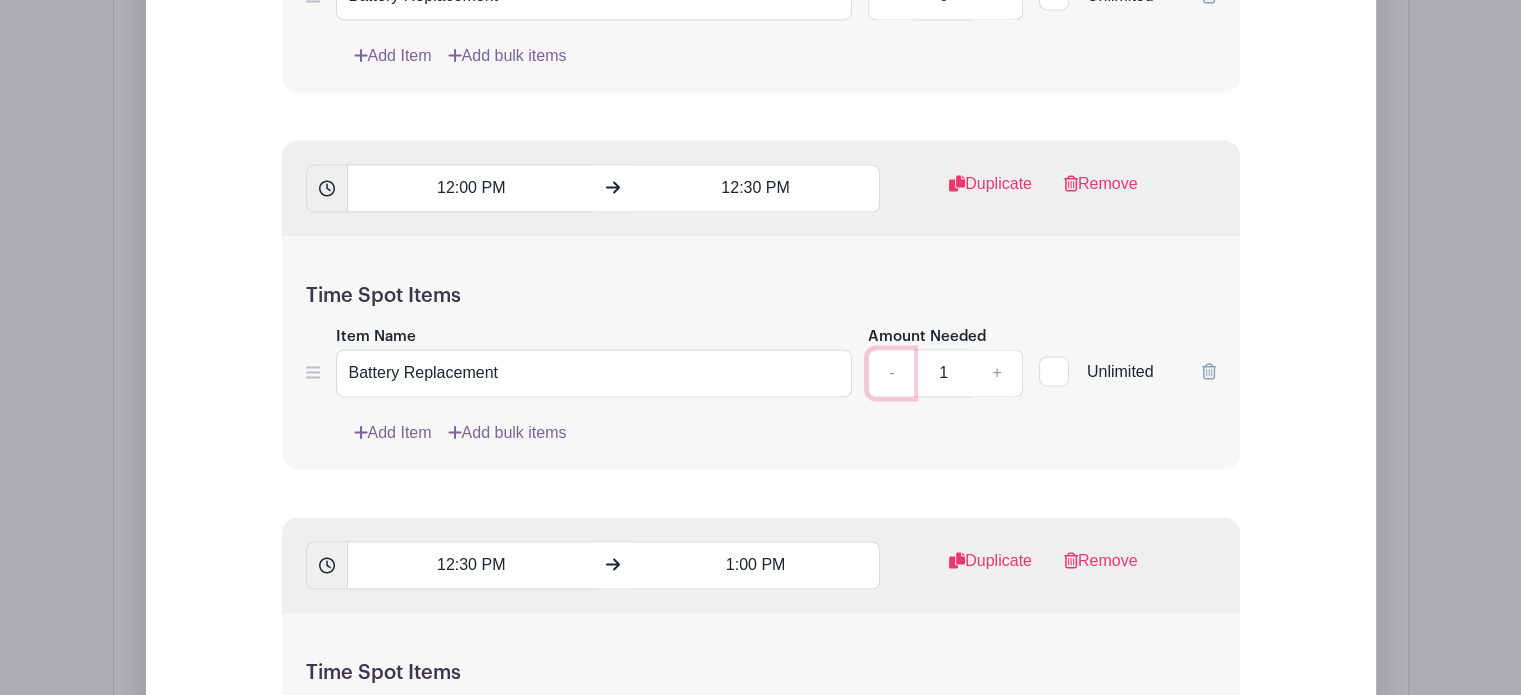 scroll, scrollTop: 2717, scrollLeft: 0, axis: vertical 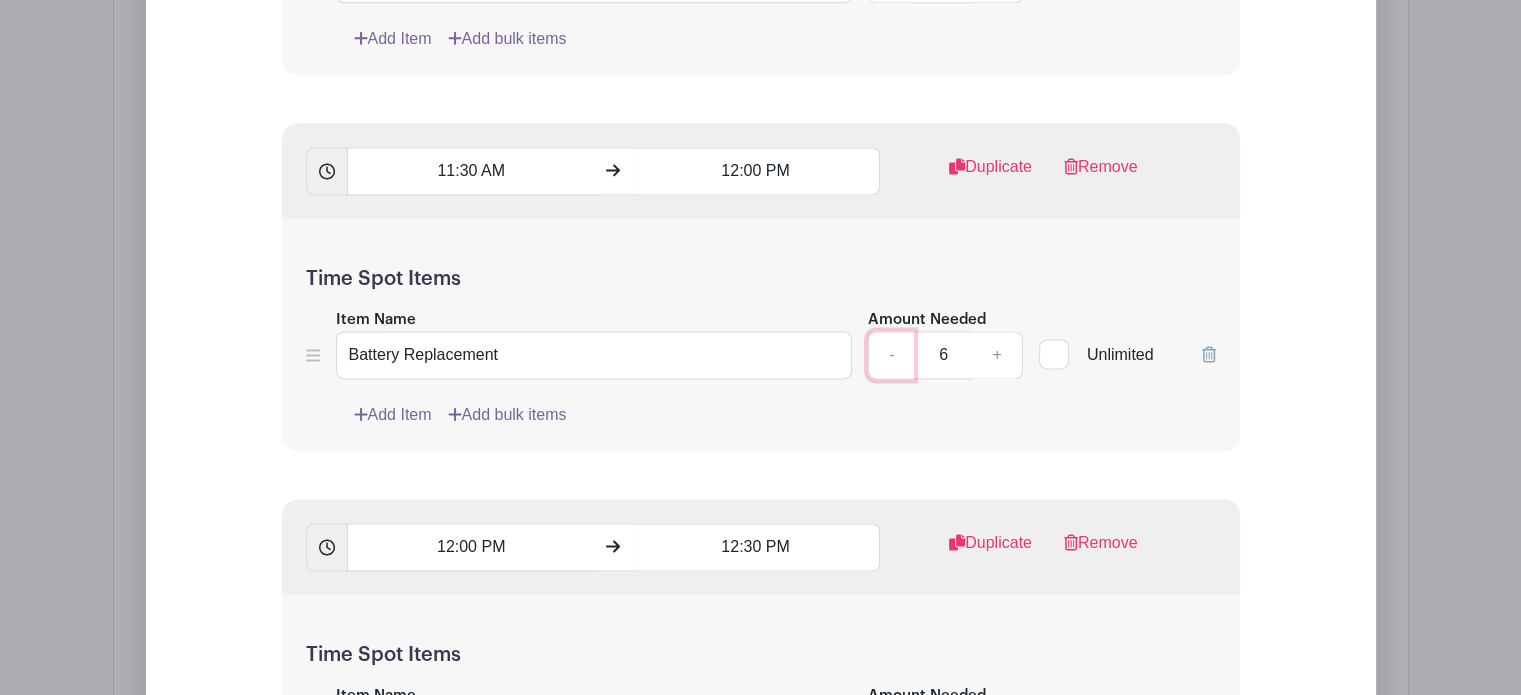 click on "-" at bounding box center (891, 355) 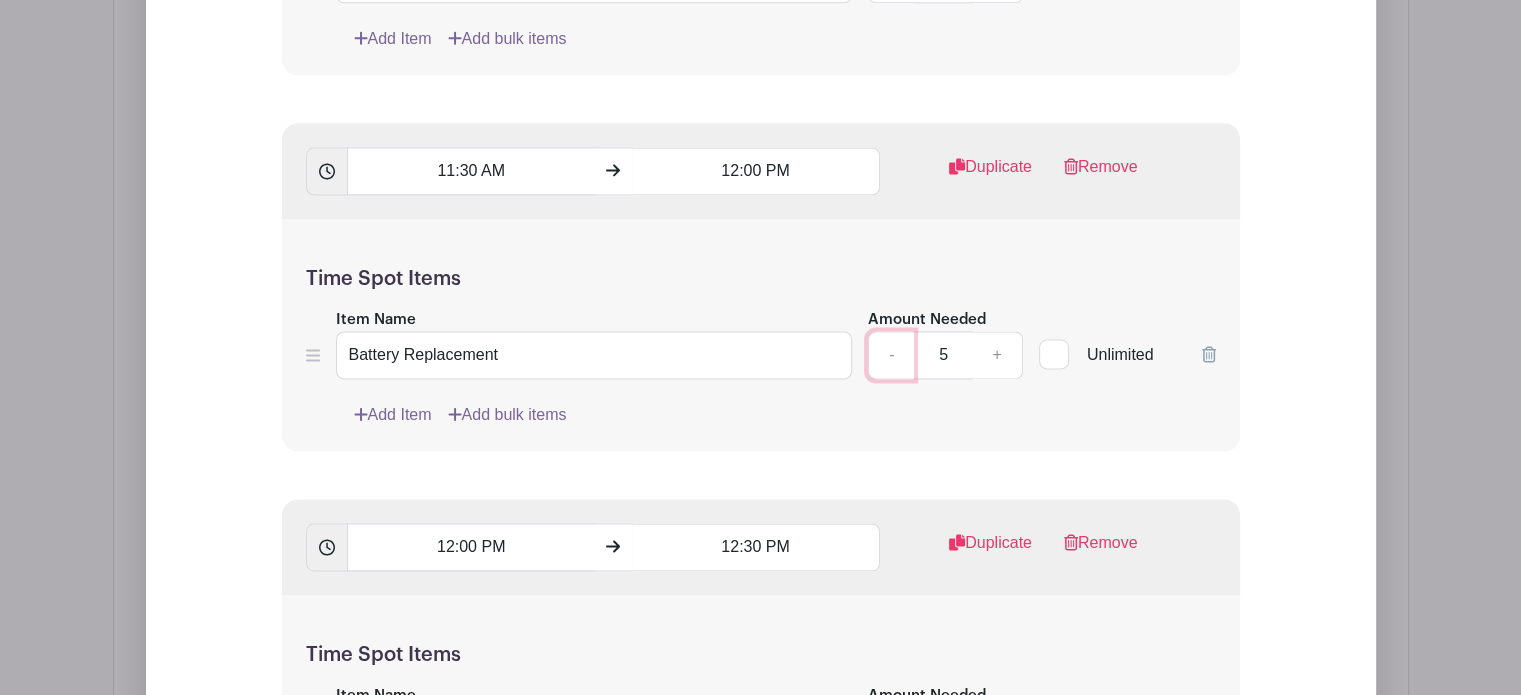 click on "-" at bounding box center (891, 355) 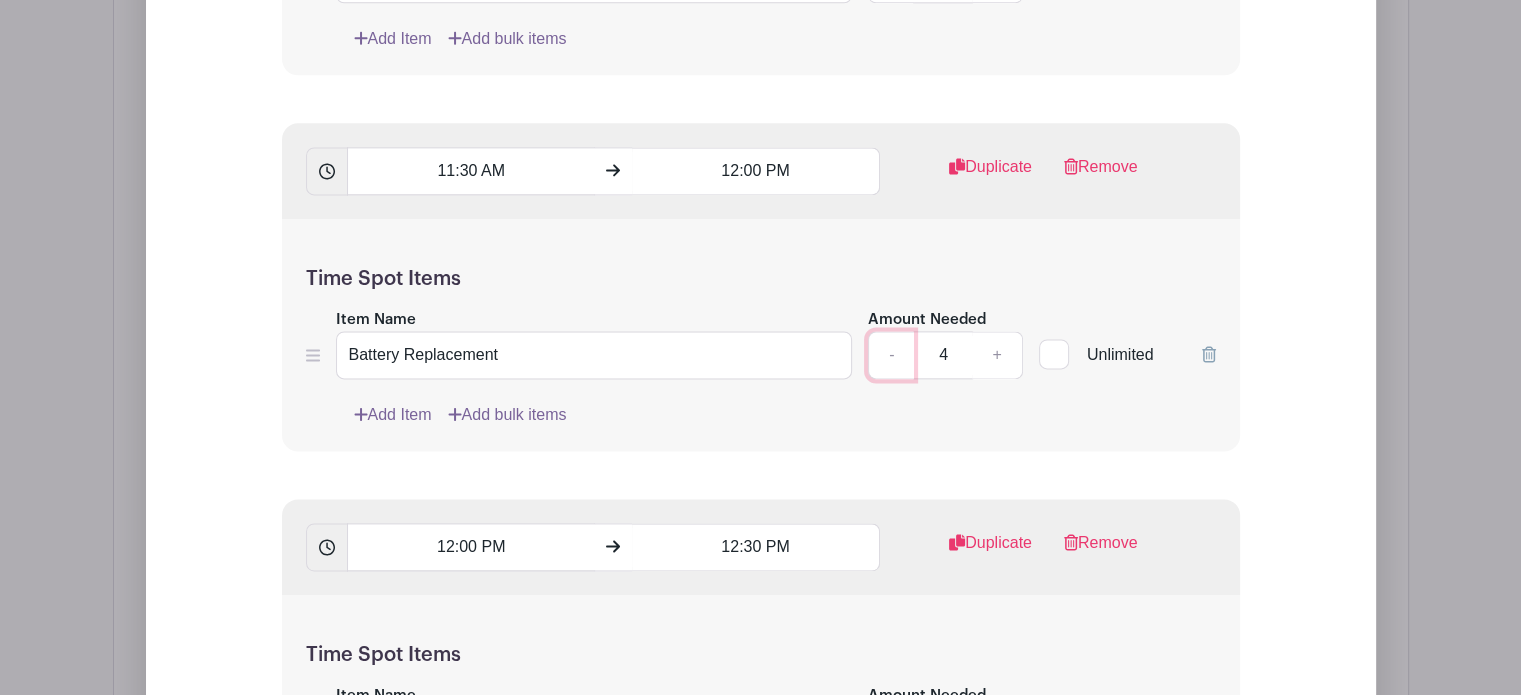 click on "-" at bounding box center (891, 355) 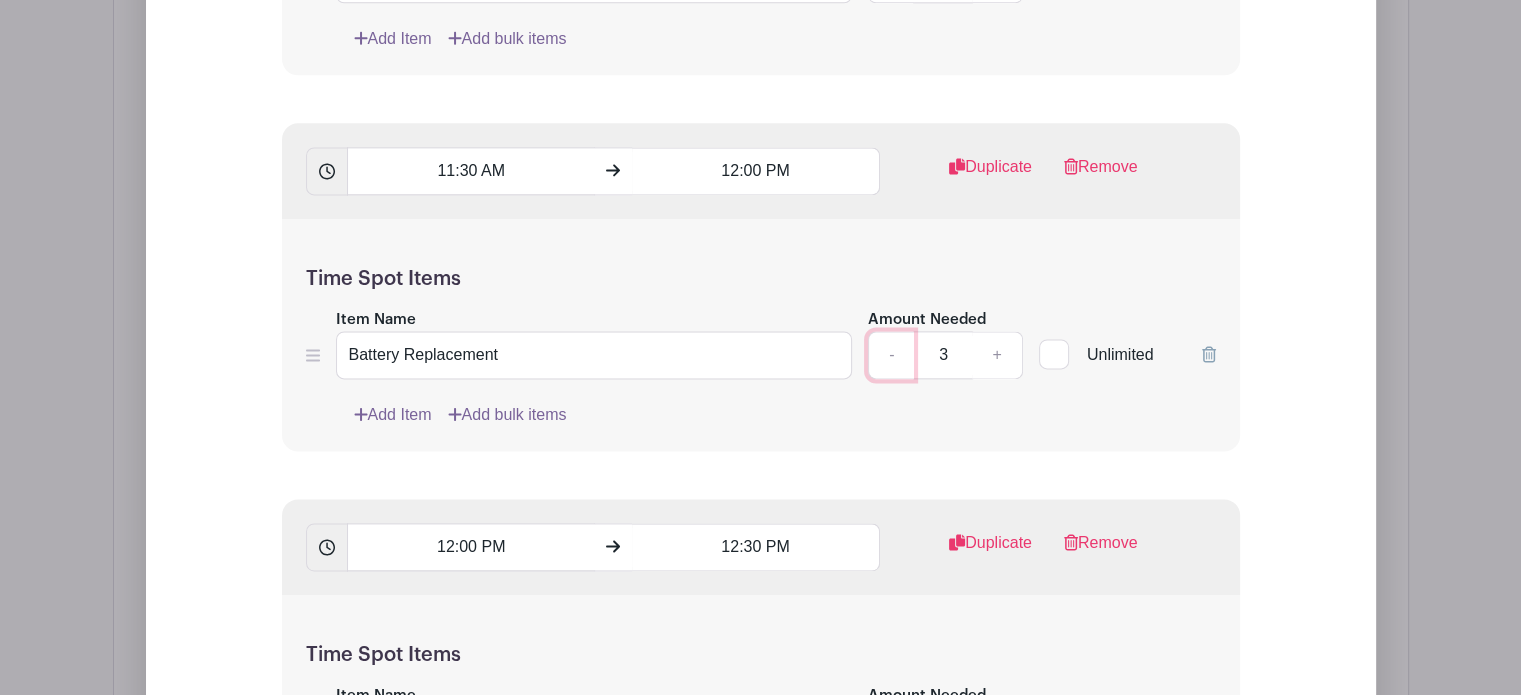 click on "-" at bounding box center (891, 355) 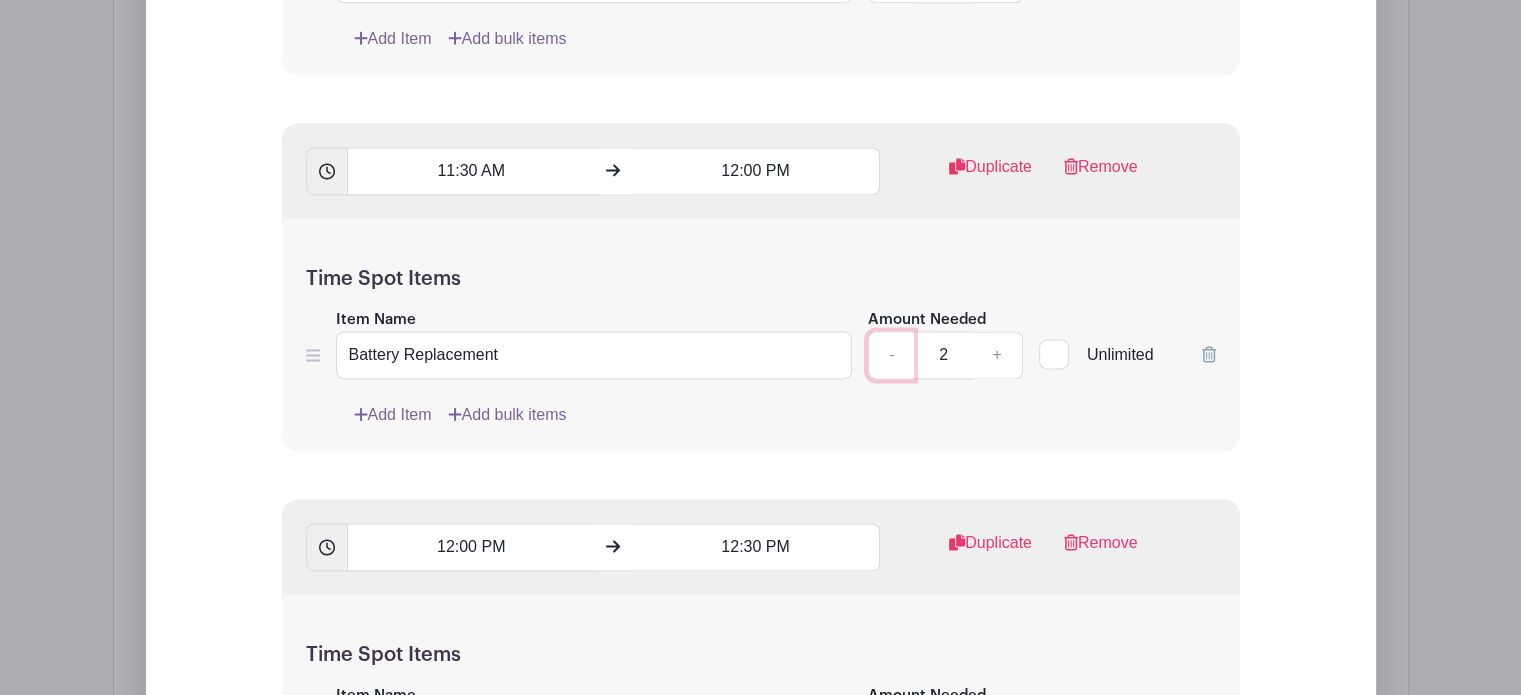 drag, startPoint x: 892, startPoint y: 339, endPoint x: 875, endPoint y: 325, distance: 22.022715 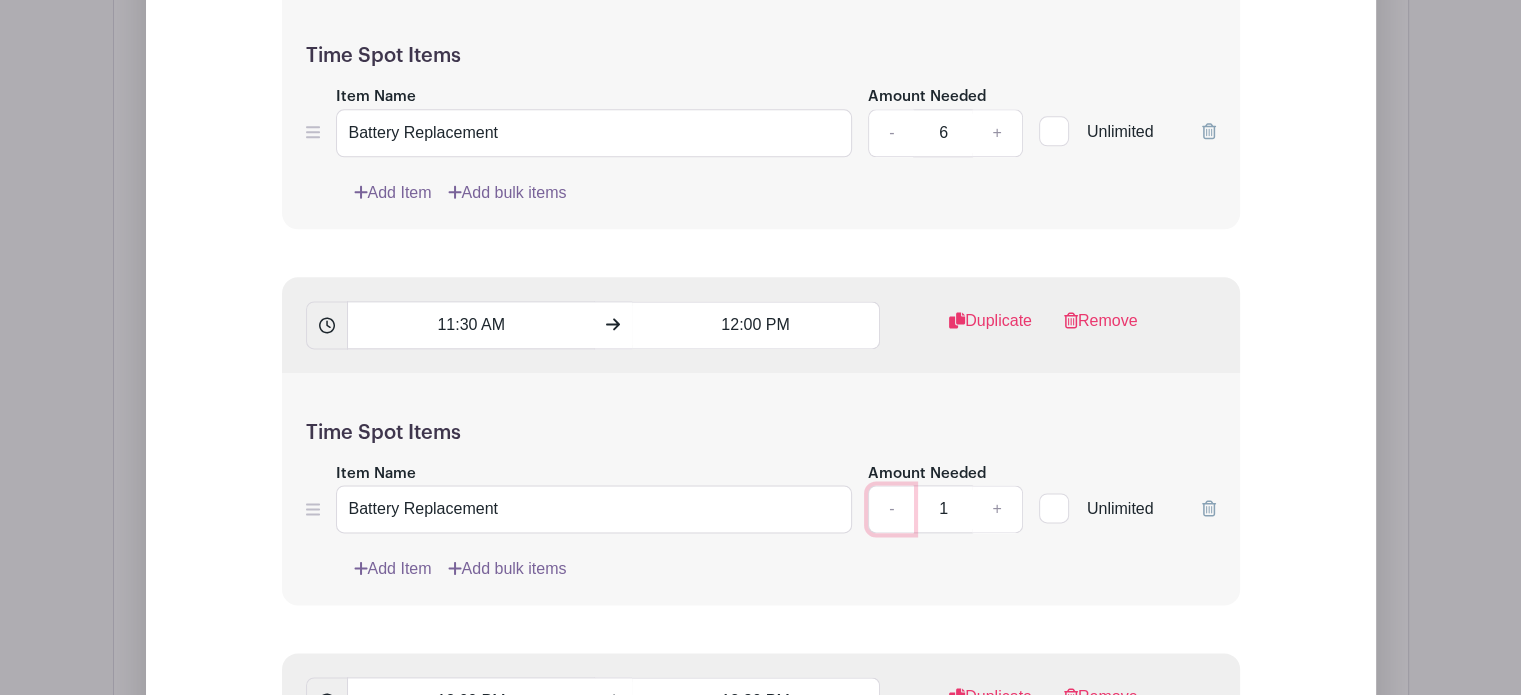 scroll, scrollTop: 2417, scrollLeft: 0, axis: vertical 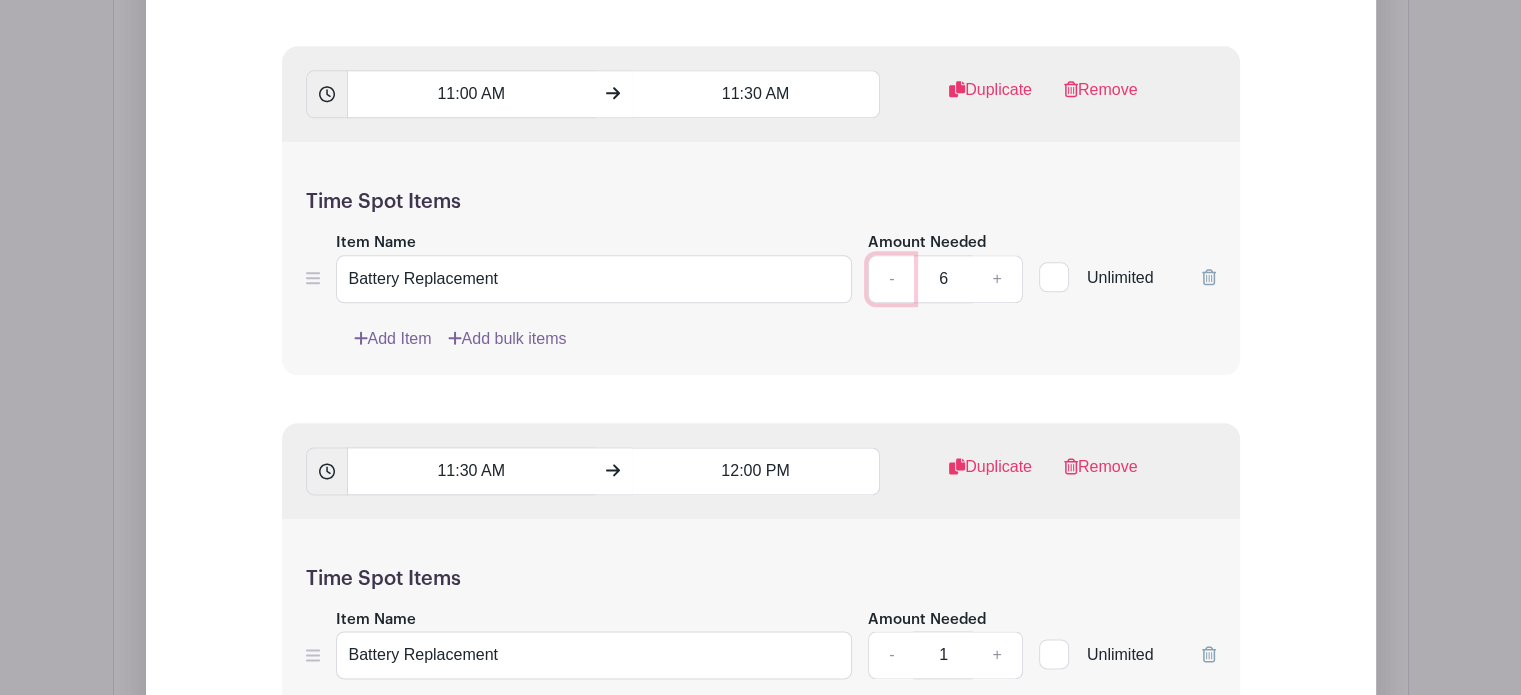 click on "-" at bounding box center [891, 279] 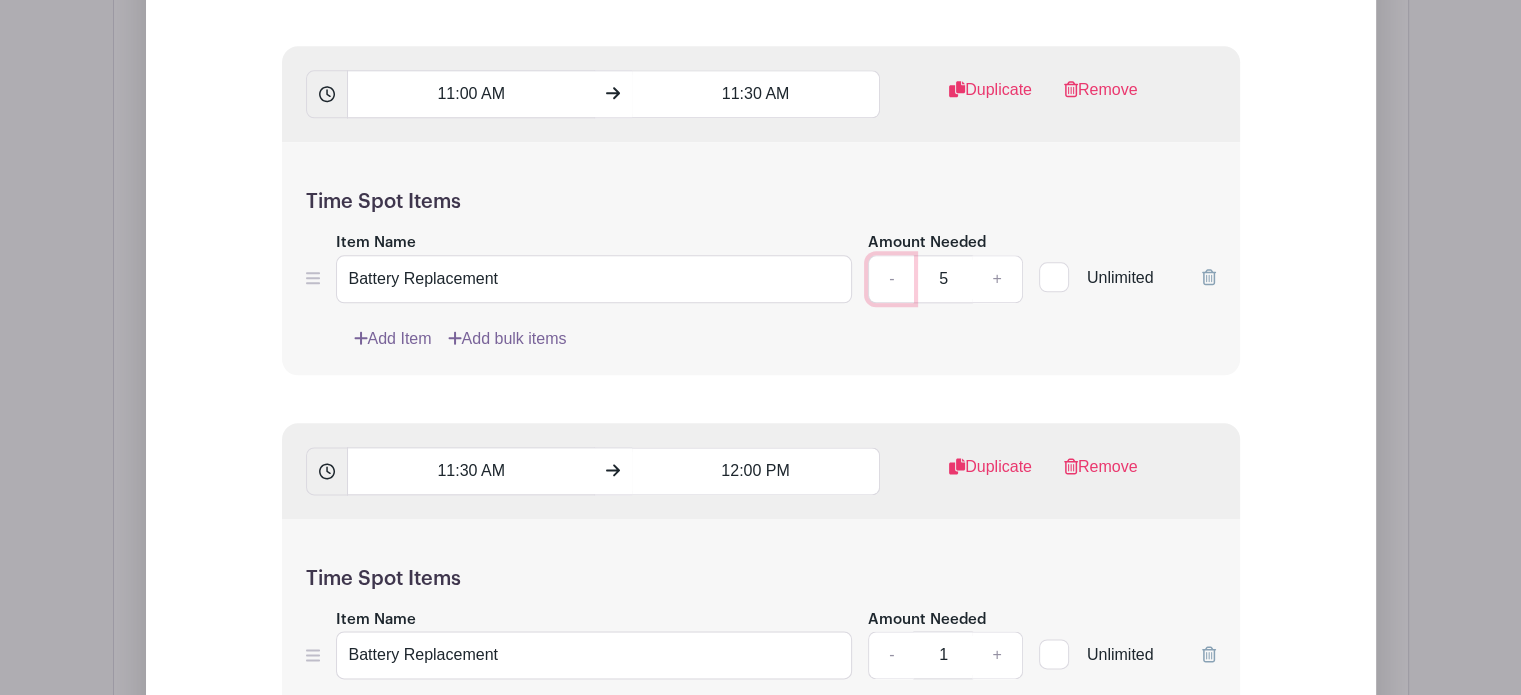 click on "-" at bounding box center (891, 279) 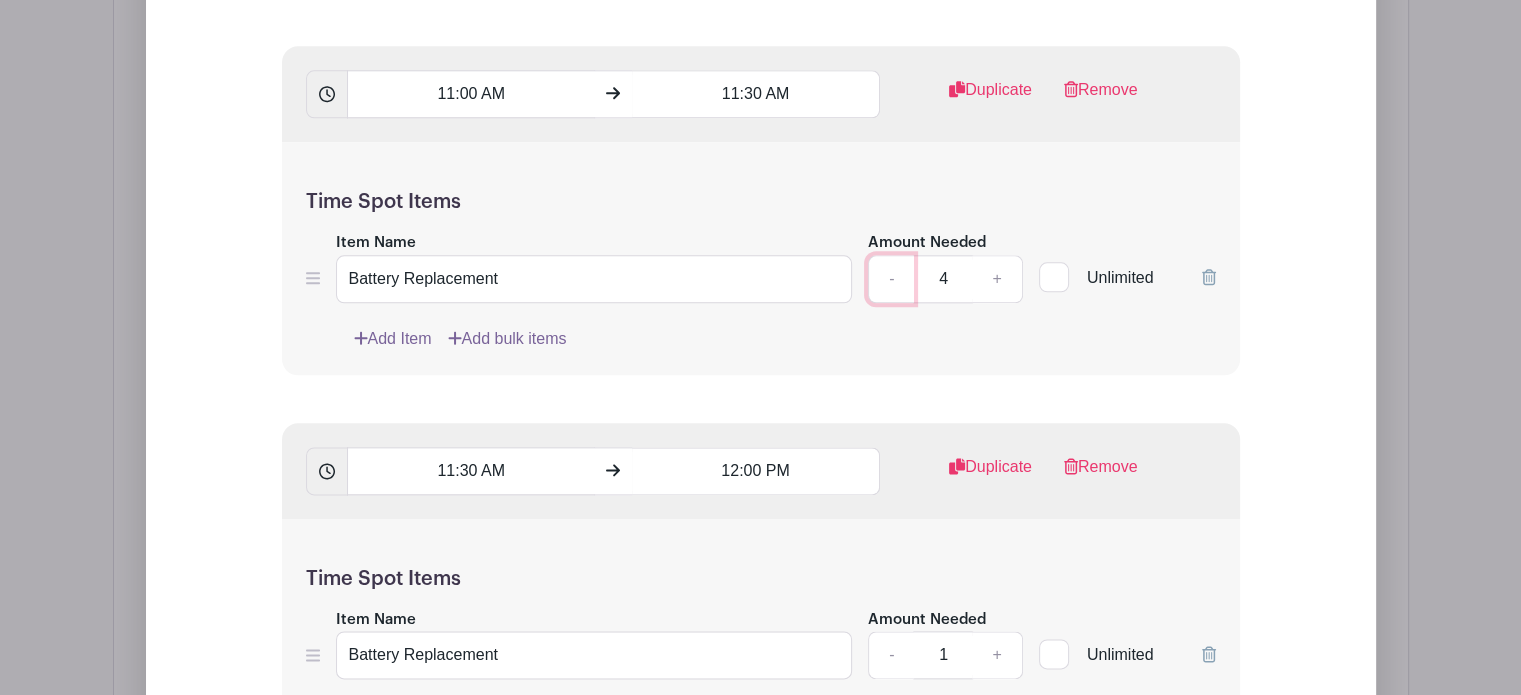 click on "-" at bounding box center [891, 279] 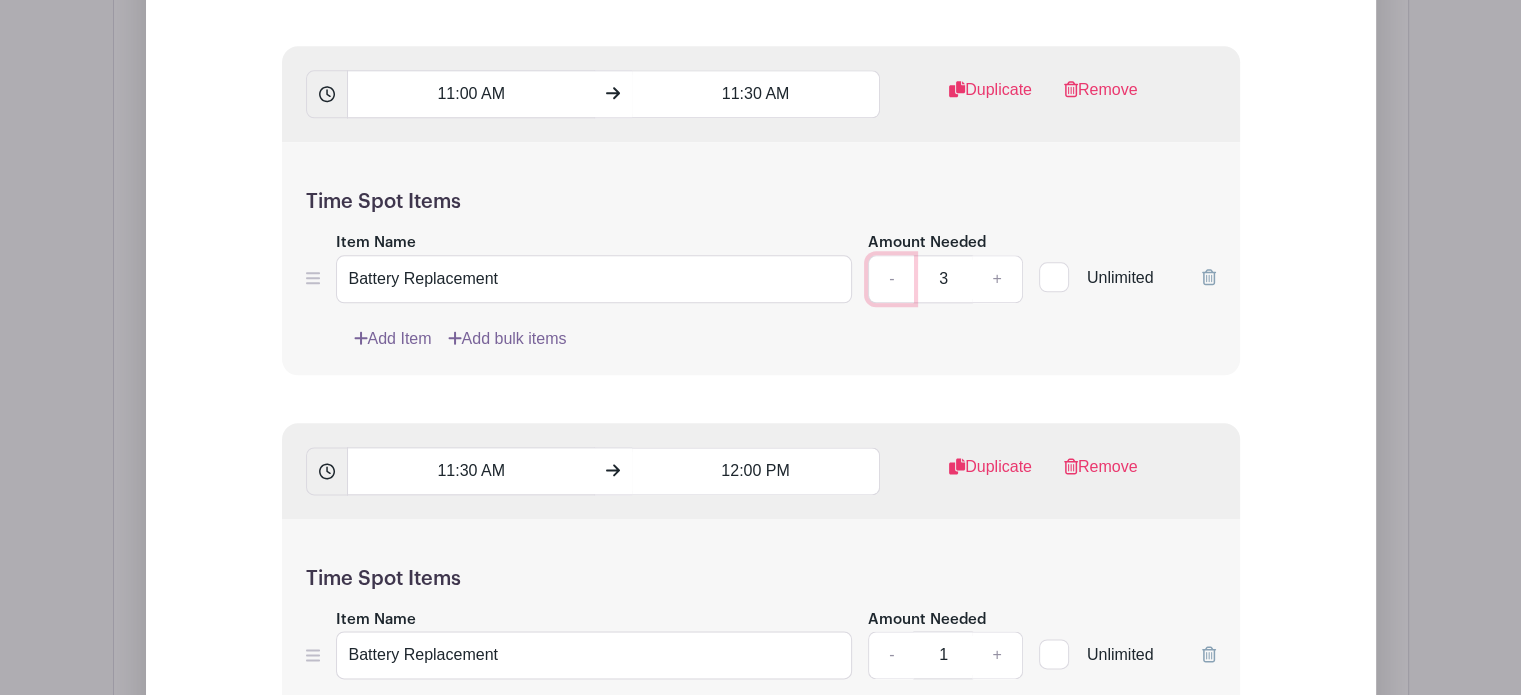 click on "-" at bounding box center [891, 279] 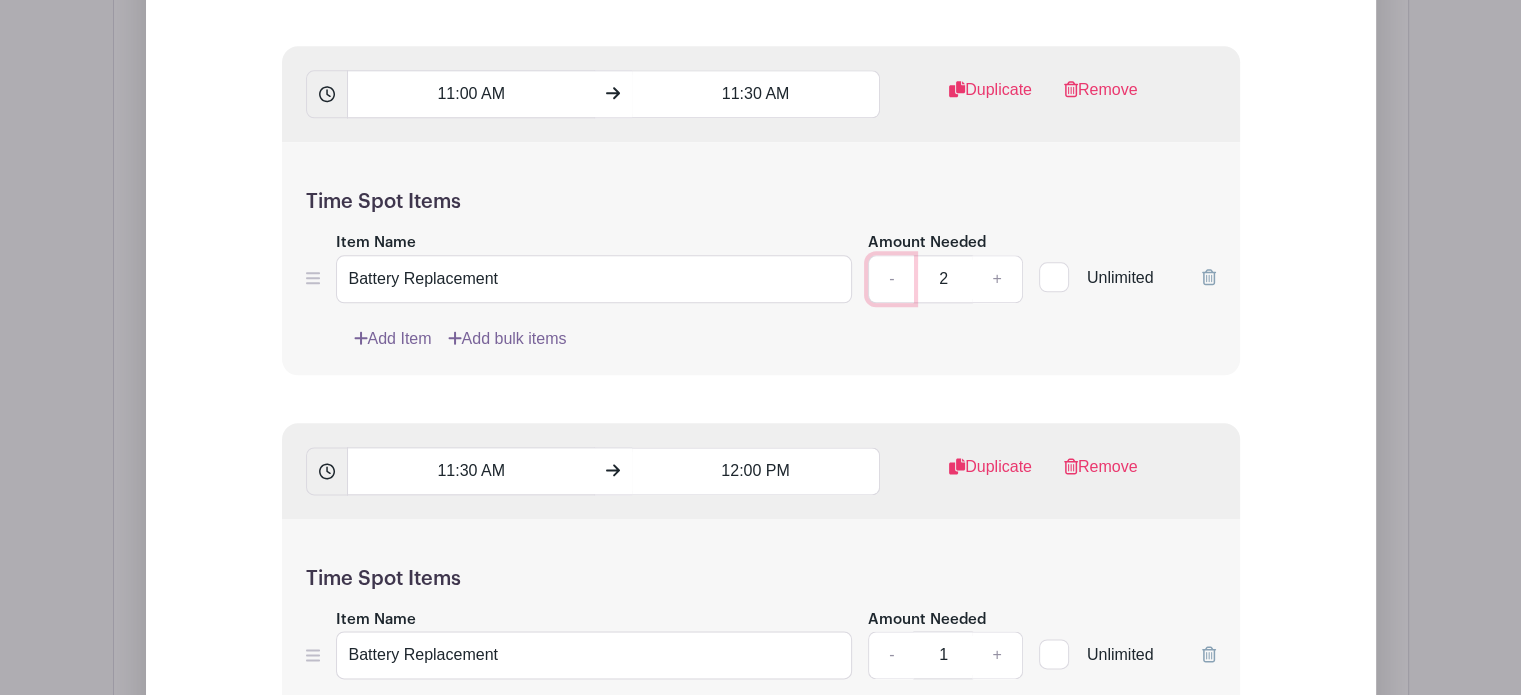 click on "-" at bounding box center [891, 279] 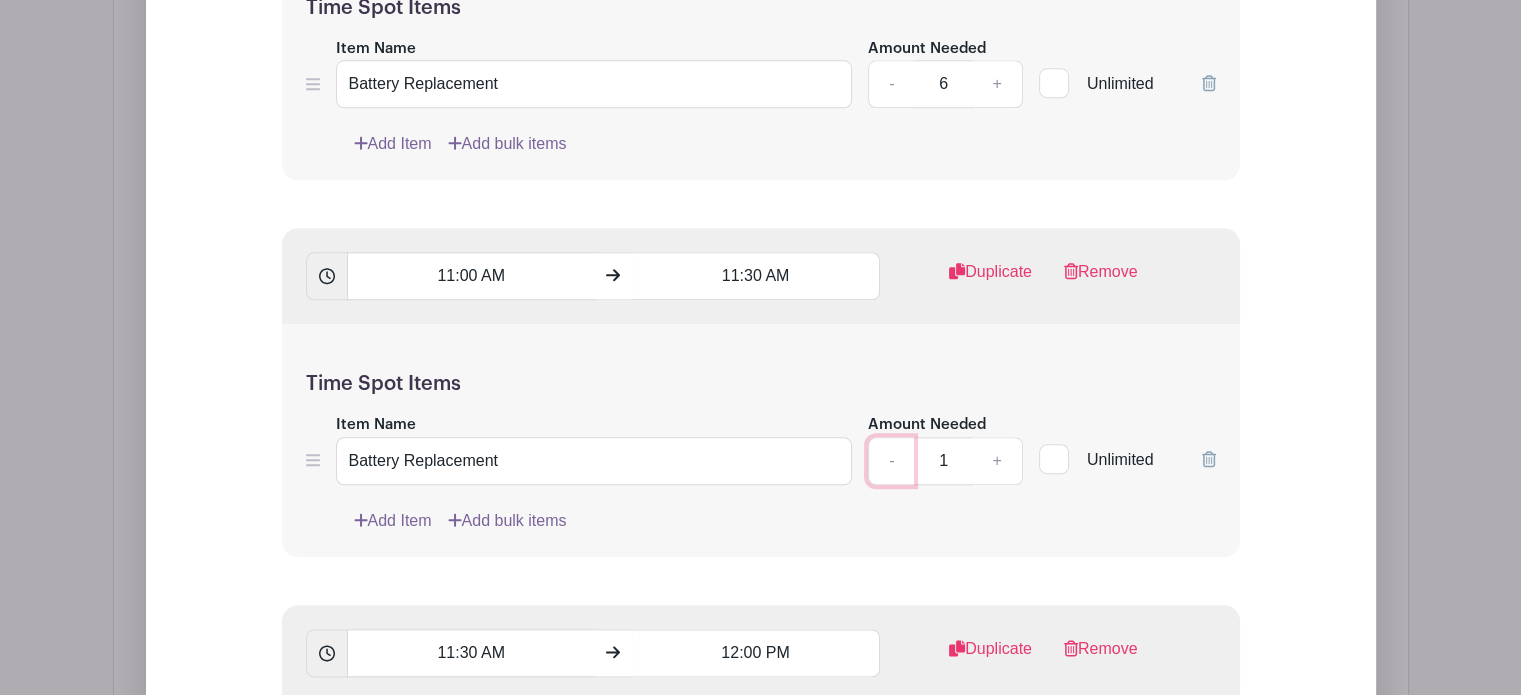 scroll, scrollTop: 2117, scrollLeft: 0, axis: vertical 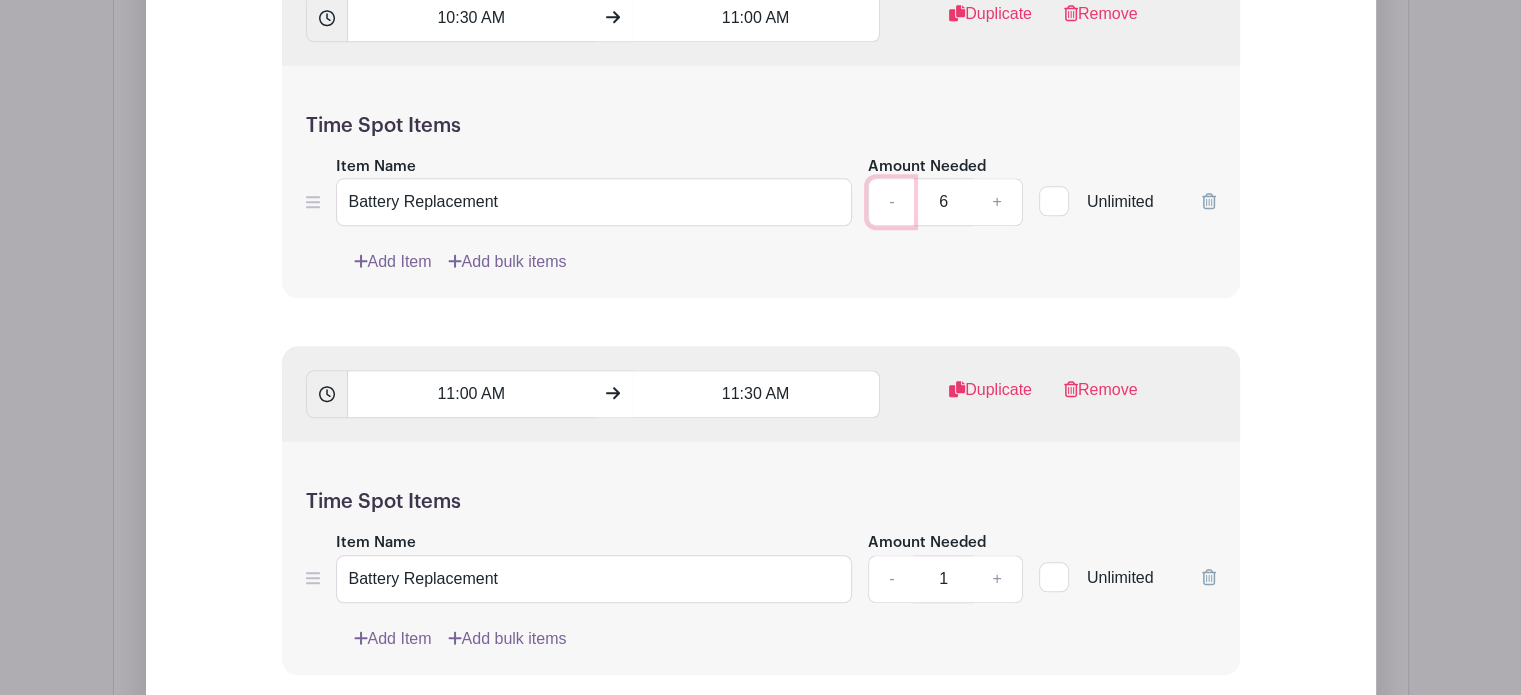 click on "-" at bounding box center [891, 202] 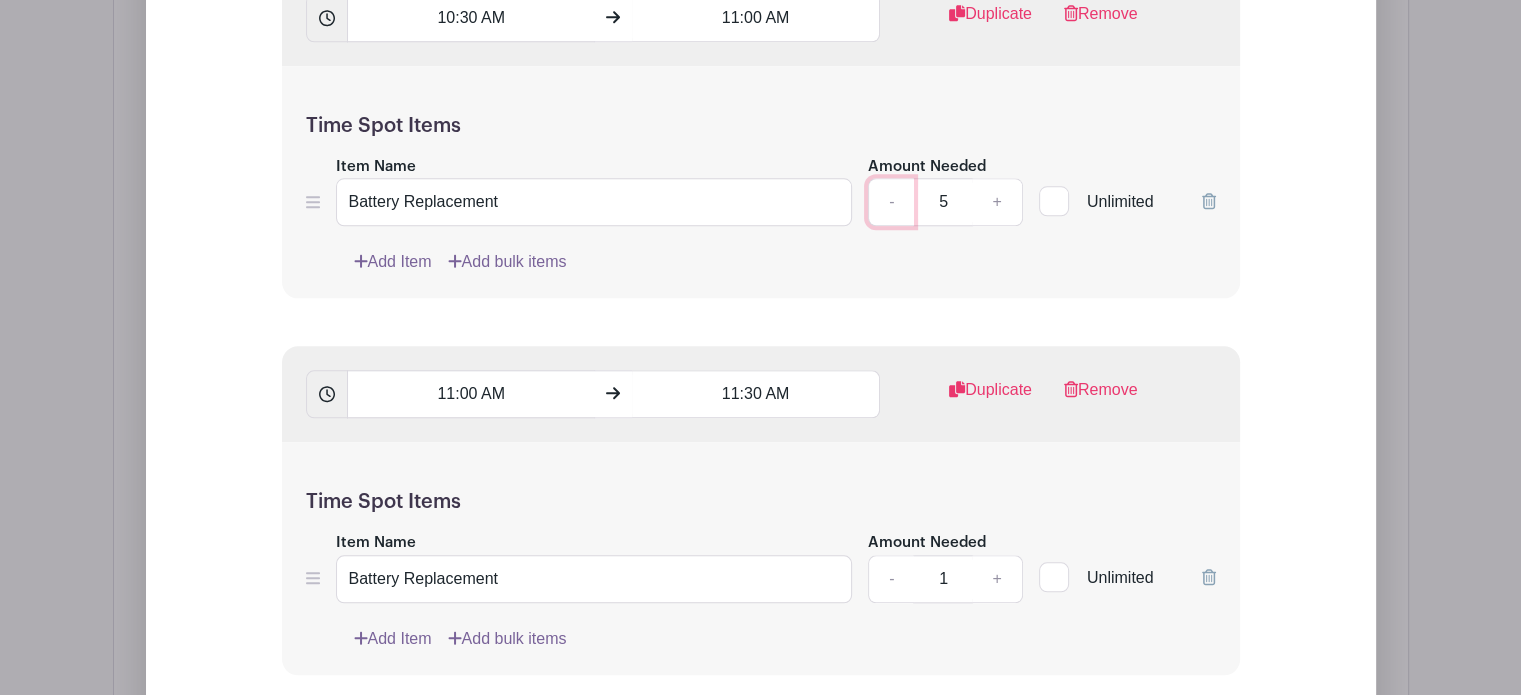 click on "-" at bounding box center (891, 202) 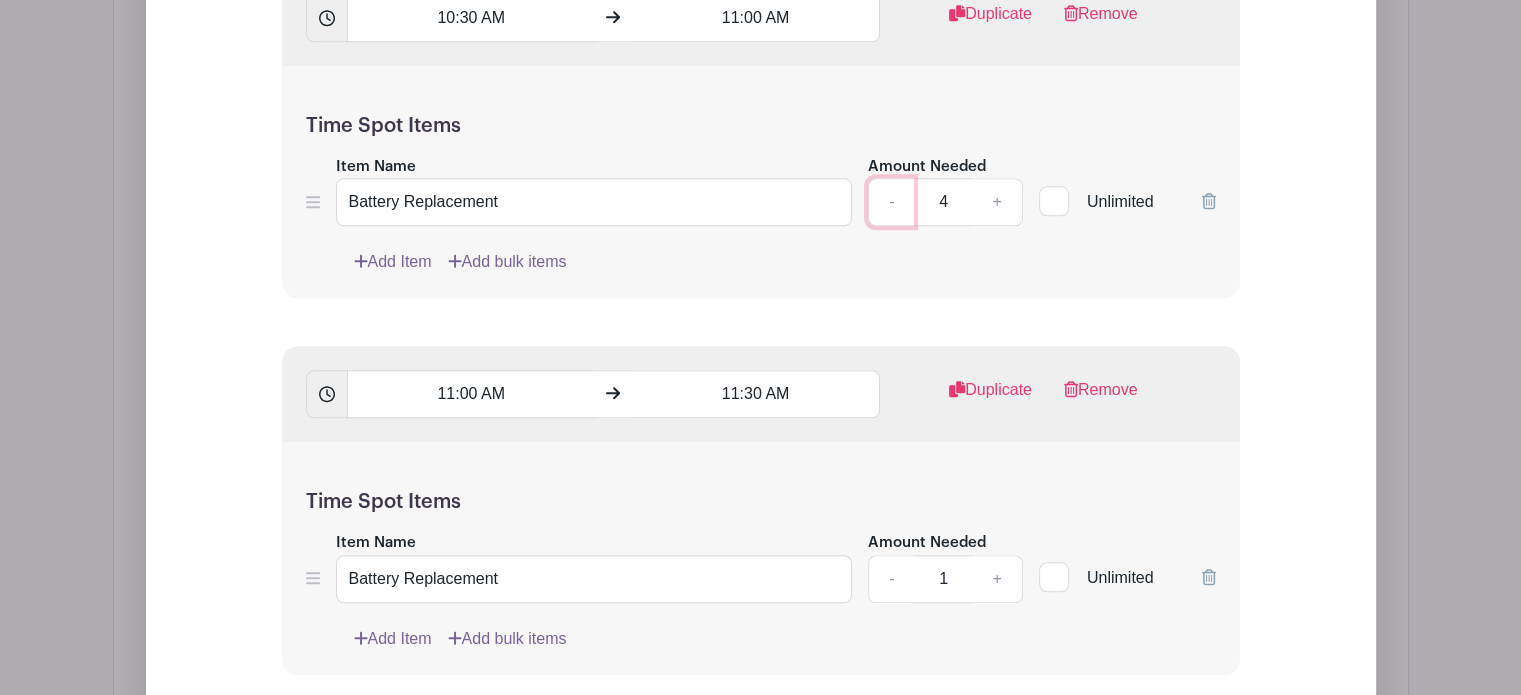 click on "-" at bounding box center [891, 202] 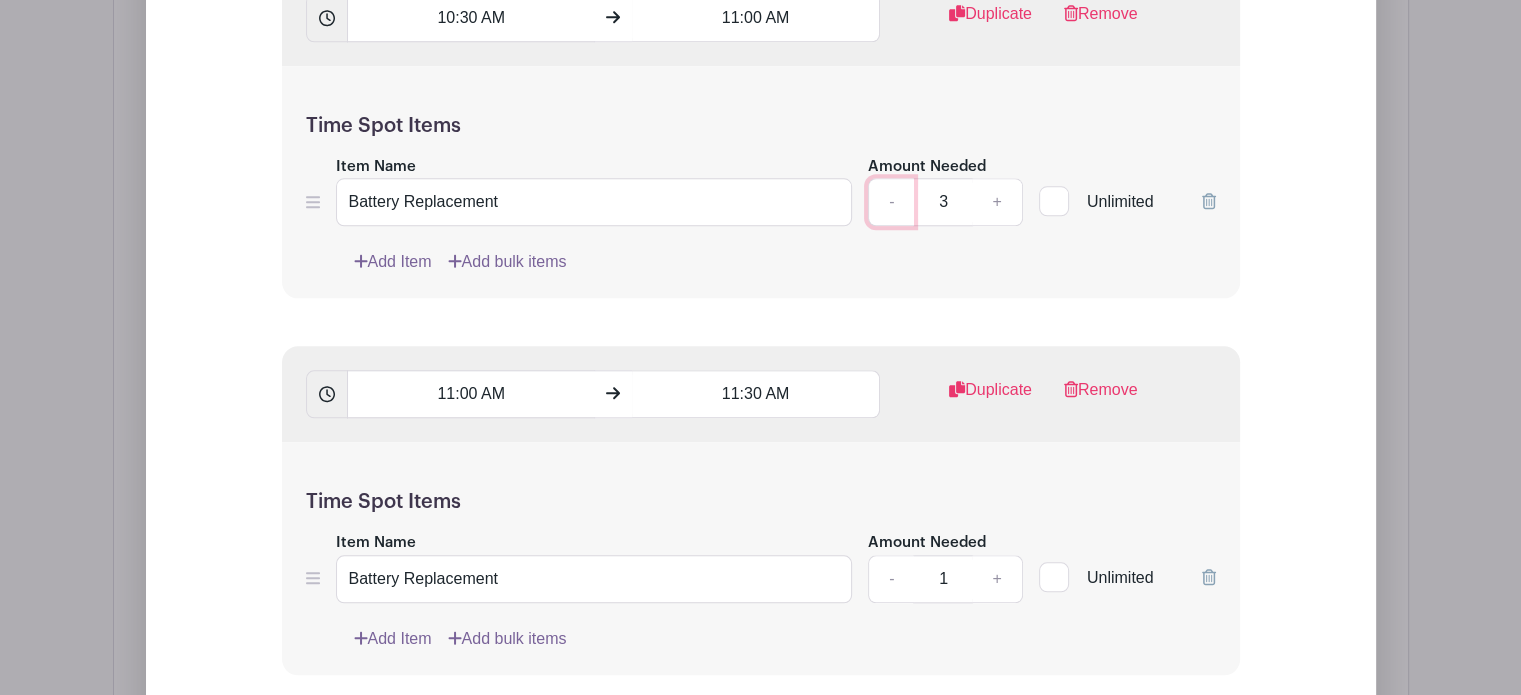click on "-" at bounding box center (891, 202) 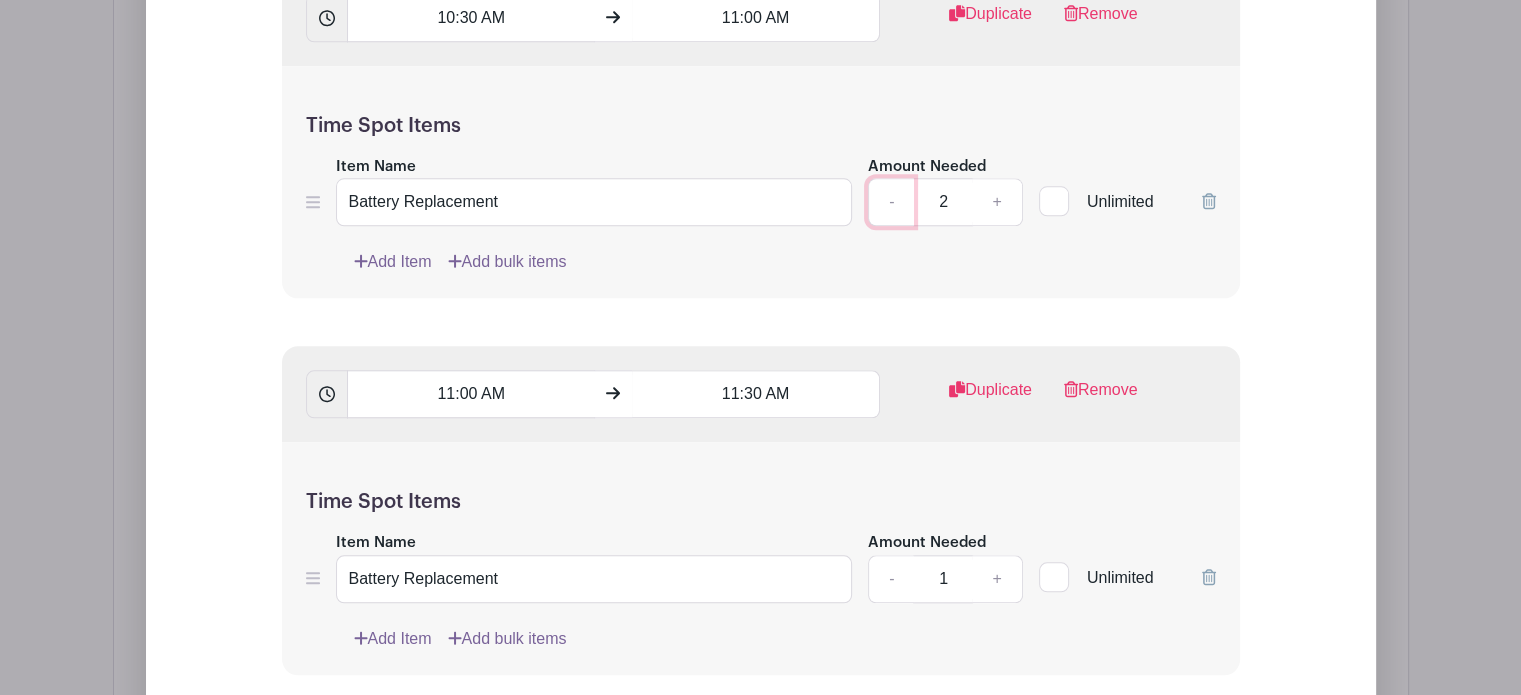 click on "-" at bounding box center (891, 202) 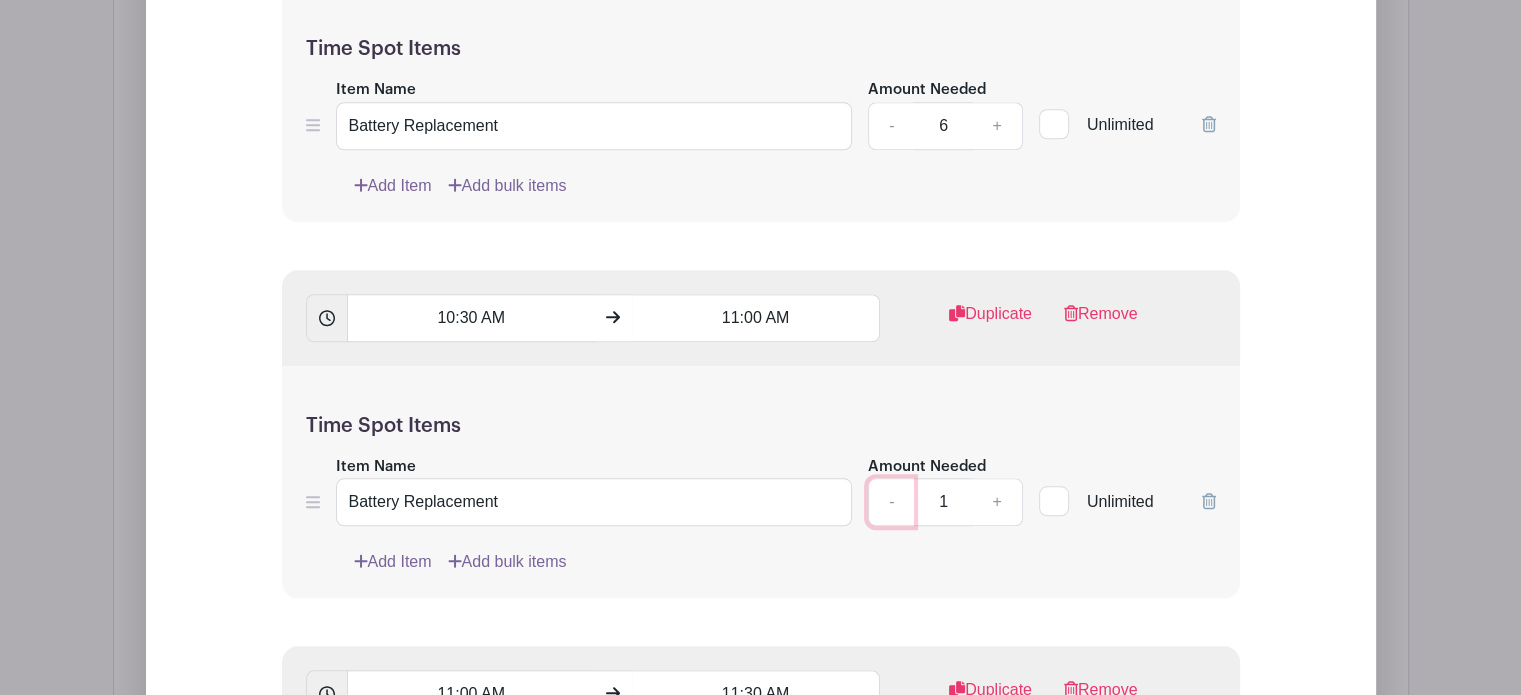 scroll, scrollTop: 1517, scrollLeft: 0, axis: vertical 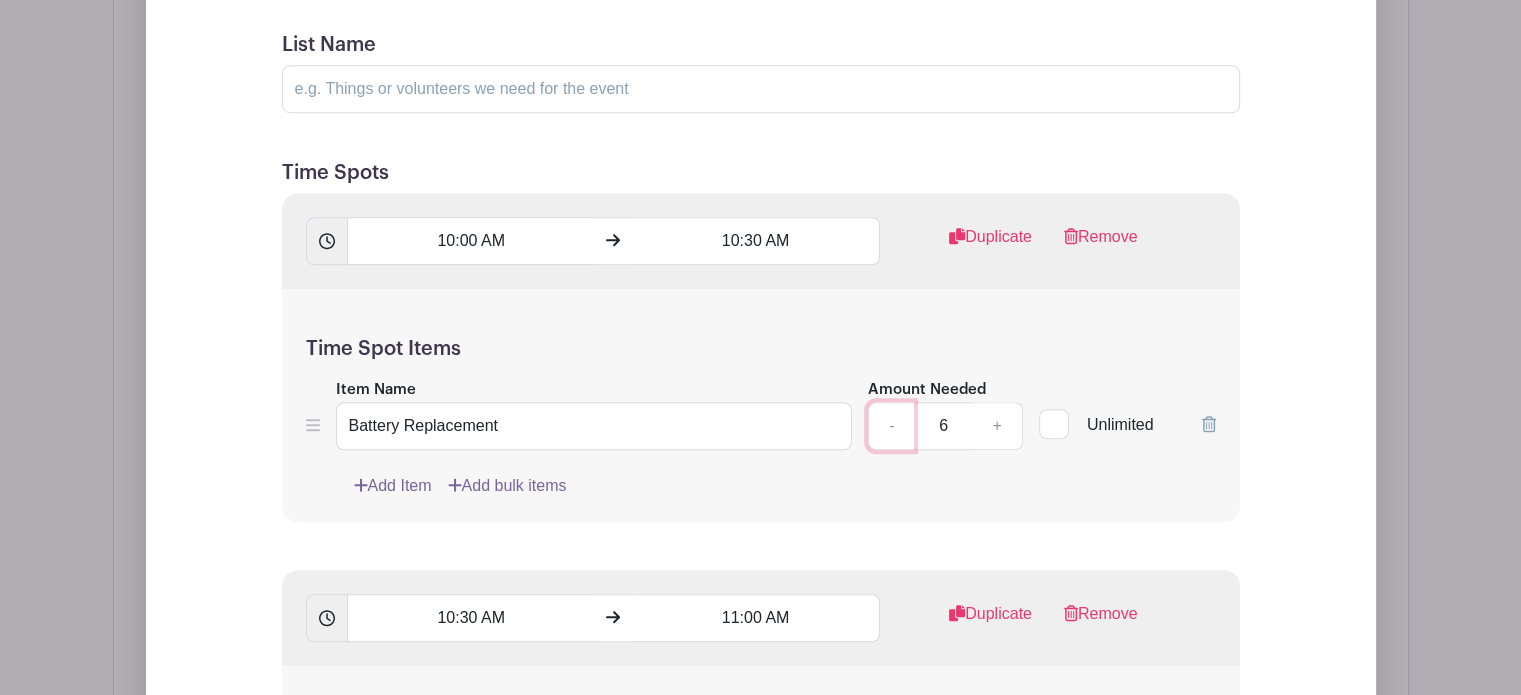 click on "-" at bounding box center (891, 426) 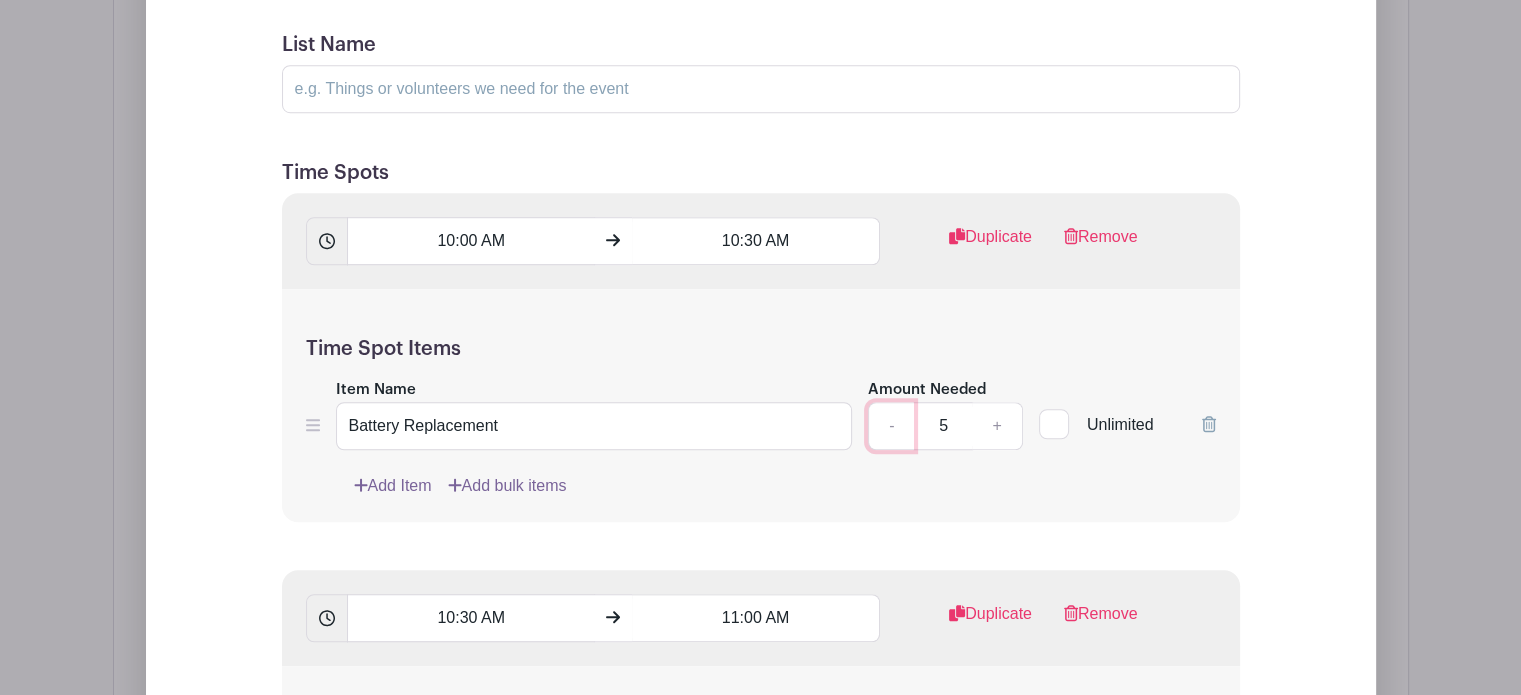 click on "-" at bounding box center [891, 426] 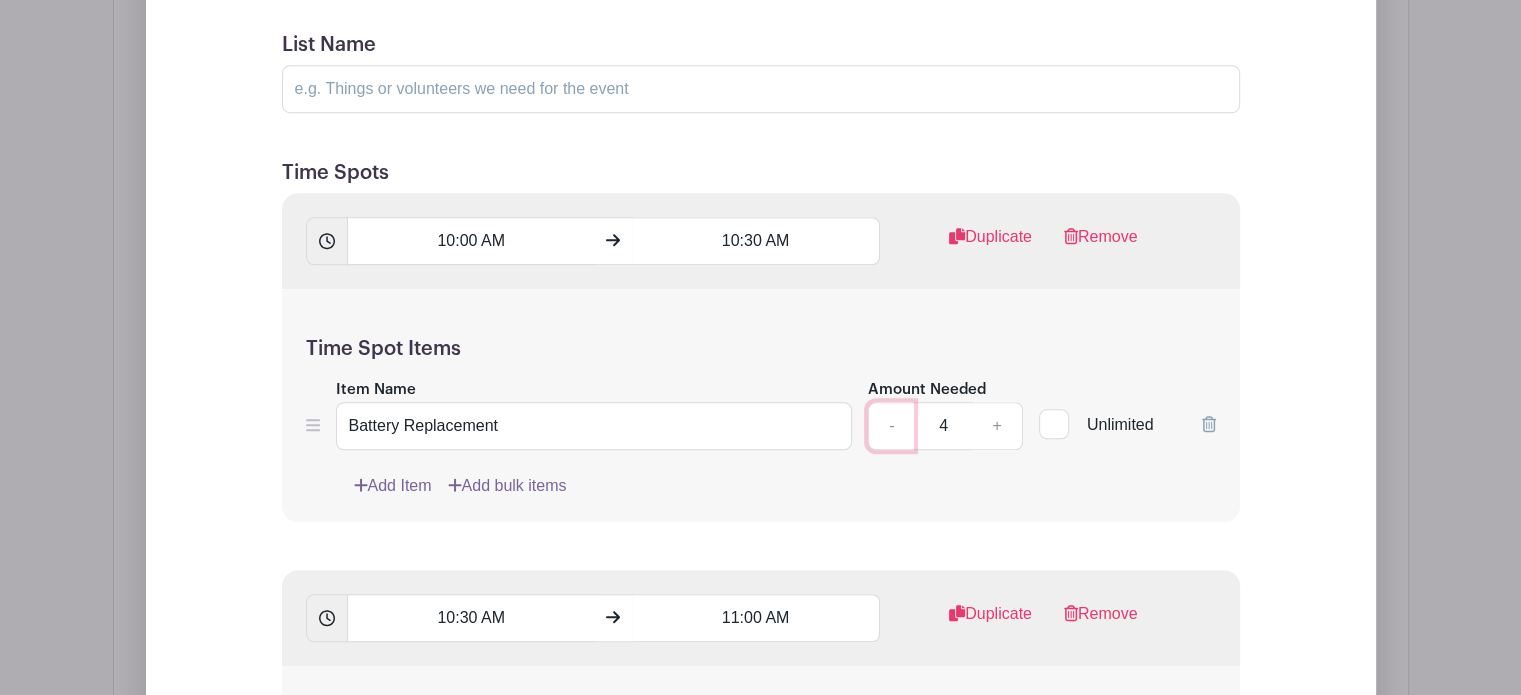 click on "-" at bounding box center [891, 426] 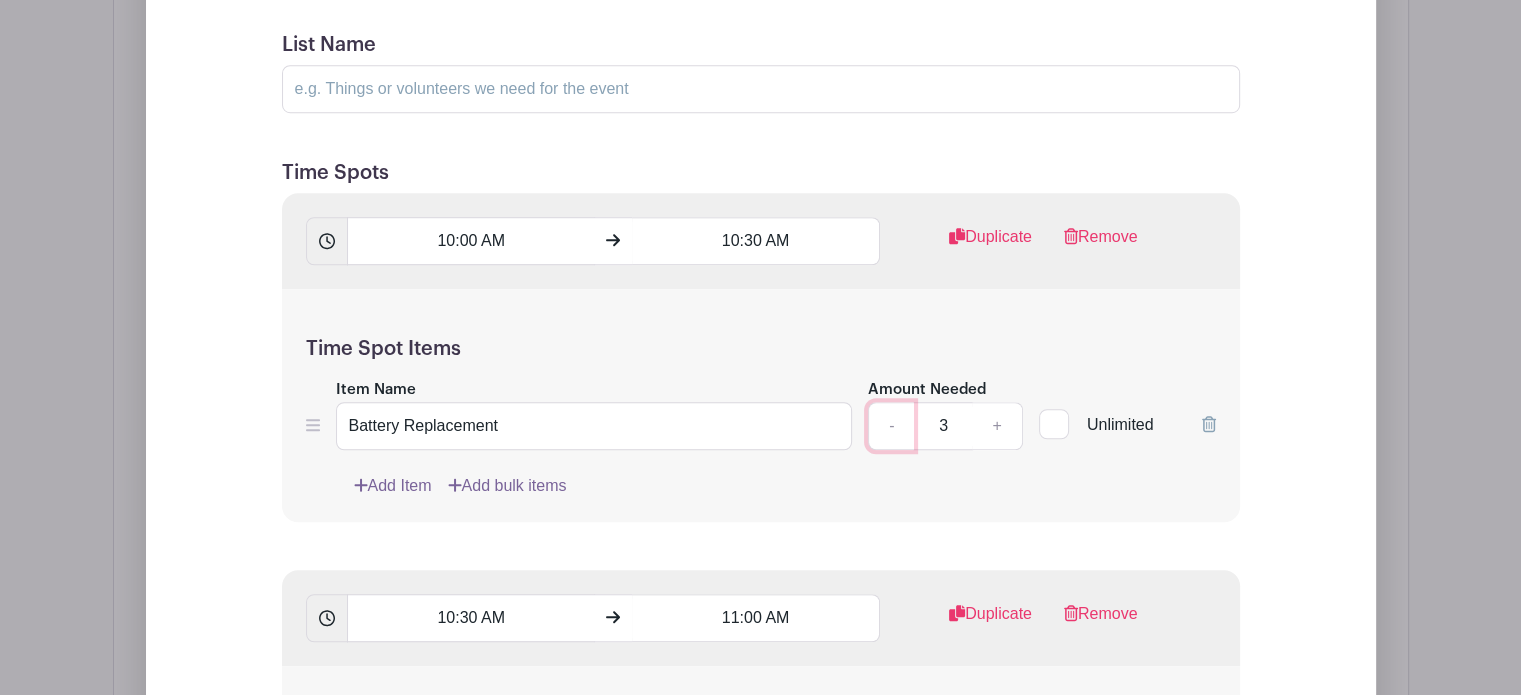 click on "-" at bounding box center [891, 426] 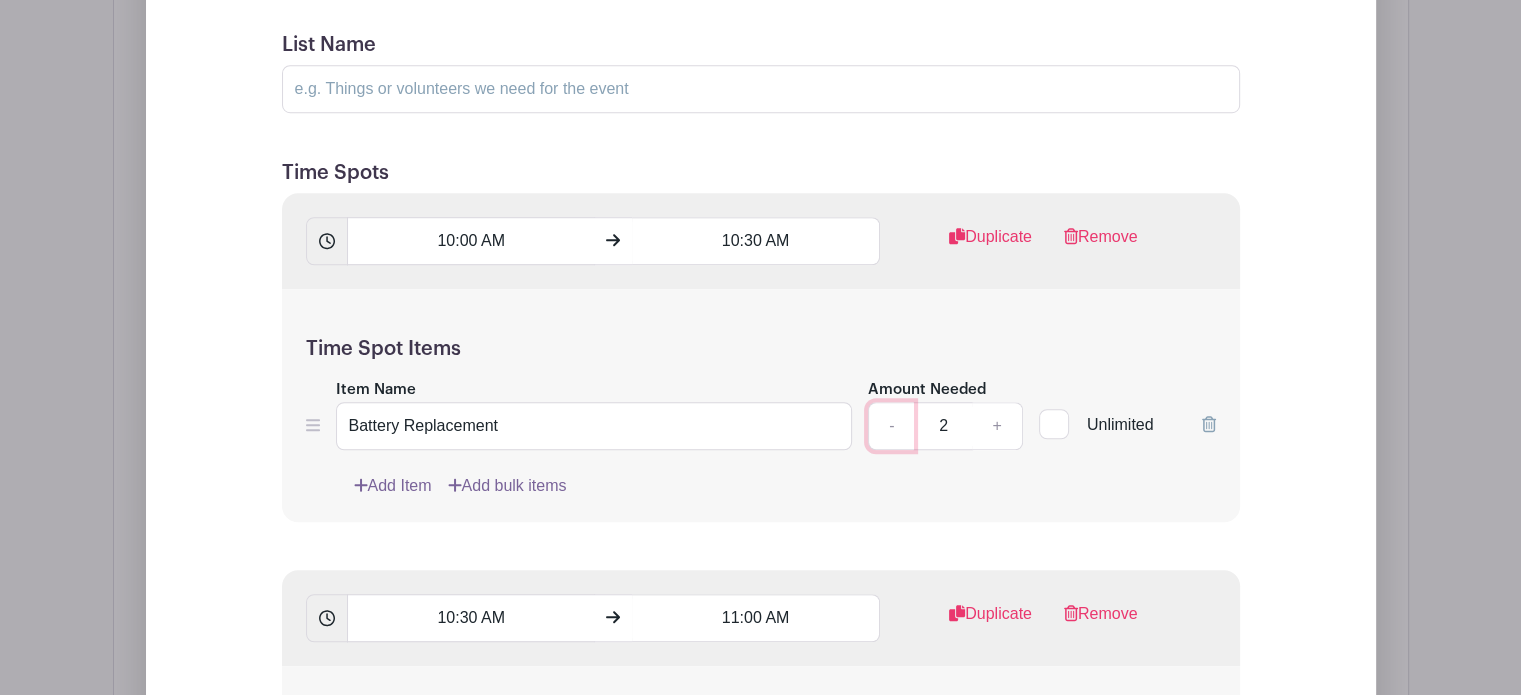 click on "-" at bounding box center (891, 426) 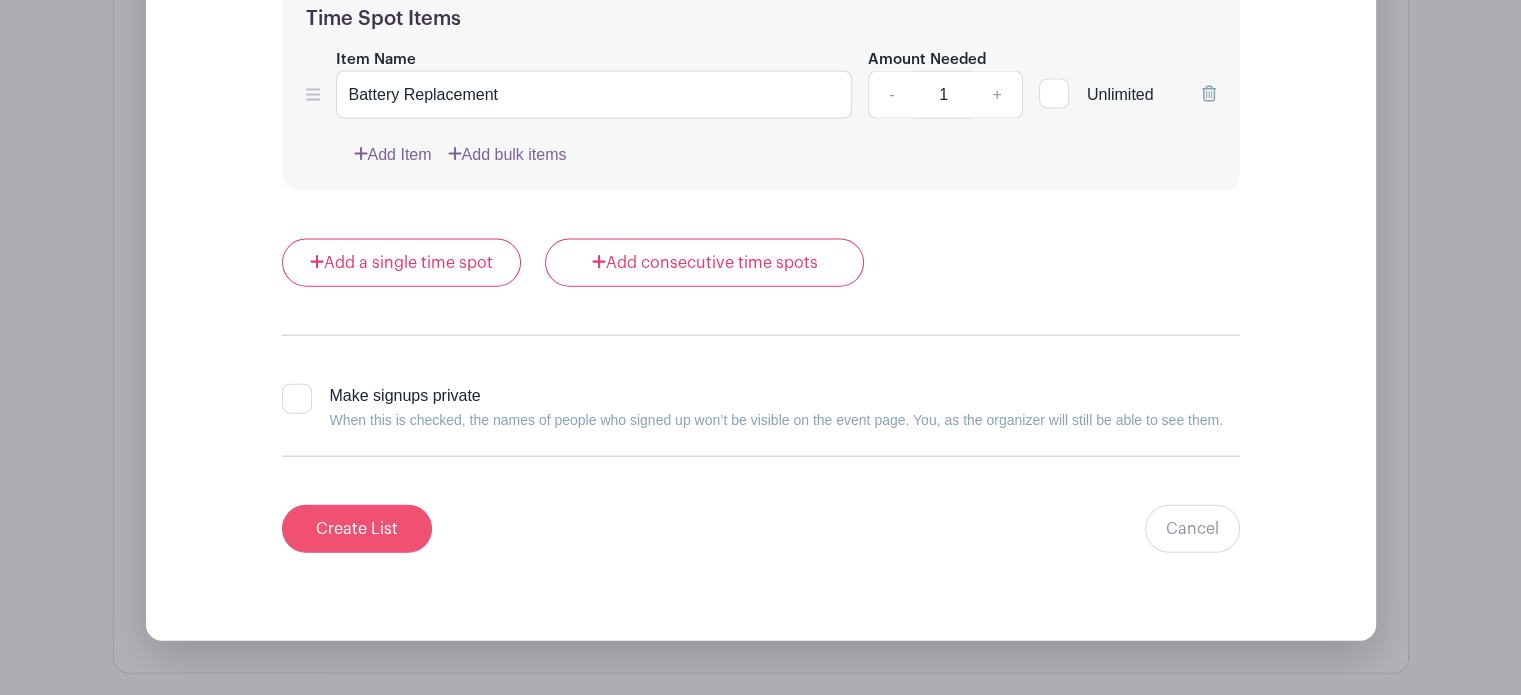 scroll, scrollTop: 4517, scrollLeft: 0, axis: vertical 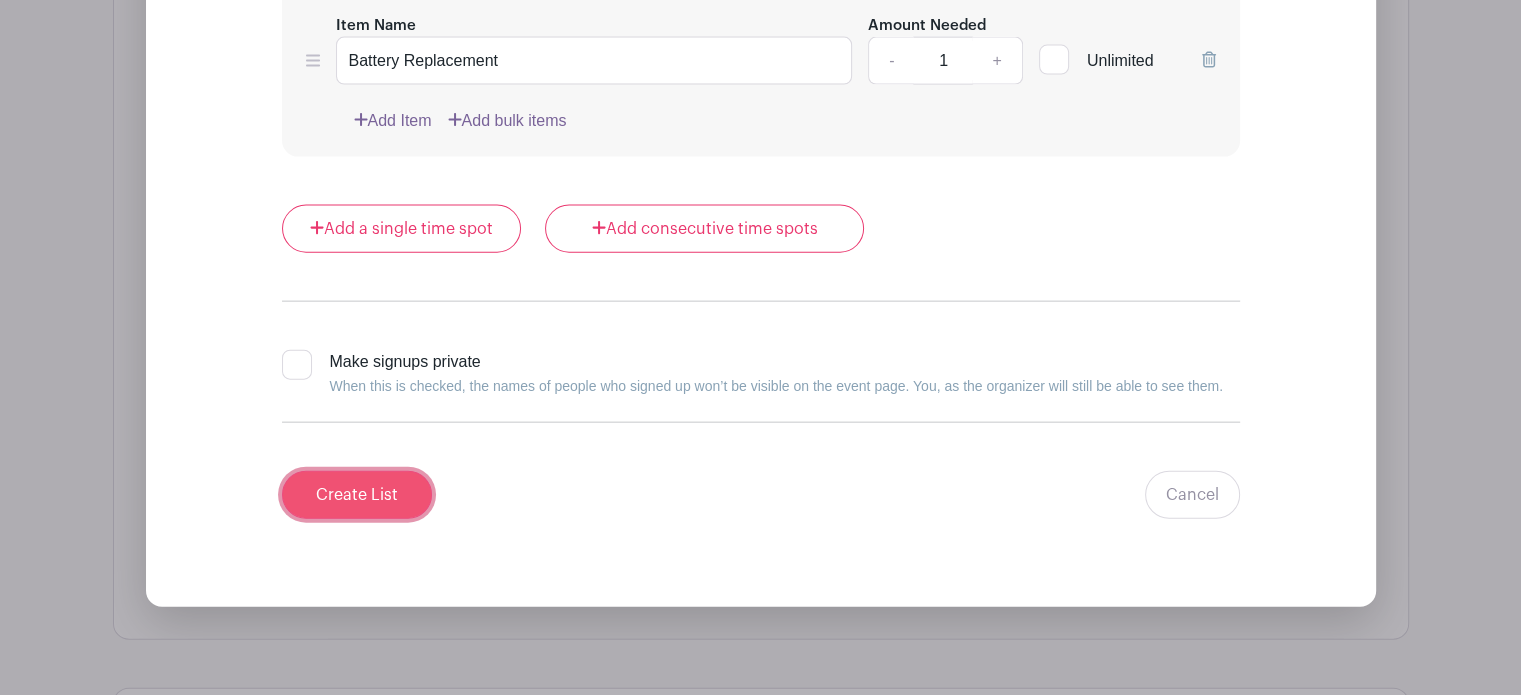 click on "Create List" at bounding box center [357, 495] 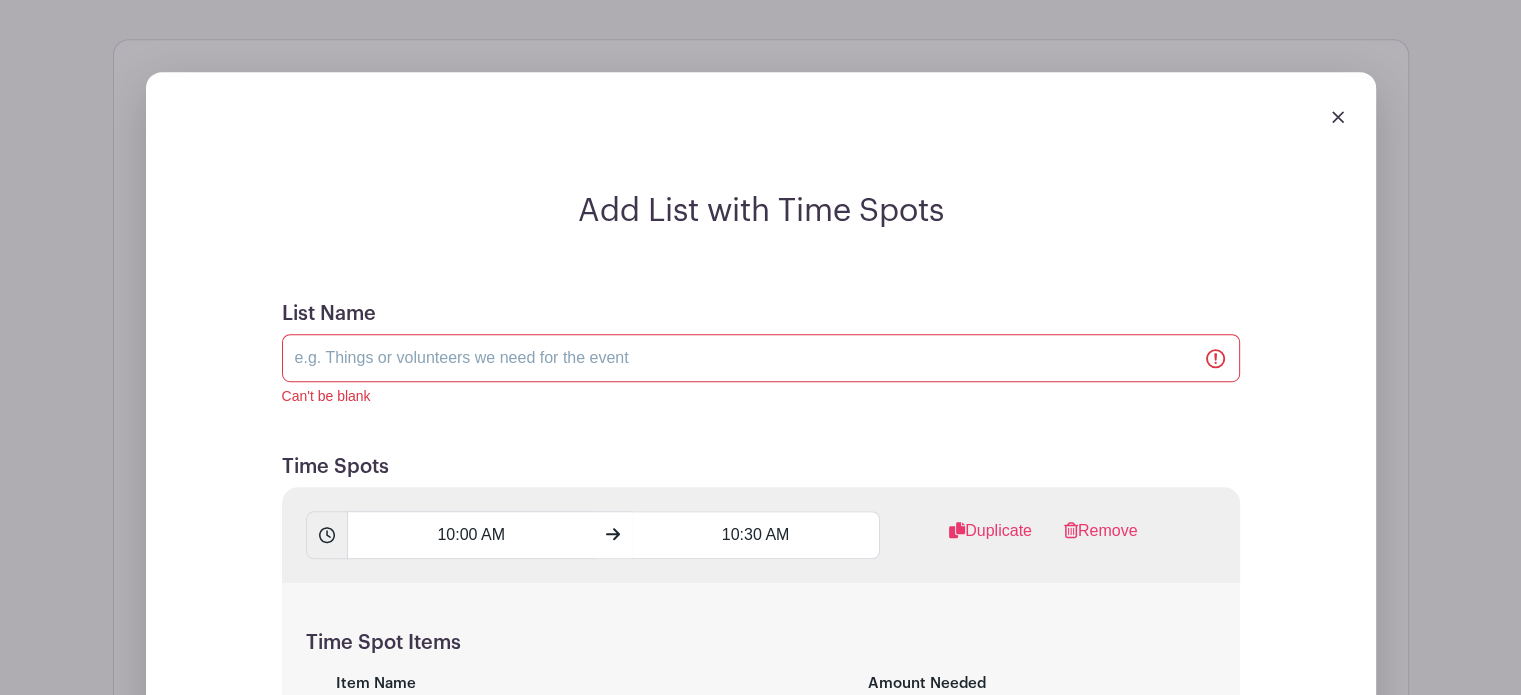 scroll, scrollTop: 1282, scrollLeft: 0, axis: vertical 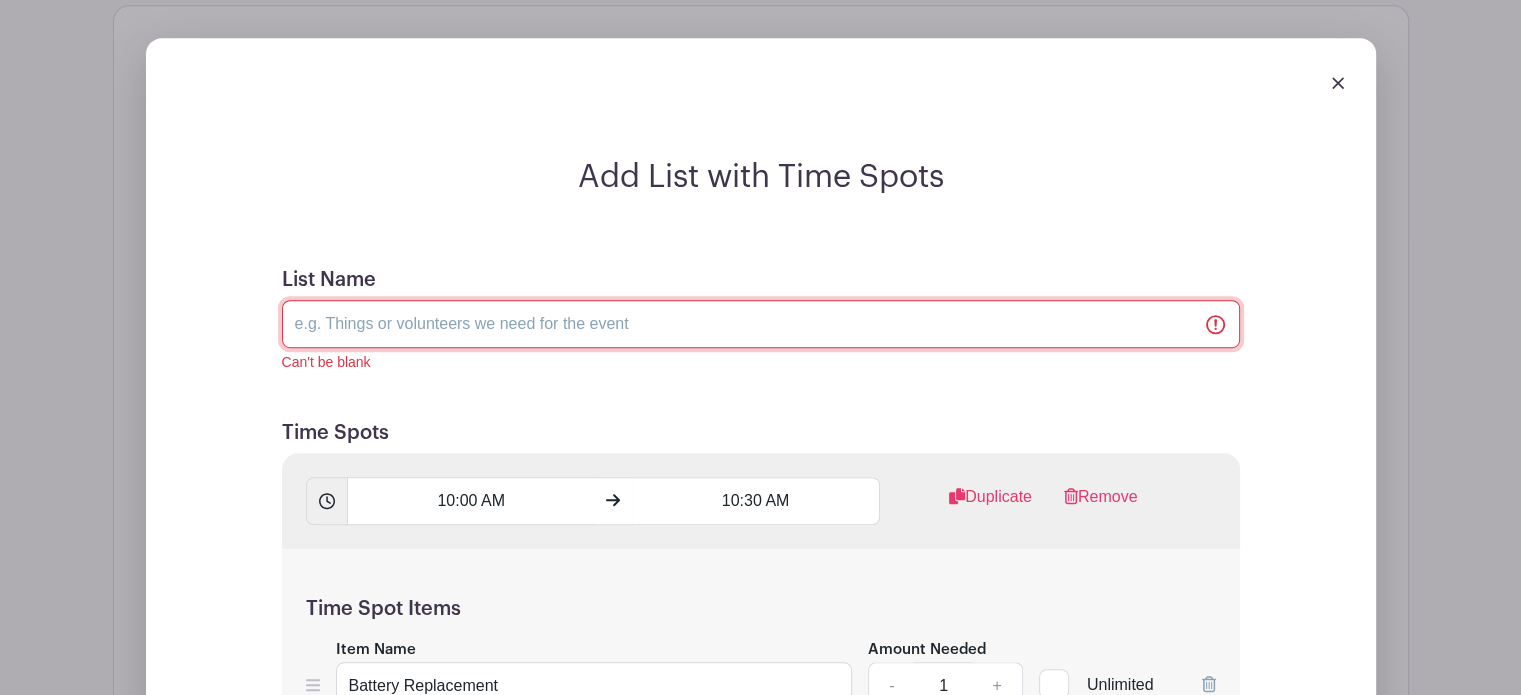 drag, startPoint x: 412, startPoint y: 343, endPoint x: 423, endPoint y: 338, distance: 12.083046 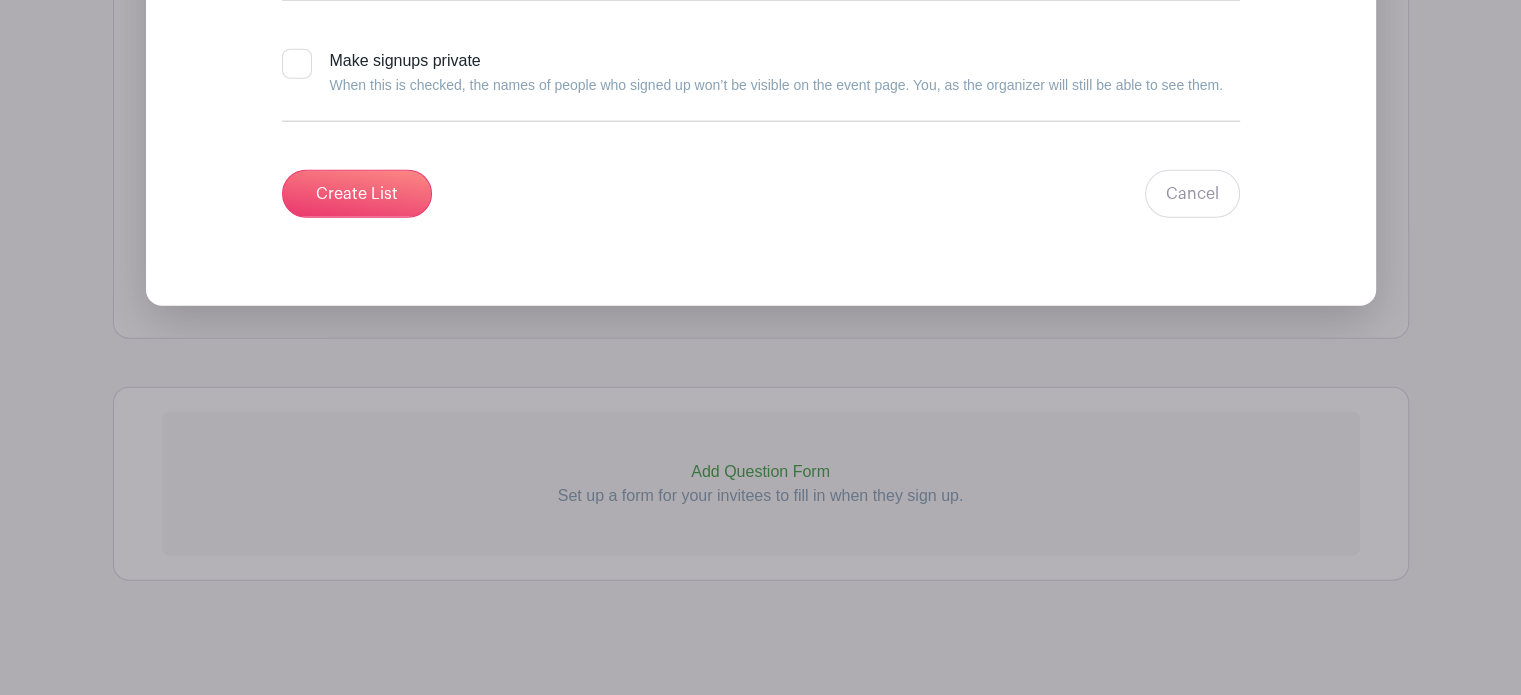 type on "Time Slots" 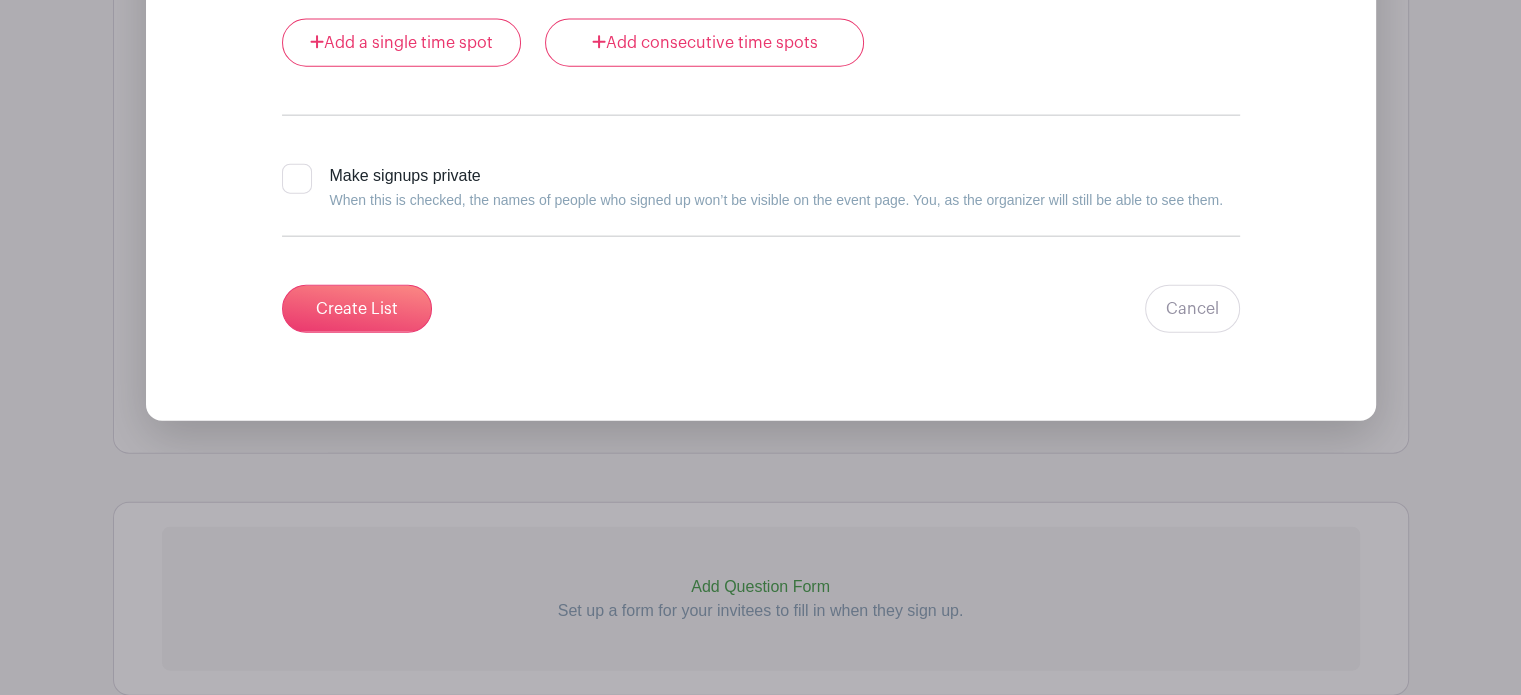scroll, scrollTop: 4643, scrollLeft: 0, axis: vertical 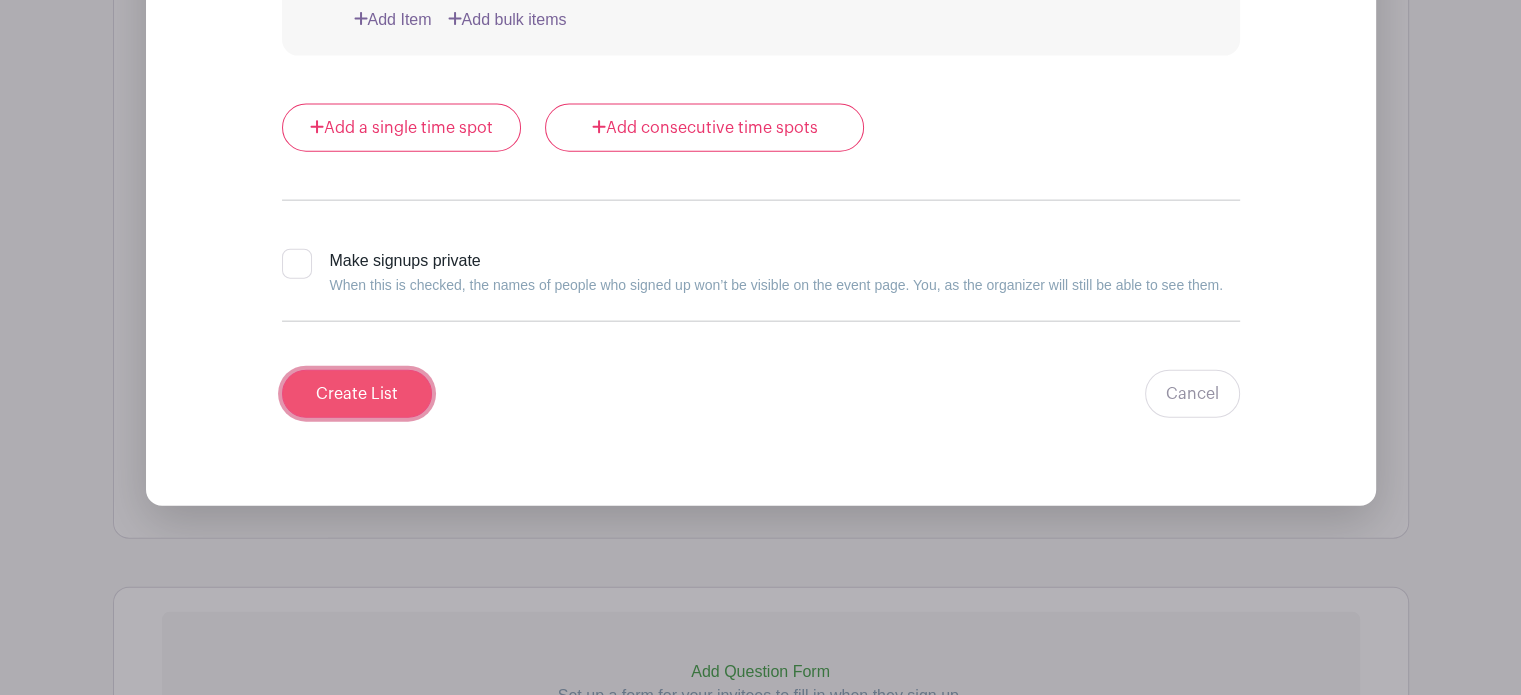 click on "Create List" at bounding box center (357, 394) 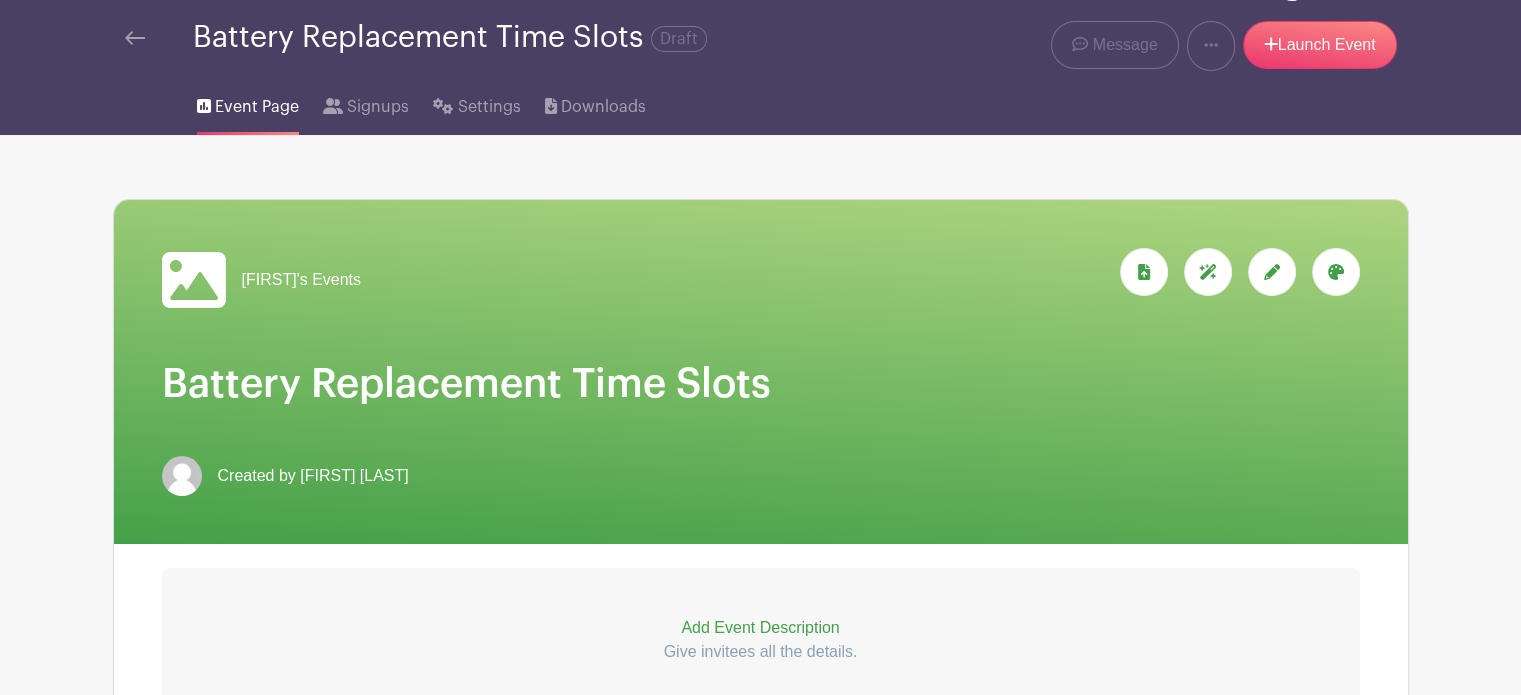 scroll, scrollTop: 100, scrollLeft: 0, axis: vertical 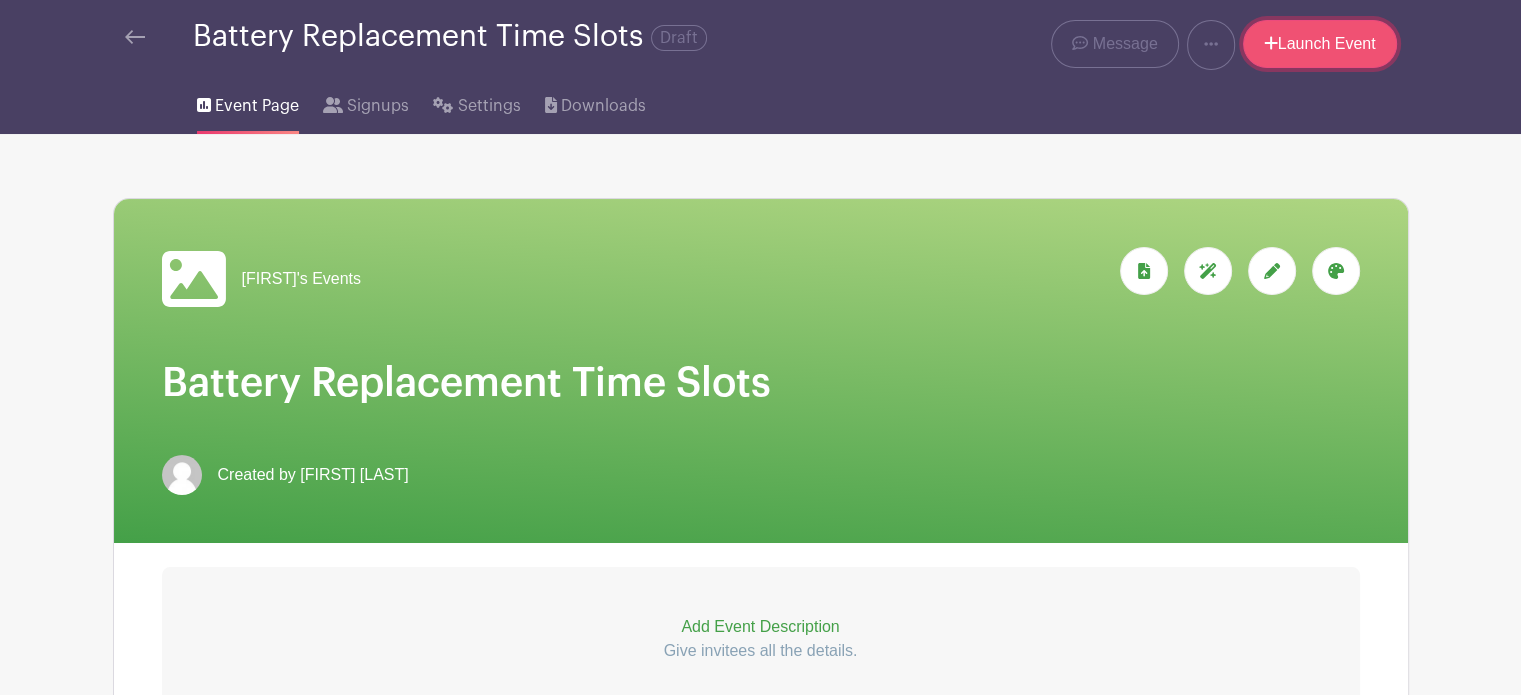 click on "Launch Event" at bounding box center [1320, 44] 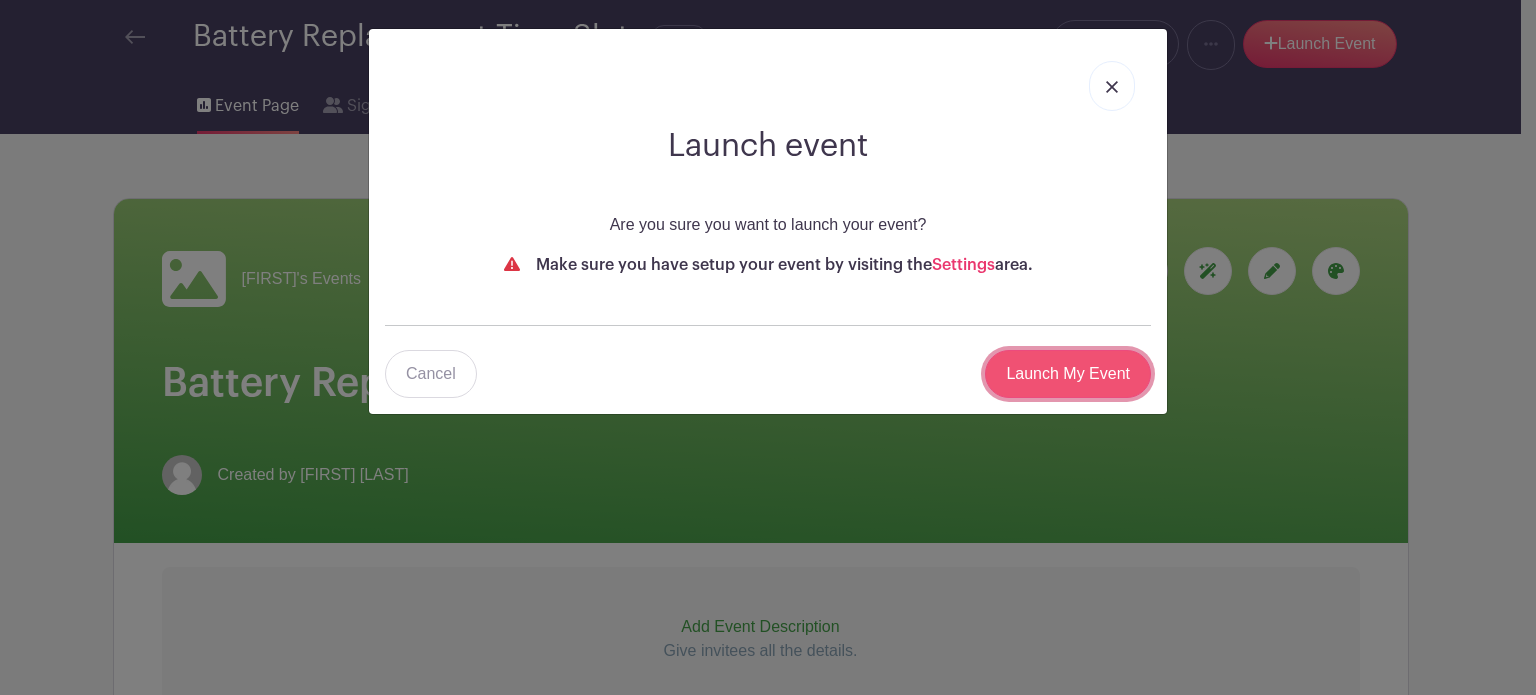 click on "Launch My Event" at bounding box center [1068, 374] 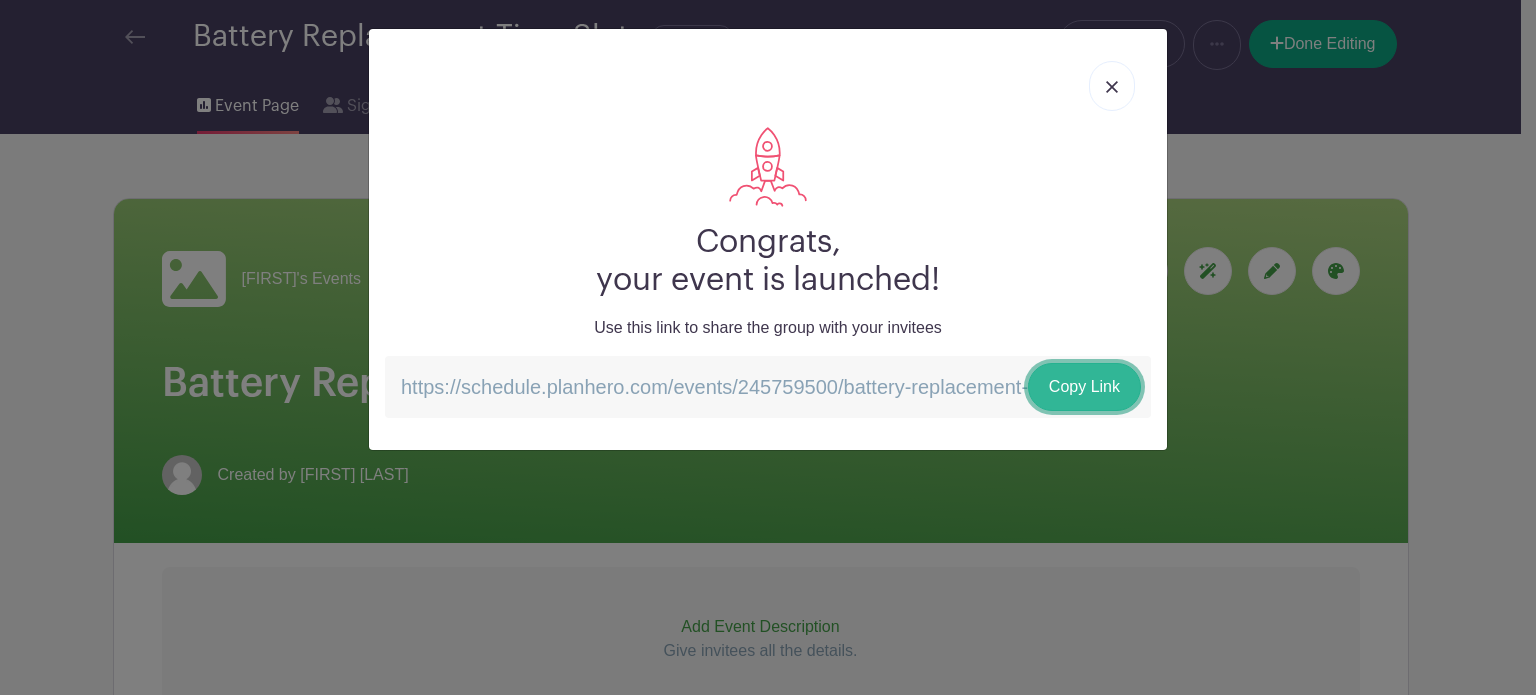 click on "Copy Link" at bounding box center (1084, 387) 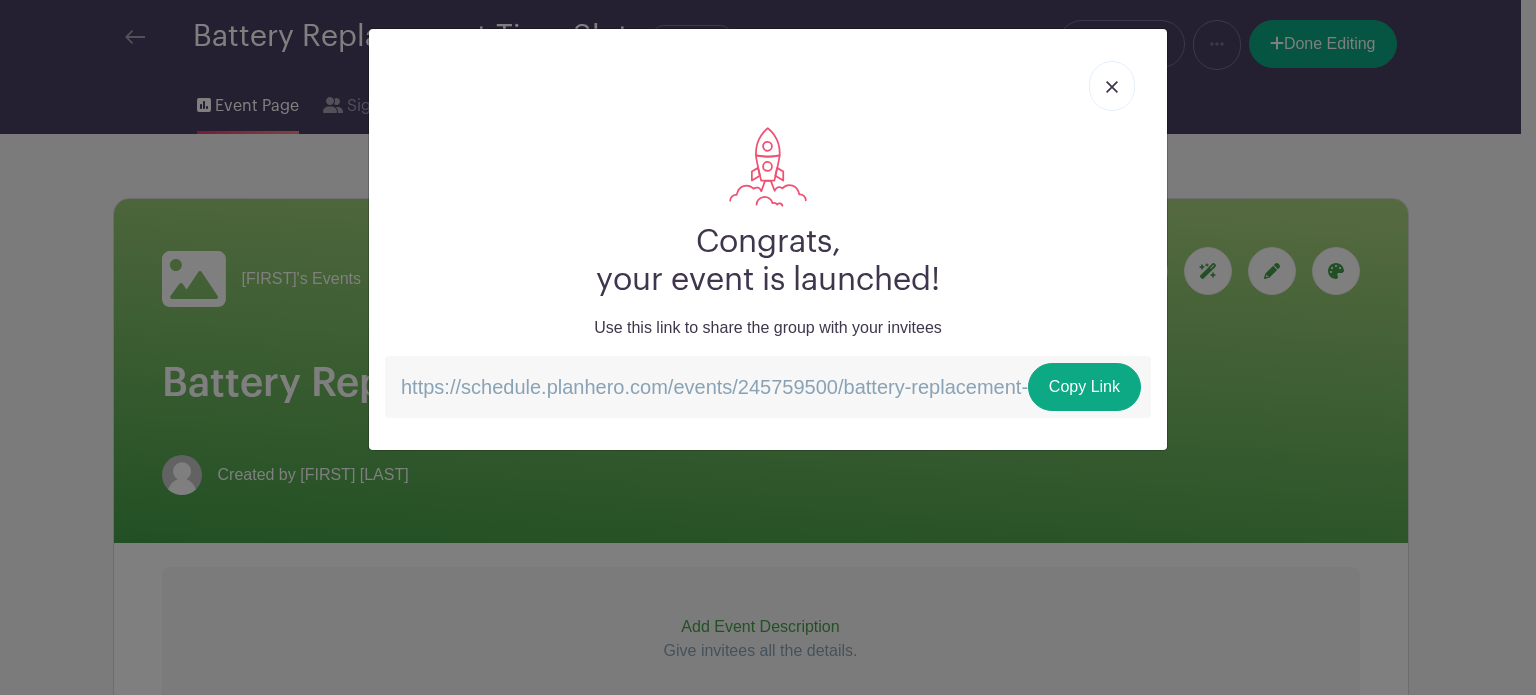 click on "Congrats,
your event is launched!
Use this link to share the group with your invitees
https://schedule.planhero.com/events/245759500/battery-replacement-time-slots
Copy Link" at bounding box center [768, 347] 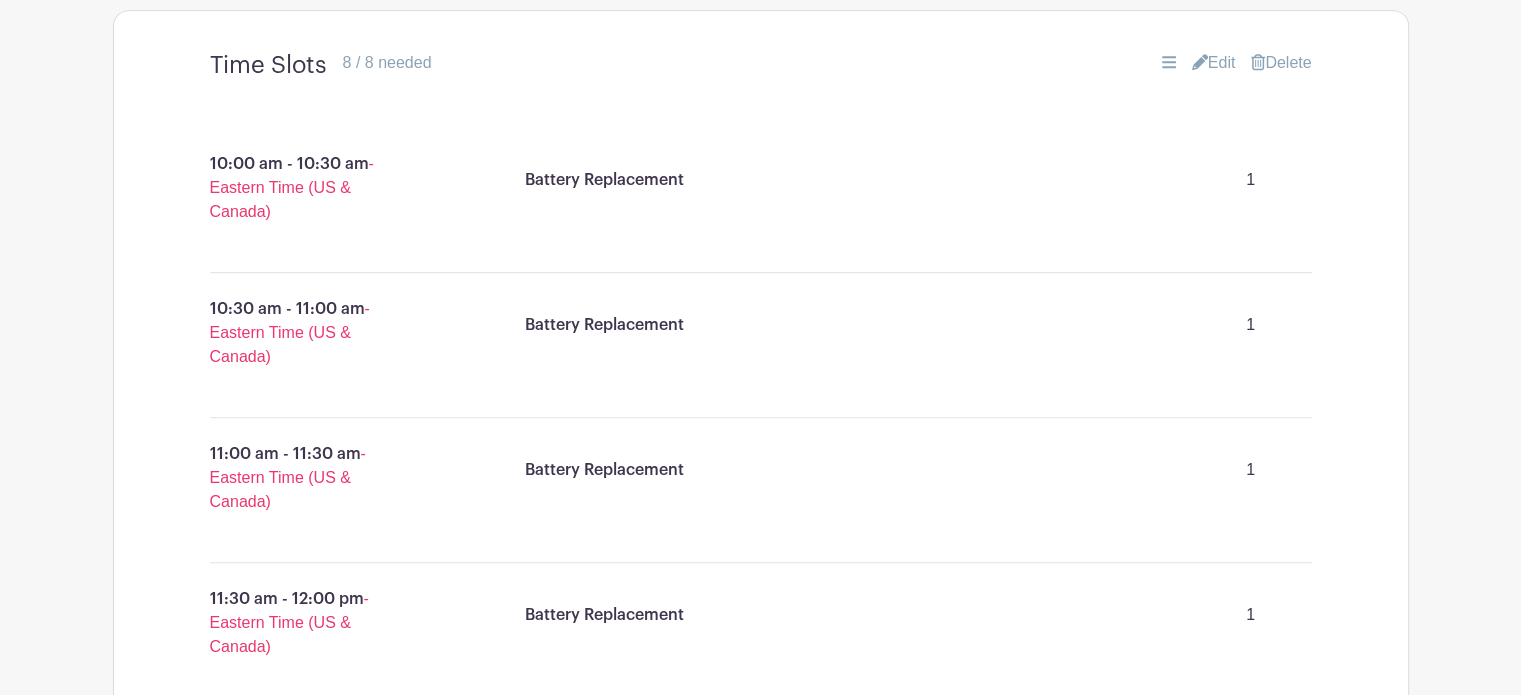 scroll, scrollTop: 1000, scrollLeft: 0, axis: vertical 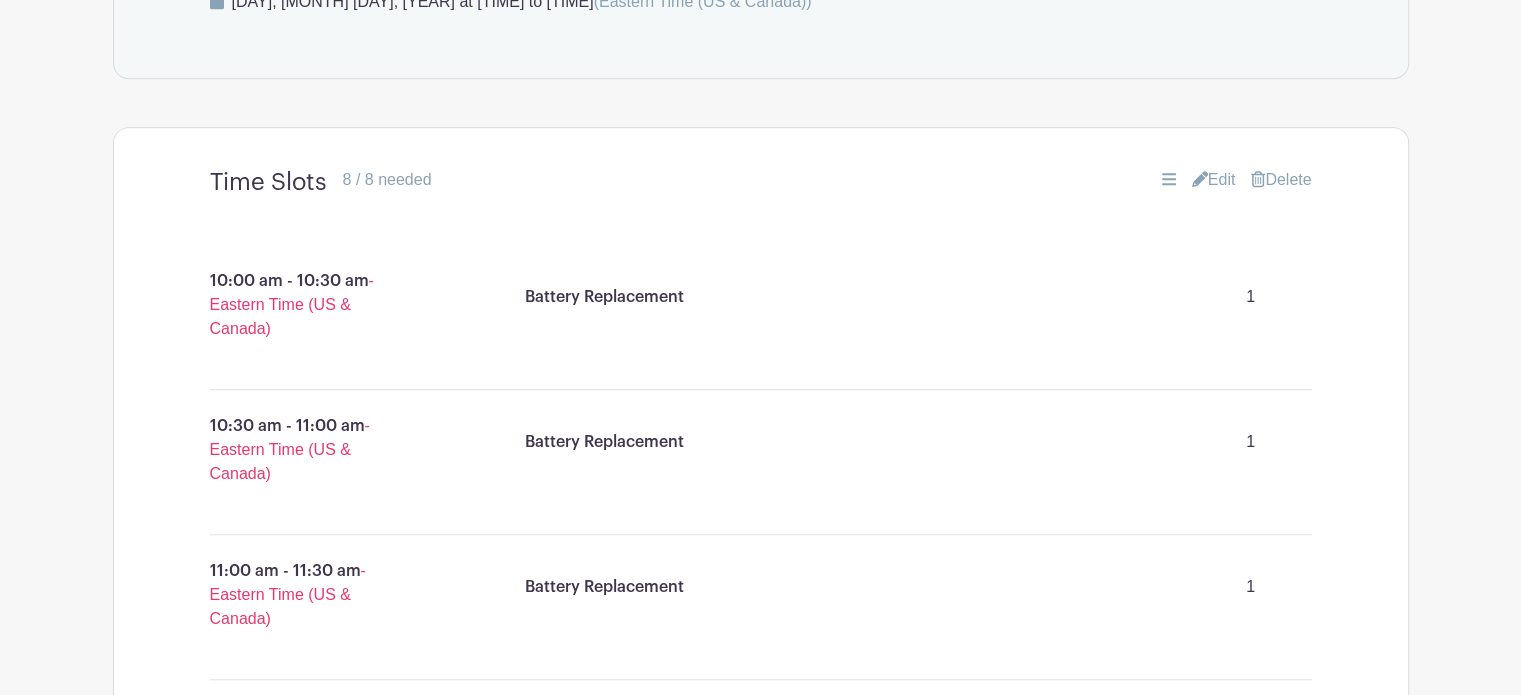 click on "Edit" at bounding box center [1214, 180] 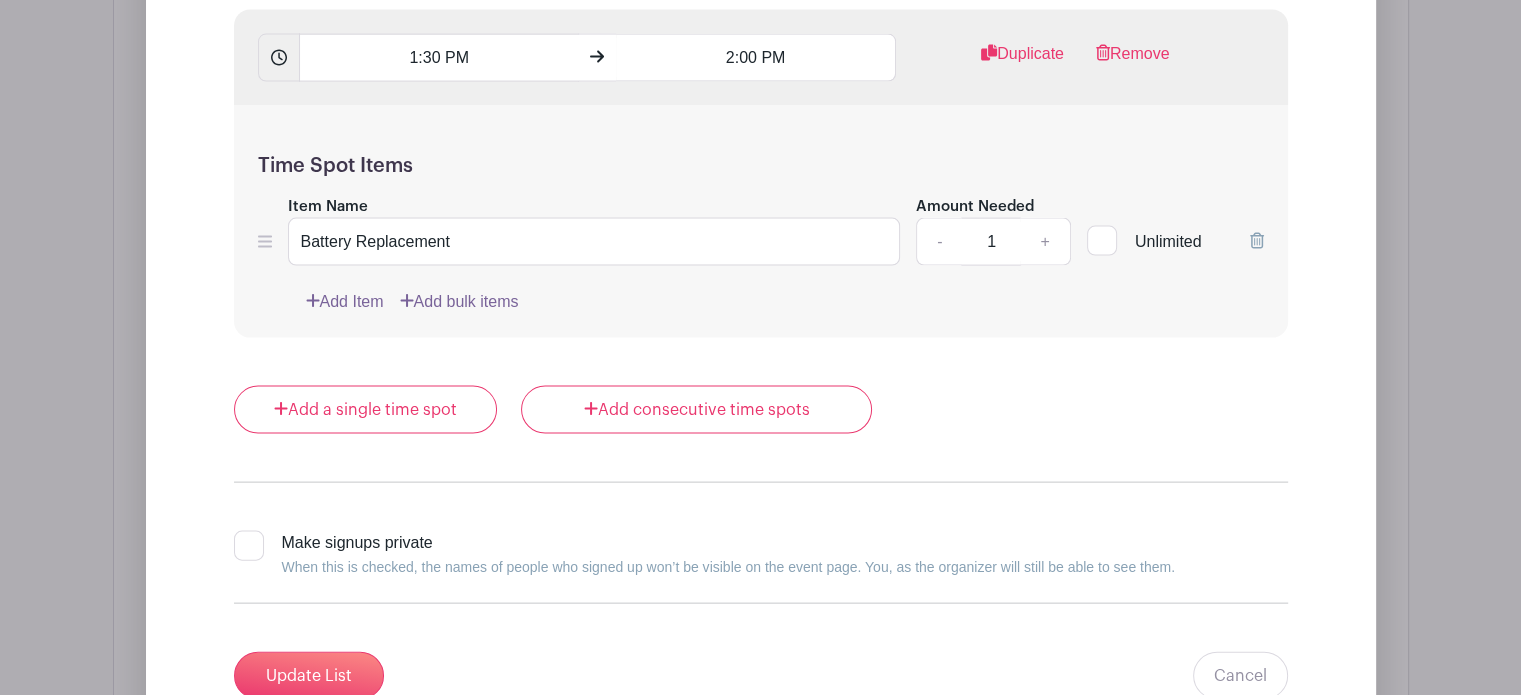 scroll, scrollTop: 4400, scrollLeft: 0, axis: vertical 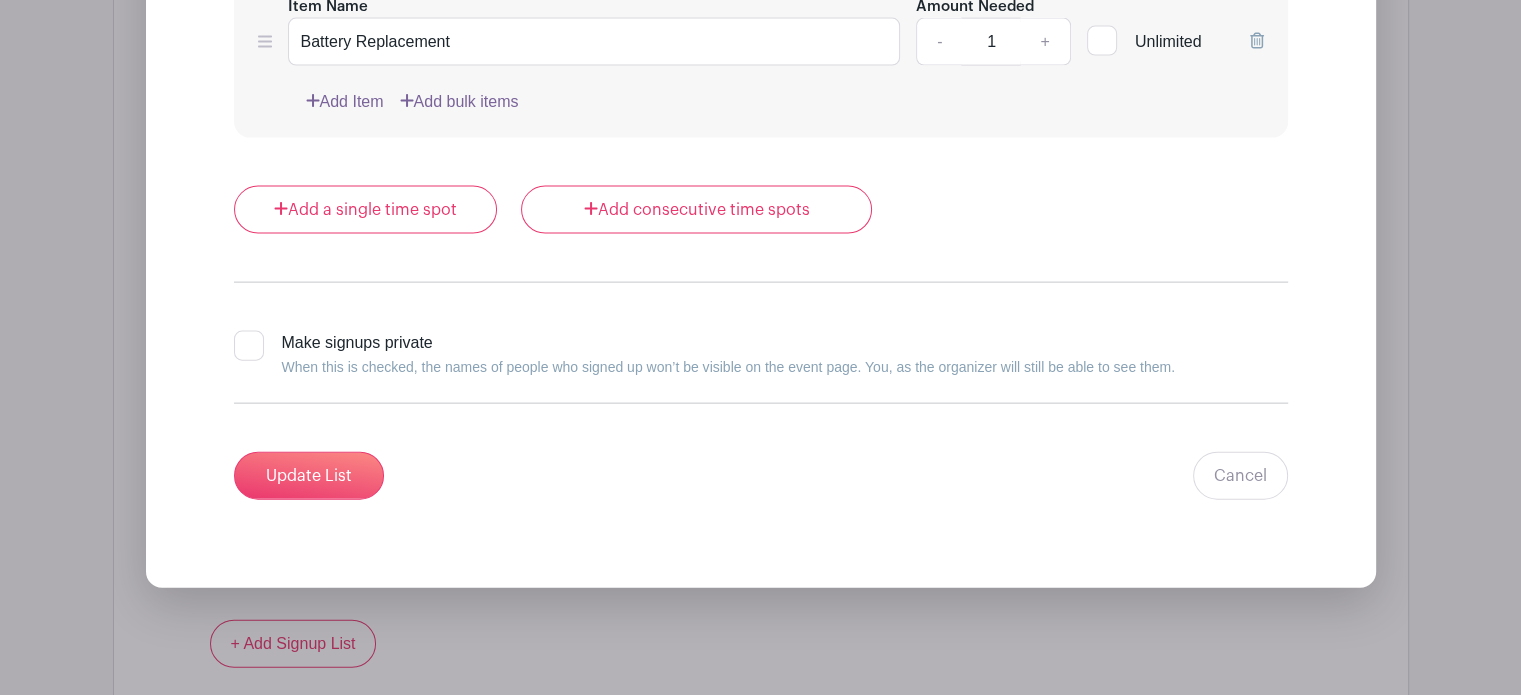 click on "Edit List with Time Spots
List Name
Time Slots
Time Spots
10:00 AM
10:30 AM
Duplicate
Remove
Time Spot Items
Item Name
Battery Replacement
Amount Needed
-
1
+
Unlimited" at bounding box center (761, -1314) 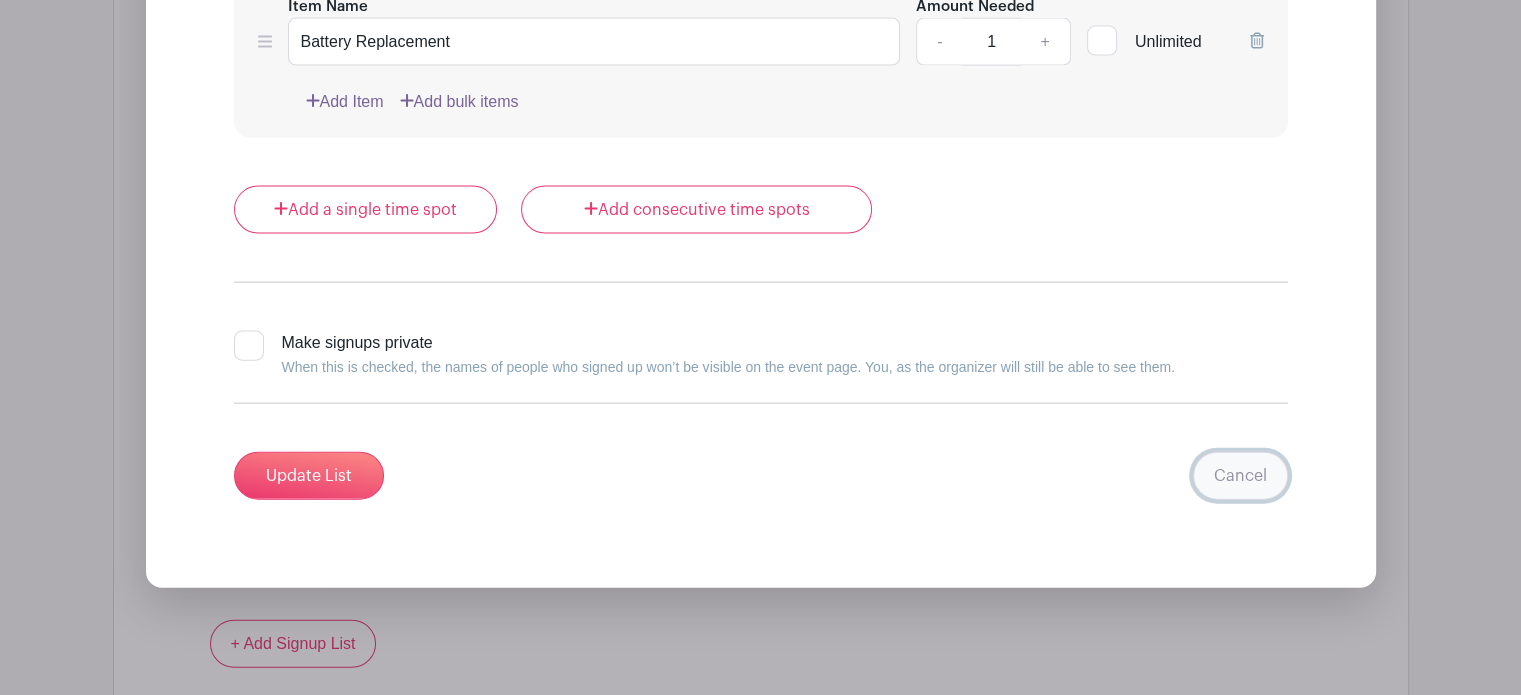 click on "Cancel" at bounding box center (1240, 476) 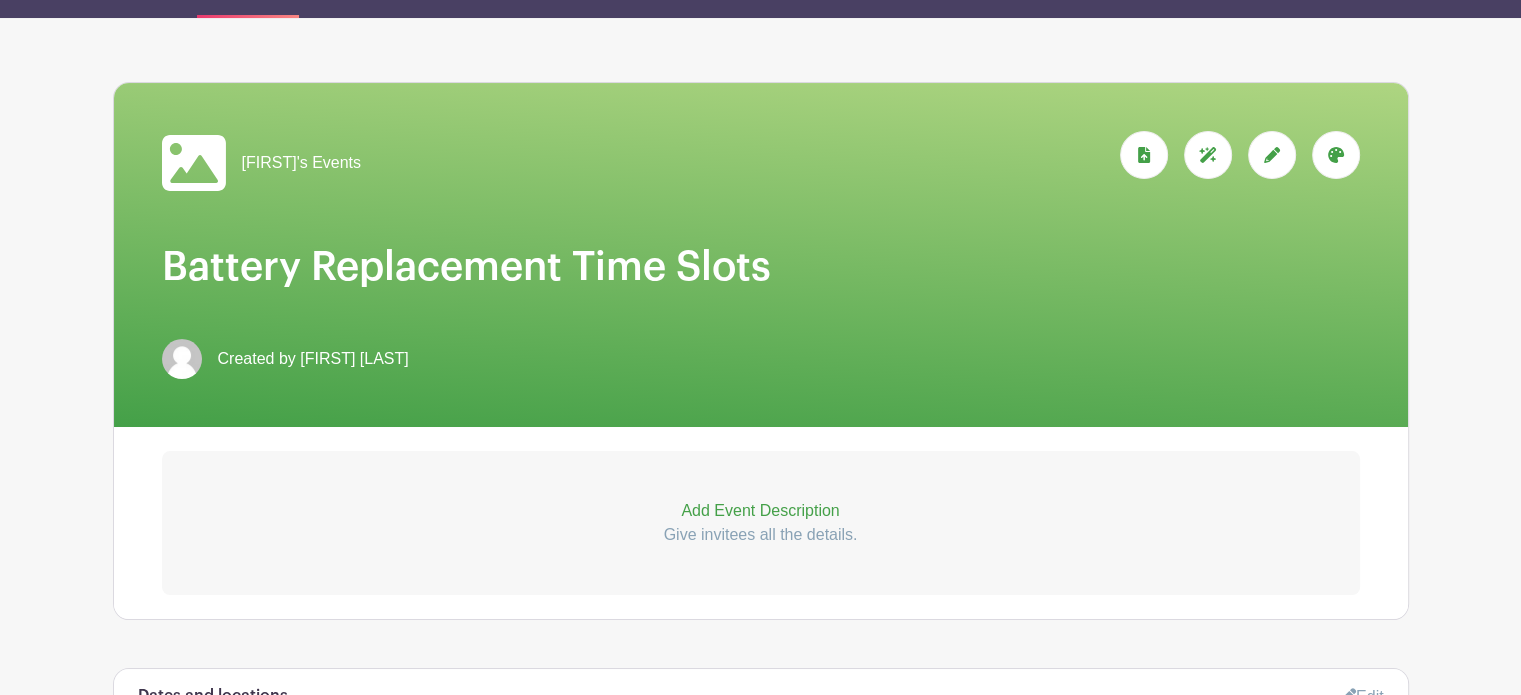 scroll, scrollTop: 0, scrollLeft: 0, axis: both 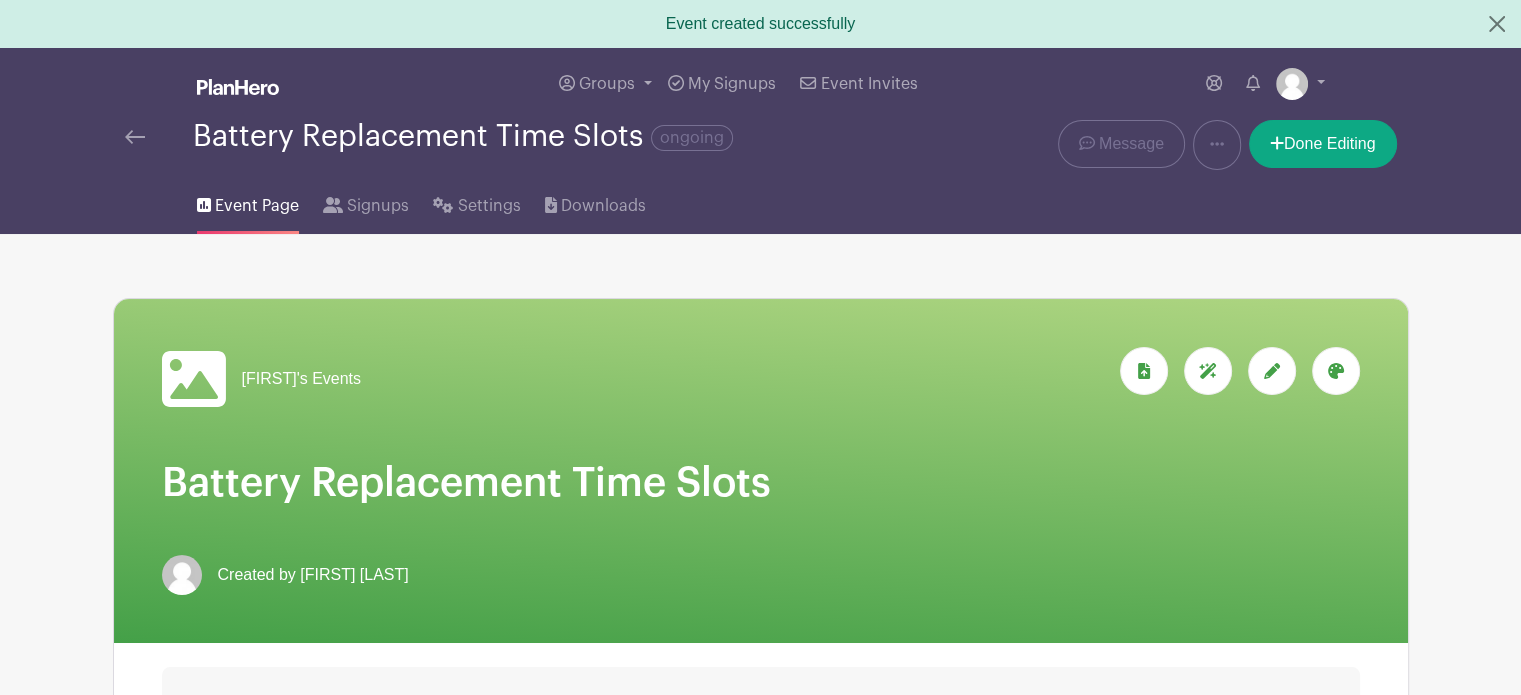 click on "Done Editing" at bounding box center (1323, 145) 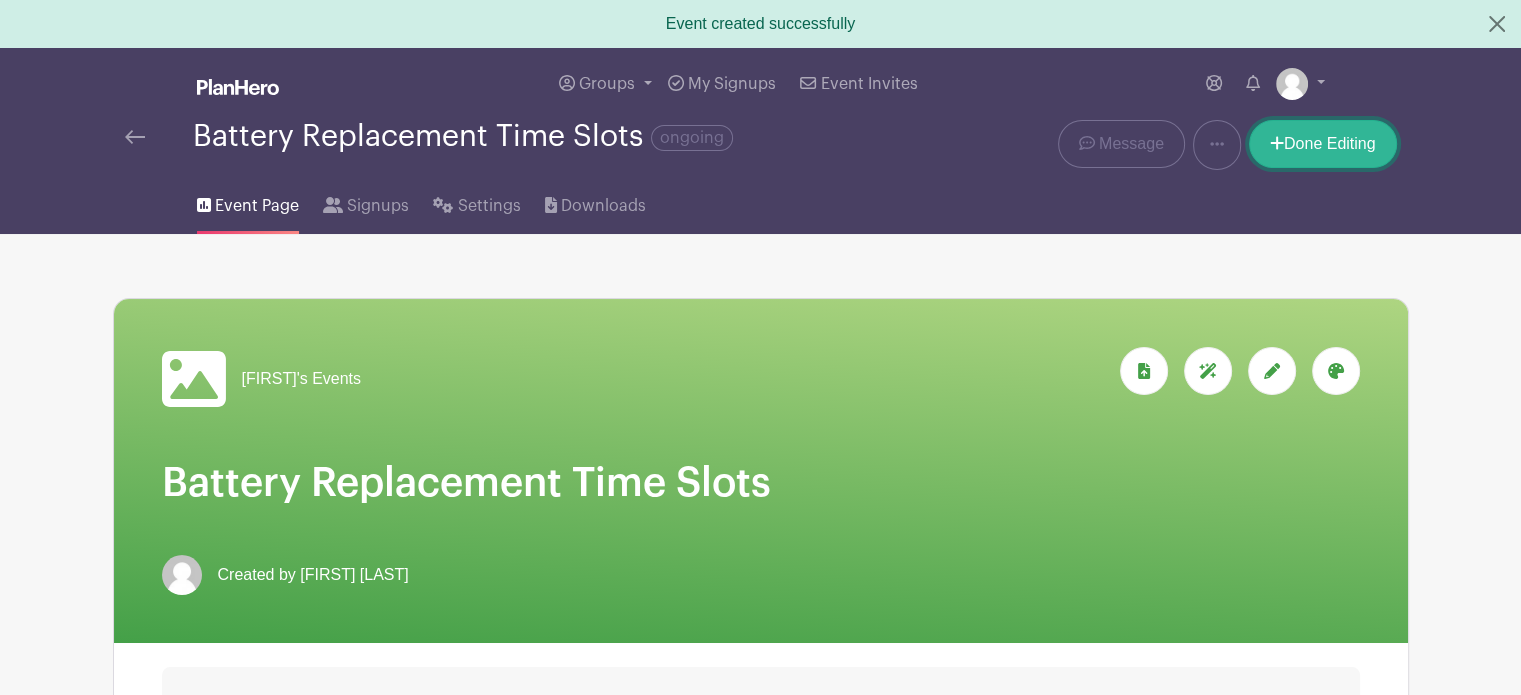 click on "Done Editing" at bounding box center [1323, 144] 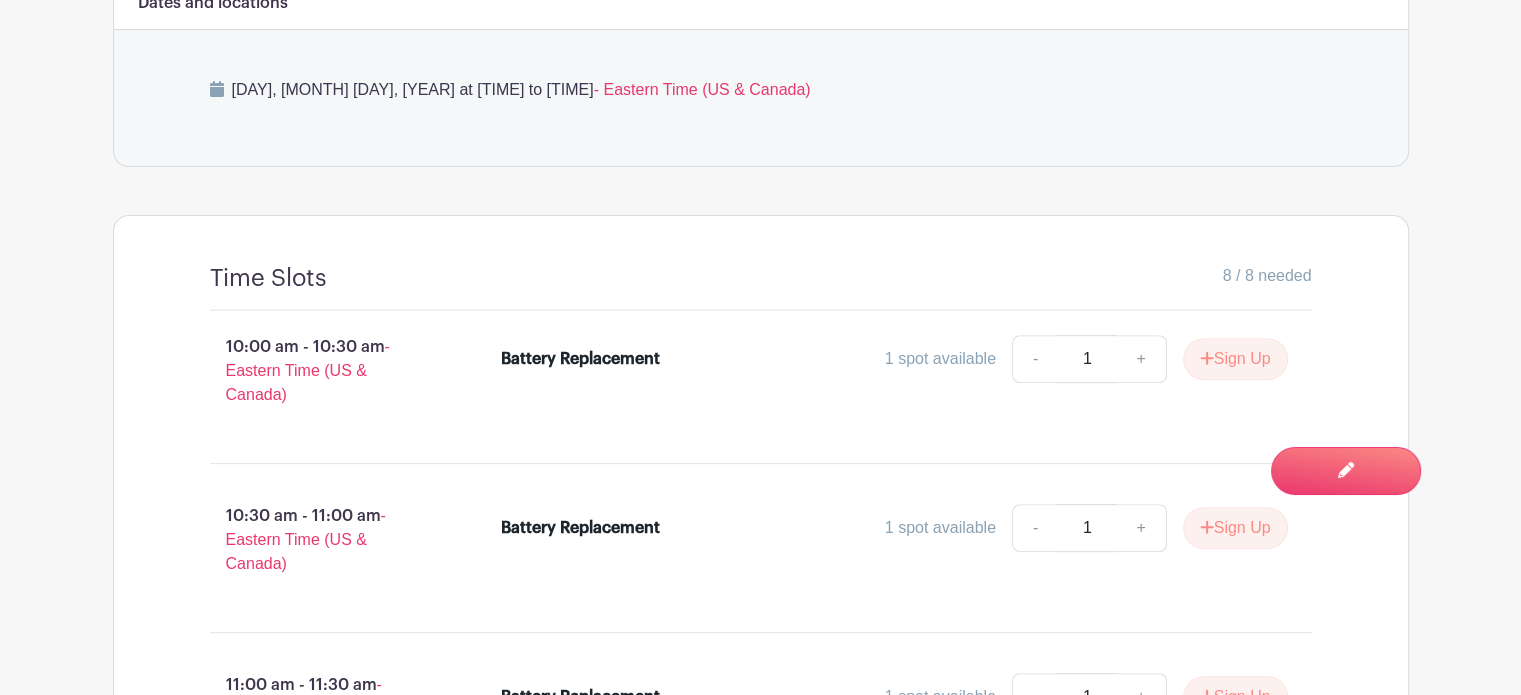 scroll, scrollTop: 500, scrollLeft: 0, axis: vertical 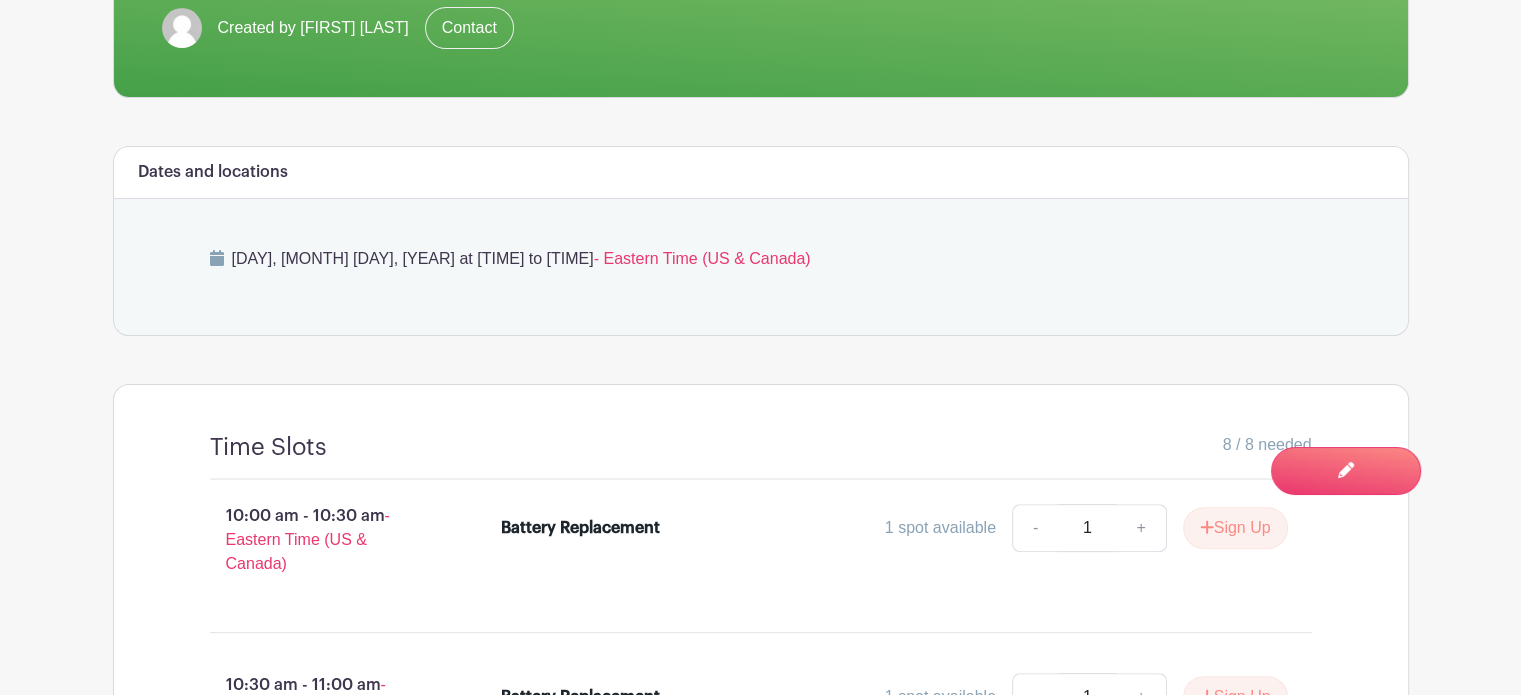 click on "Dates and locations
[DAY], [MONTH] [DAY], [YEAR] at [TIME]
to
[TIME]
- [TIMEZONE]" at bounding box center [761, 241] 